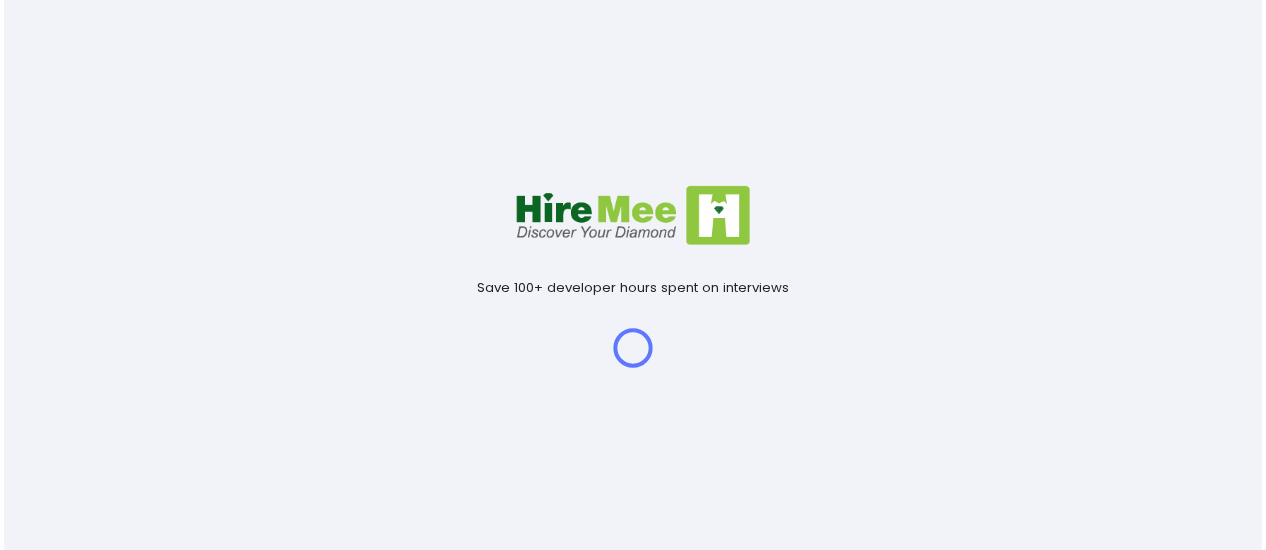 scroll, scrollTop: 0, scrollLeft: 0, axis: both 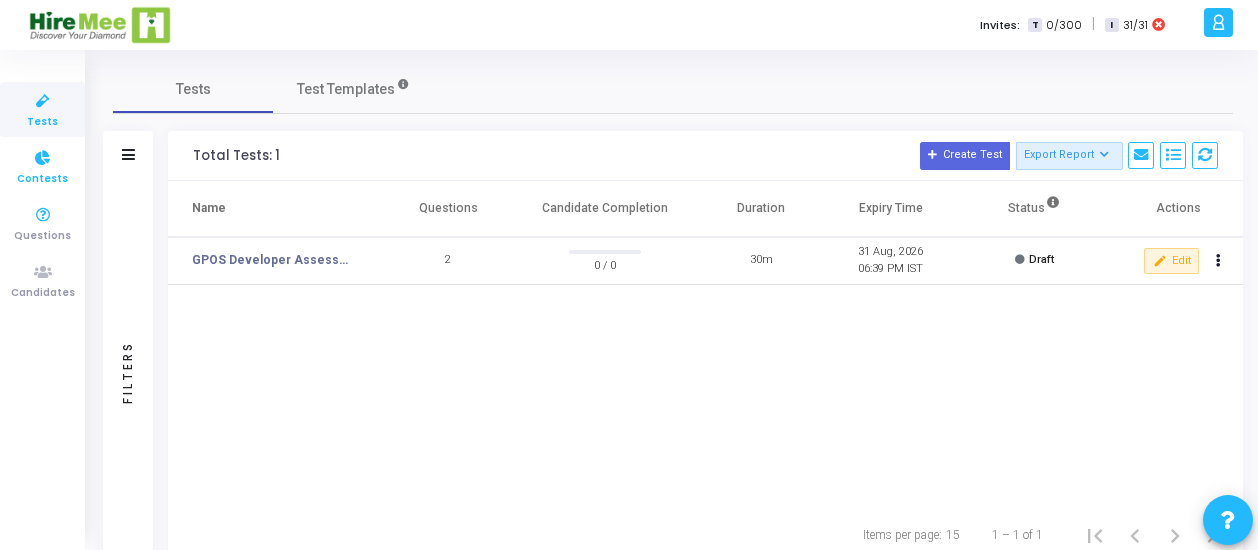 click at bounding box center (43, 158) 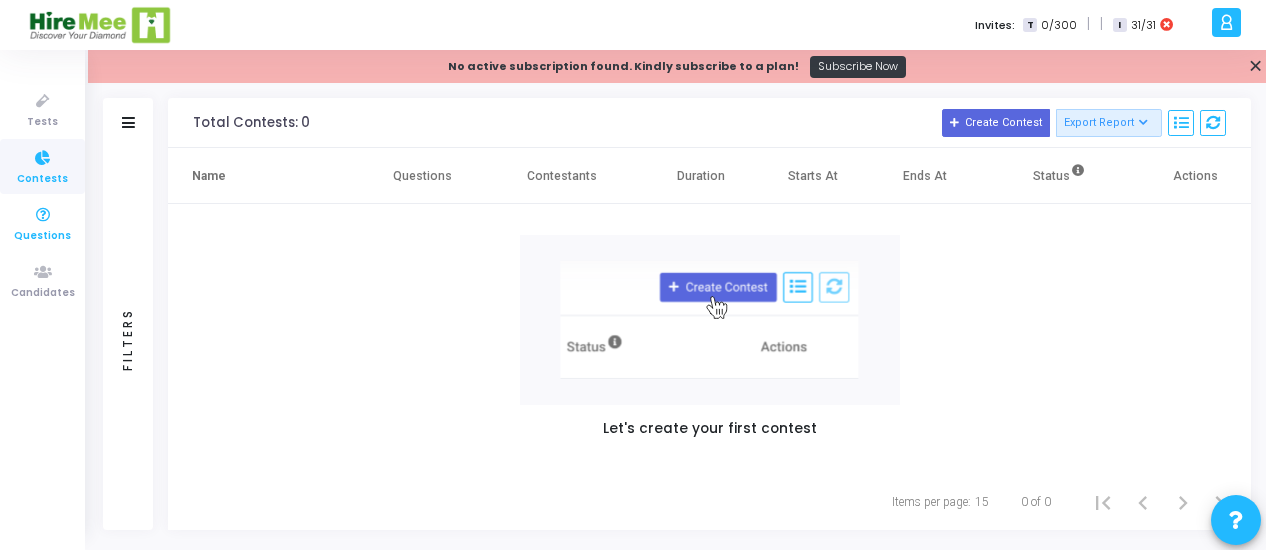 click at bounding box center [43, 215] 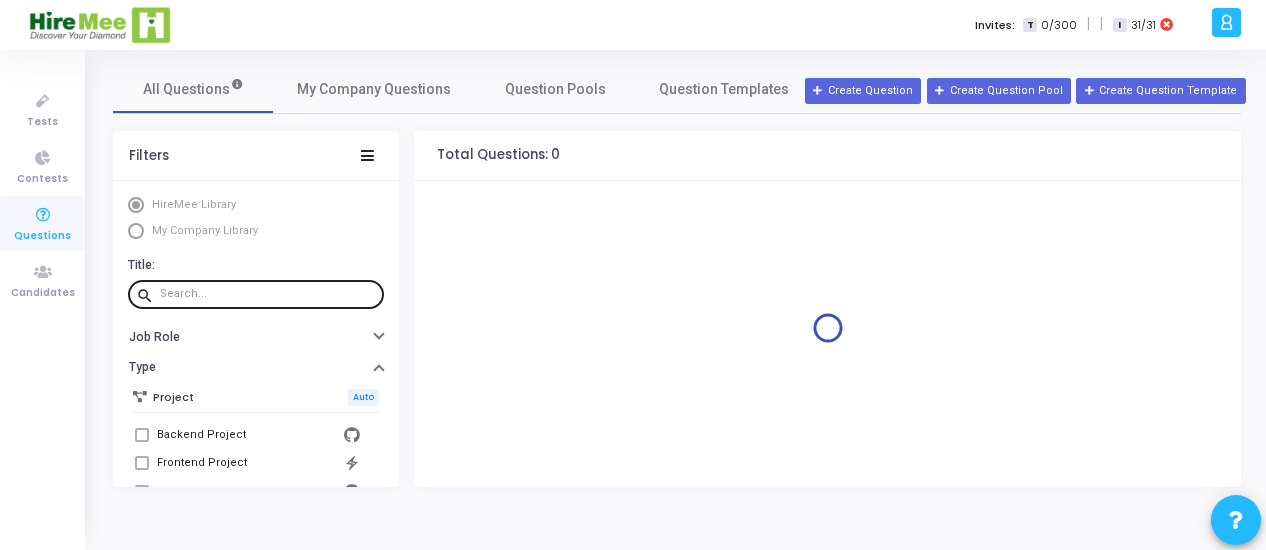 click at bounding box center [268, 294] 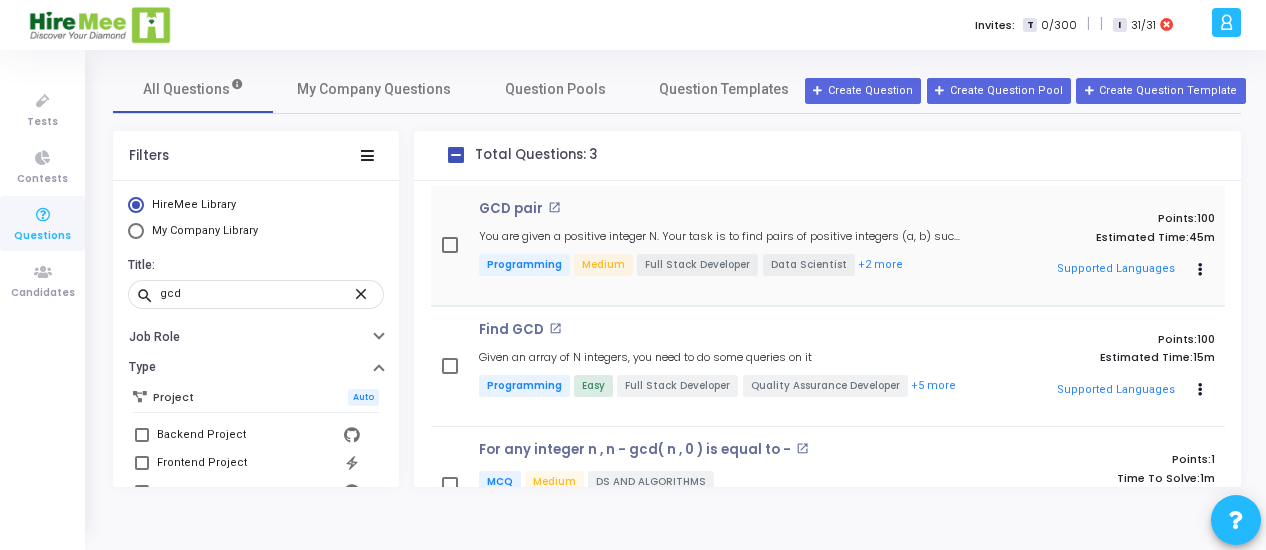 click on "GCD pair open_in_new   You are given a positive integer N. Your task is to find pairs of positive integers (a, b) such that...   Programming   Medium   Full Stack Developer   Data Scientist   +2 more  Points:  100  Estimated Time:      45m  Supported Languages   Clone   Add To Test" at bounding box center [828, 246] 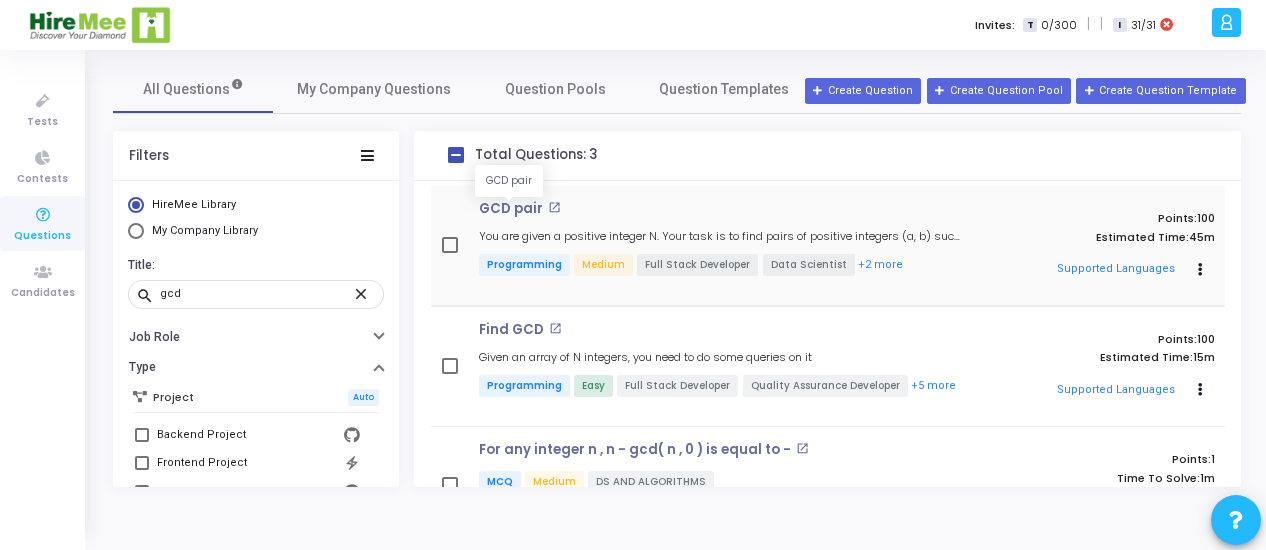 click on "GCD pair" at bounding box center [511, 209] 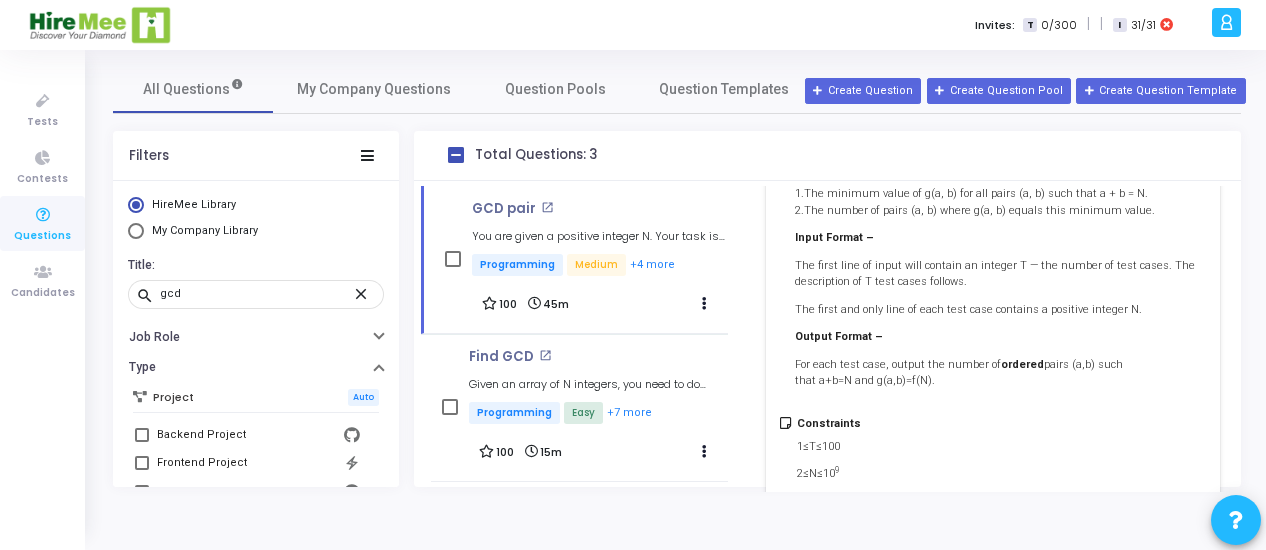 scroll, scrollTop: 720, scrollLeft: 0, axis: vertical 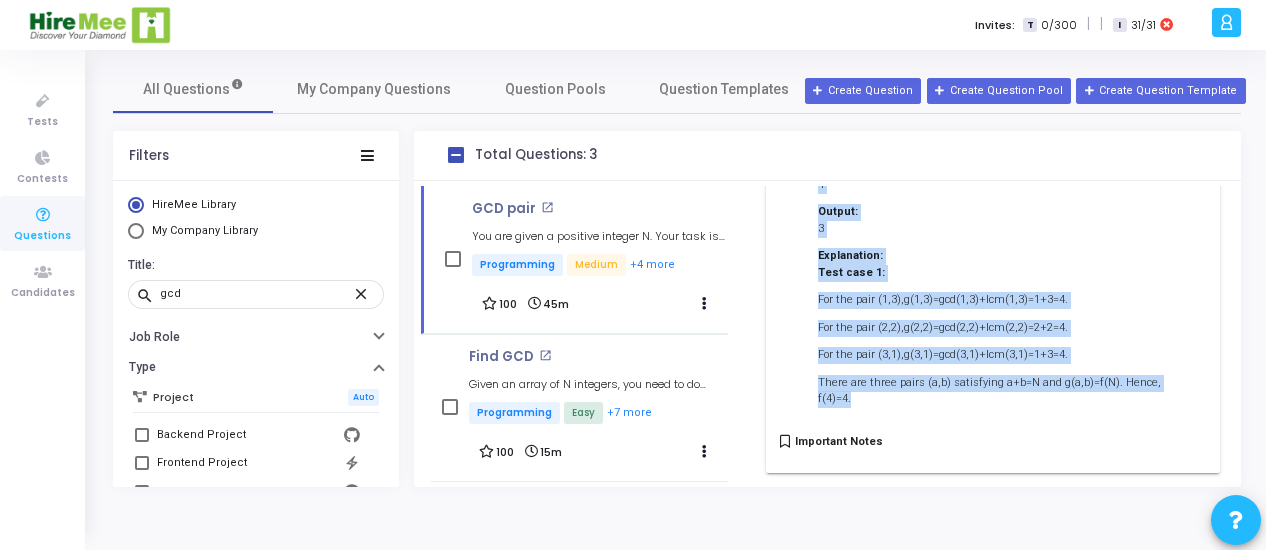 drag, startPoint x: 795, startPoint y: 417, endPoint x: 1178, endPoint y: 389, distance: 384.02213 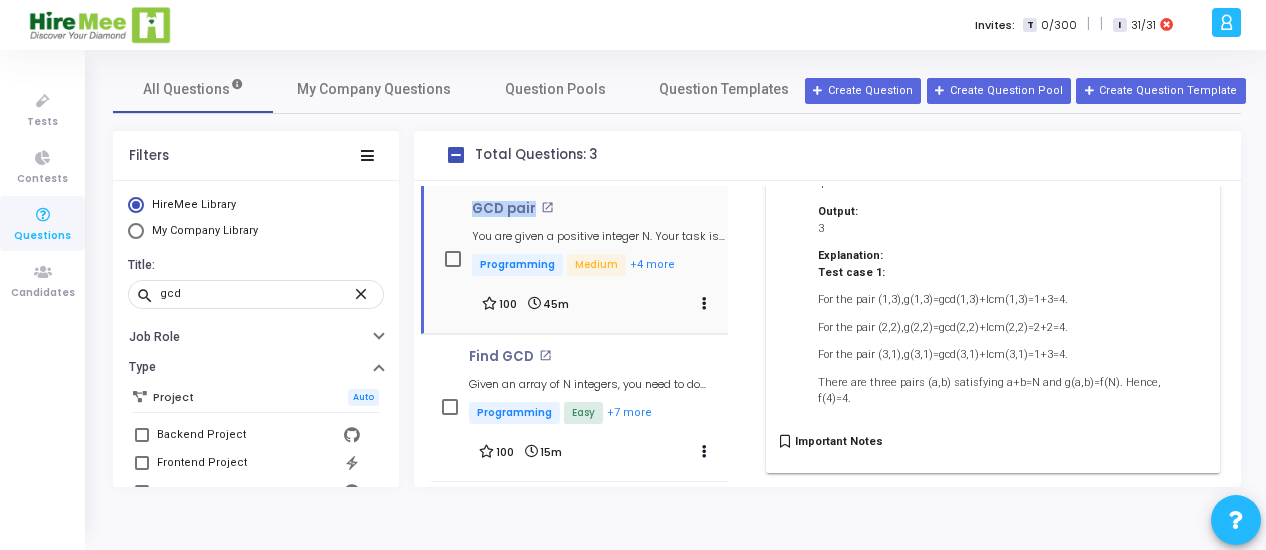 drag, startPoint x: 464, startPoint y: 210, endPoint x: 531, endPoint y: 211, distance: 67.00746 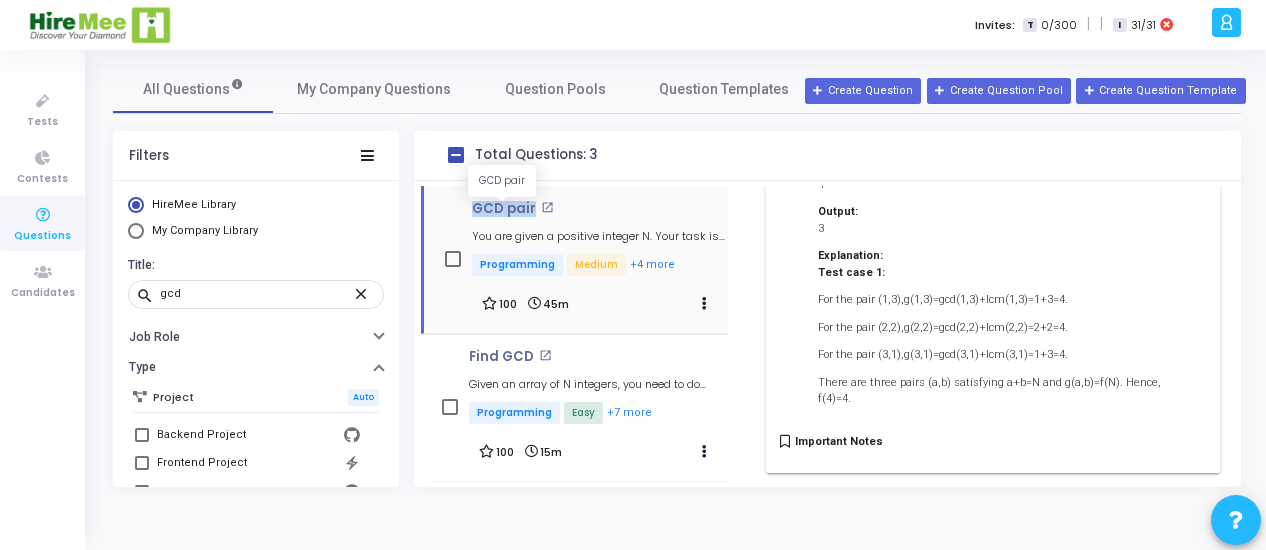 copy on "GCD pair" 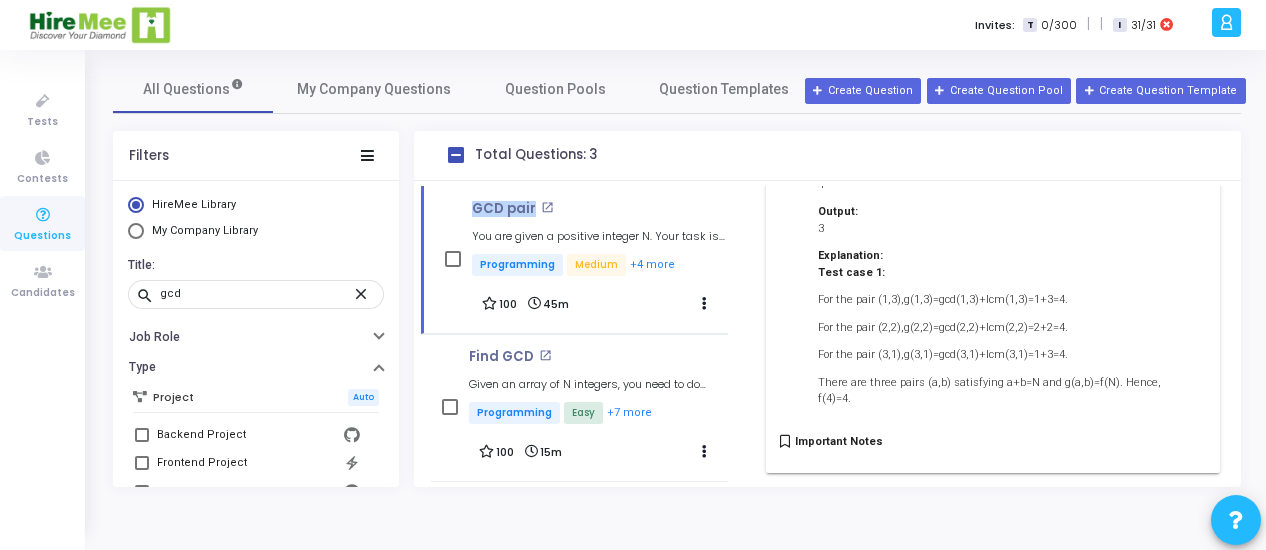 copy on "GCD pair" 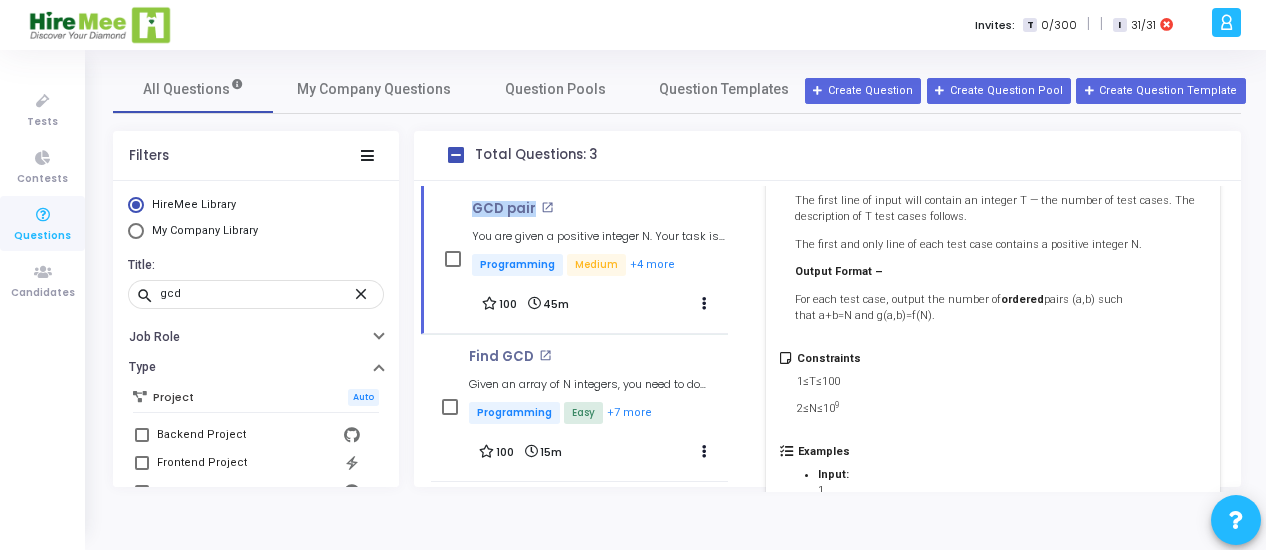 scroll, scrollTop: 0, scrollLeft: 0, axis: both 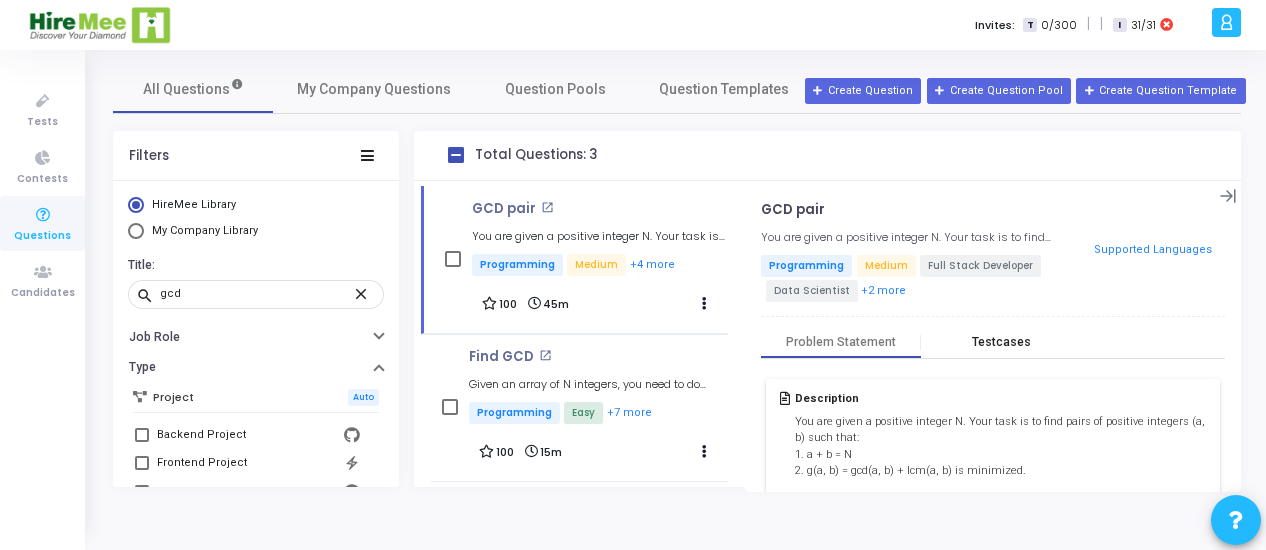 click on "Testcases" at bounding box center (1001, 342) 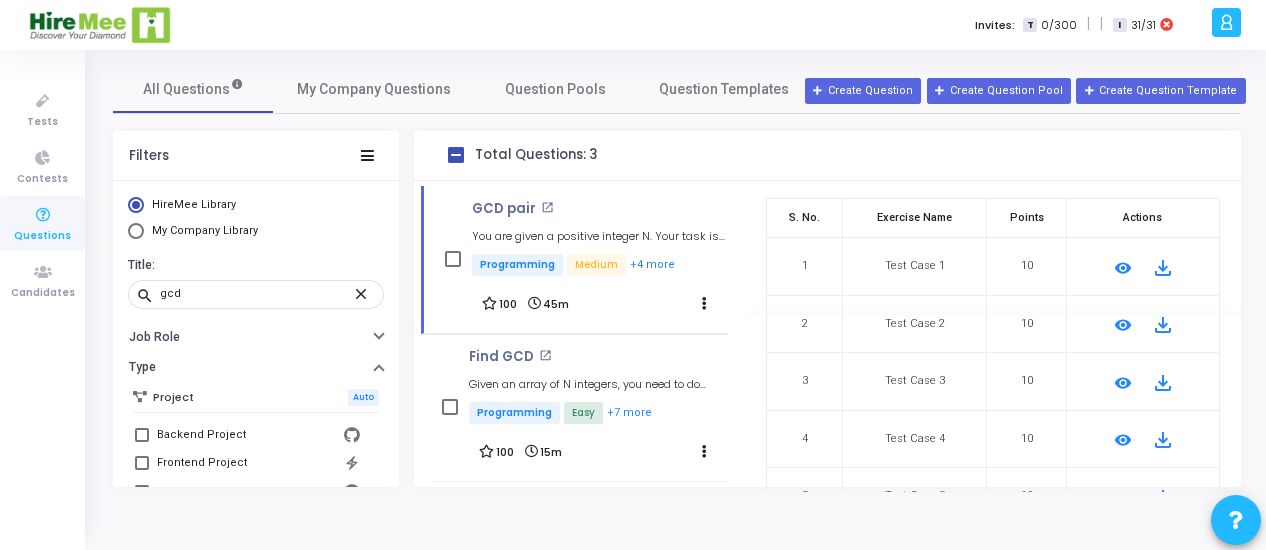 scroll, scrollTop: 182, scrollLeft: 0, axis: vertical 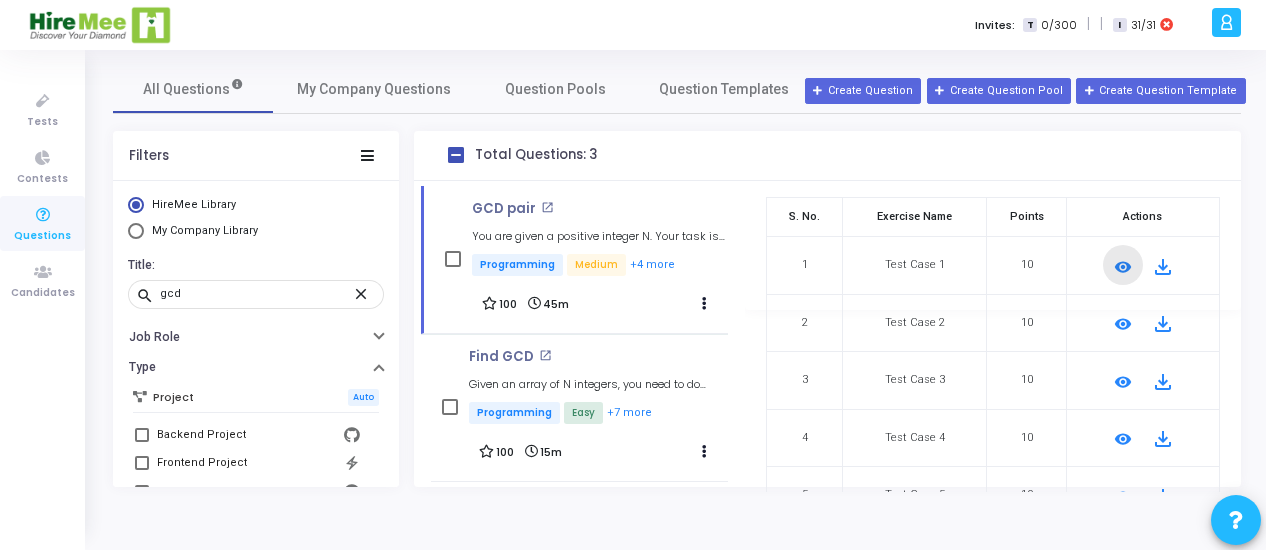 click on "remove_red_eye" at bounding box center (1123, 267) 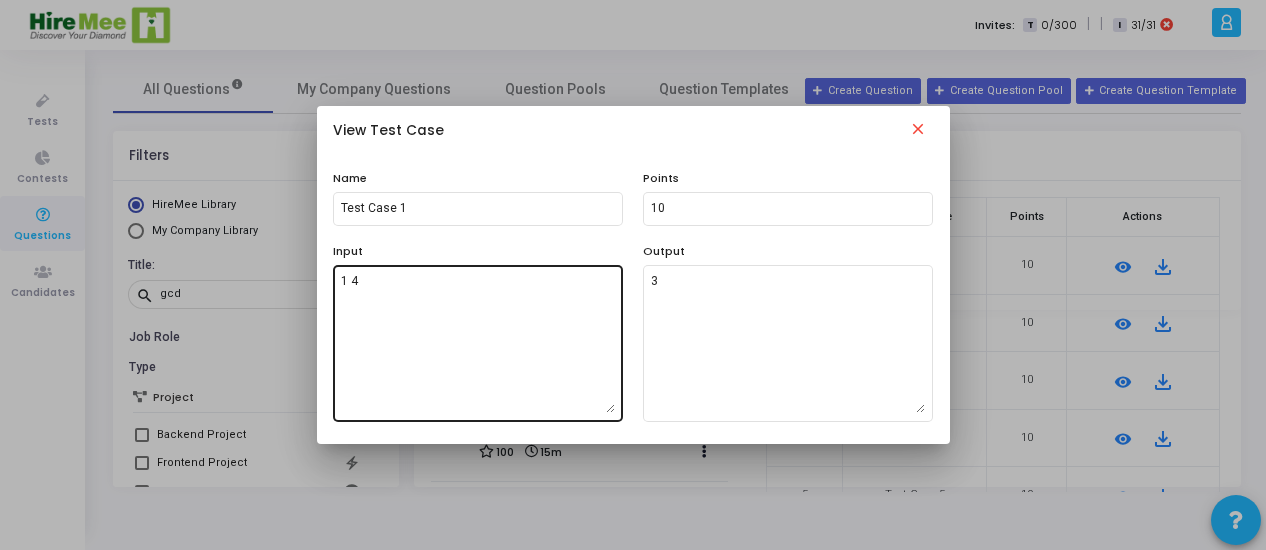 click on "1 4" at bounding box center [478, 343] 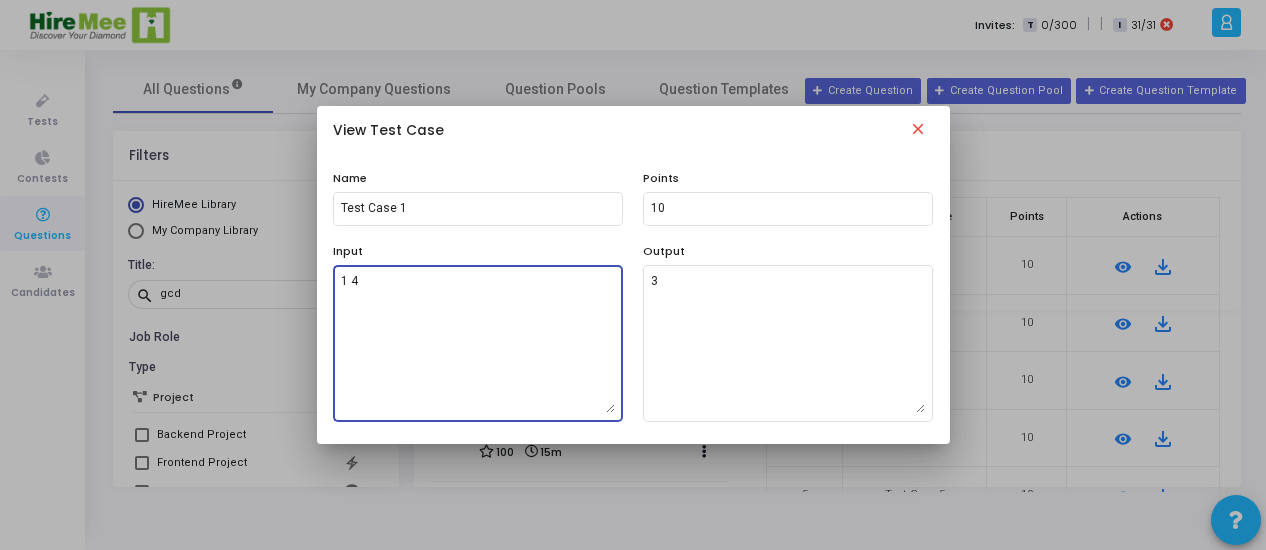 click on "1 4" at bounding box center (478, 343) 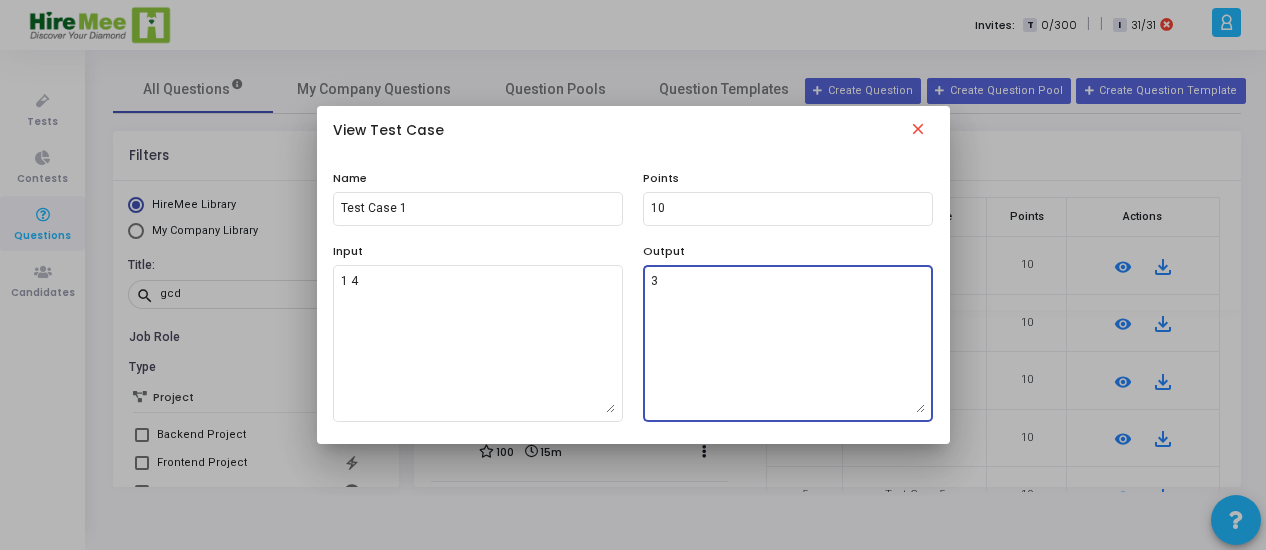 click on "3" at bounding box center (788, 343) 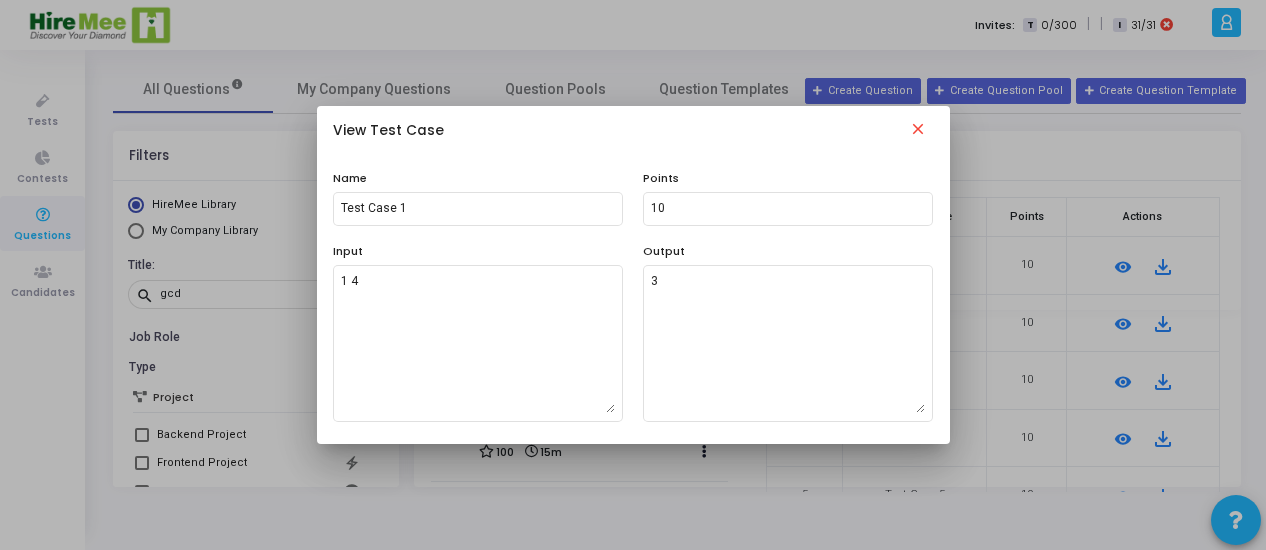click on "close" at bounding box center (918, 132) 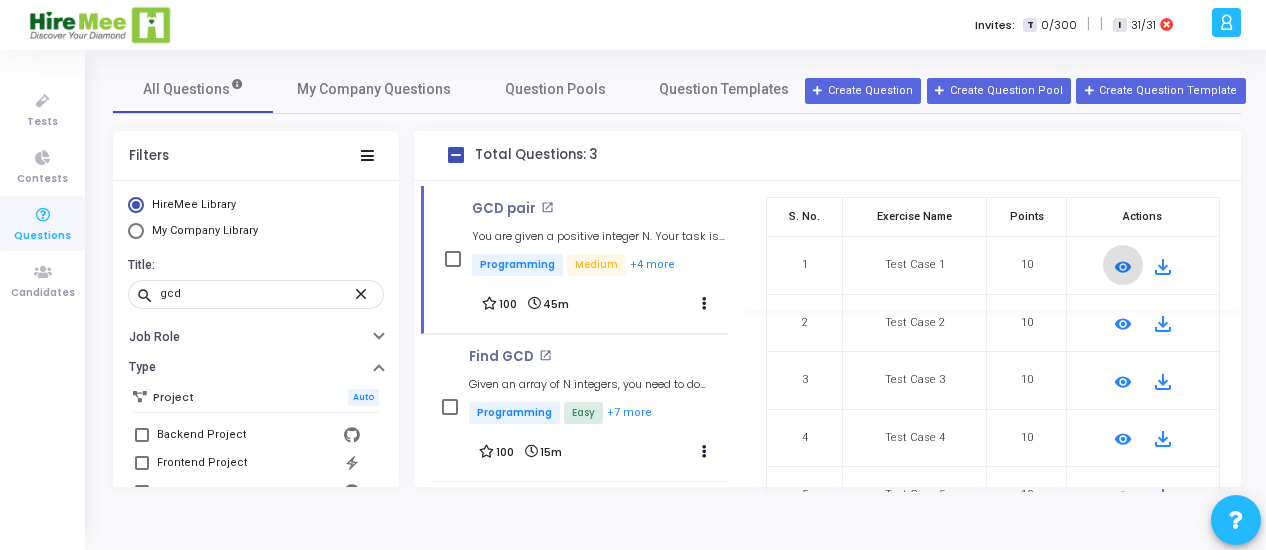 click on "remove_red_eye" at bounding box center (1123, 324) 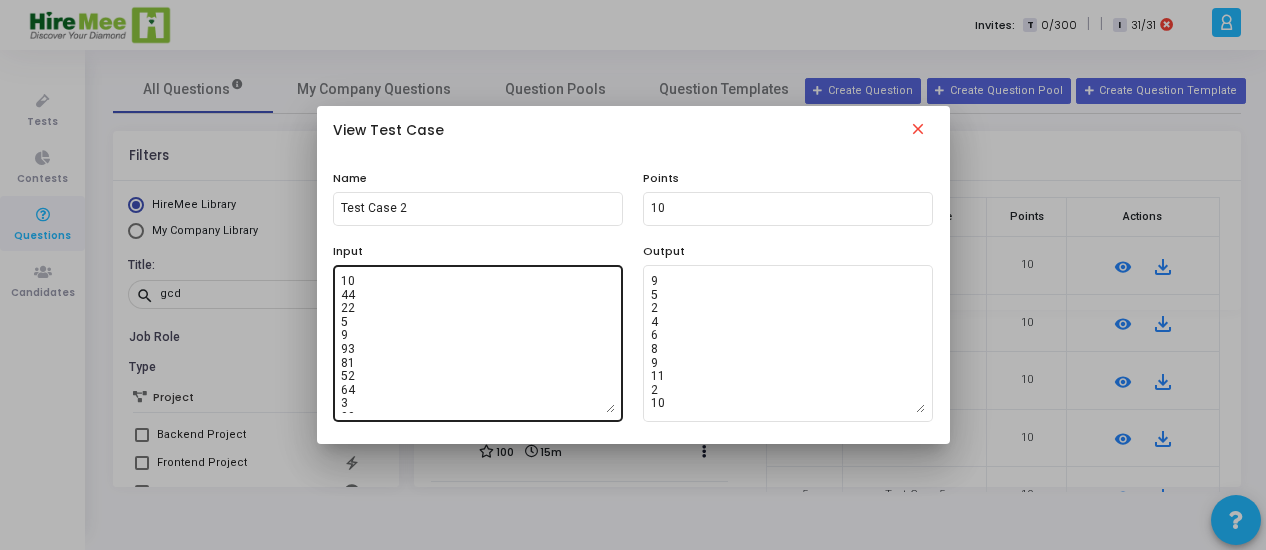 click on "10
44
22
5
9
93
81
52
64
3
99" at bounding box center [478, 343] 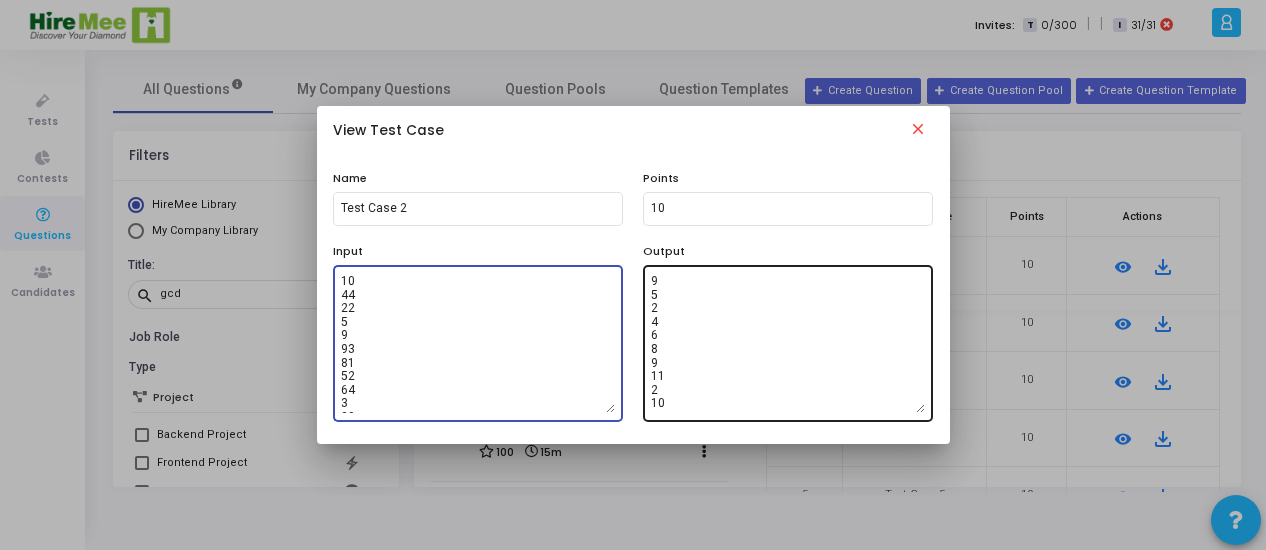 click on "9
5
2
4
6
8
9
11
2
10" at bounding box center (788, 343) 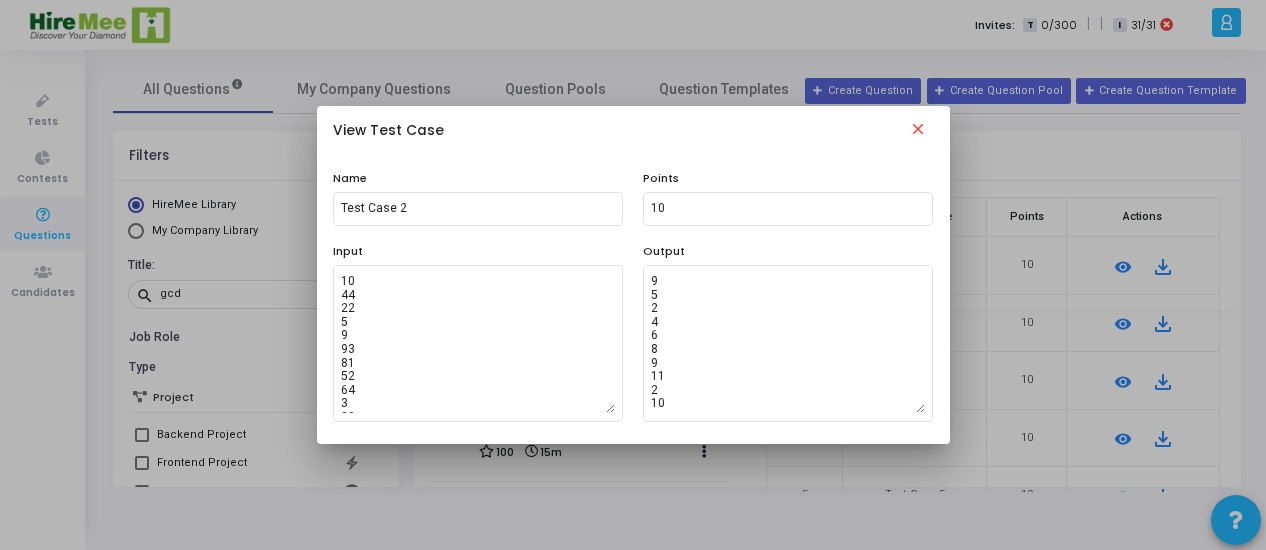 click on "close" at bounding box center [918, 132] 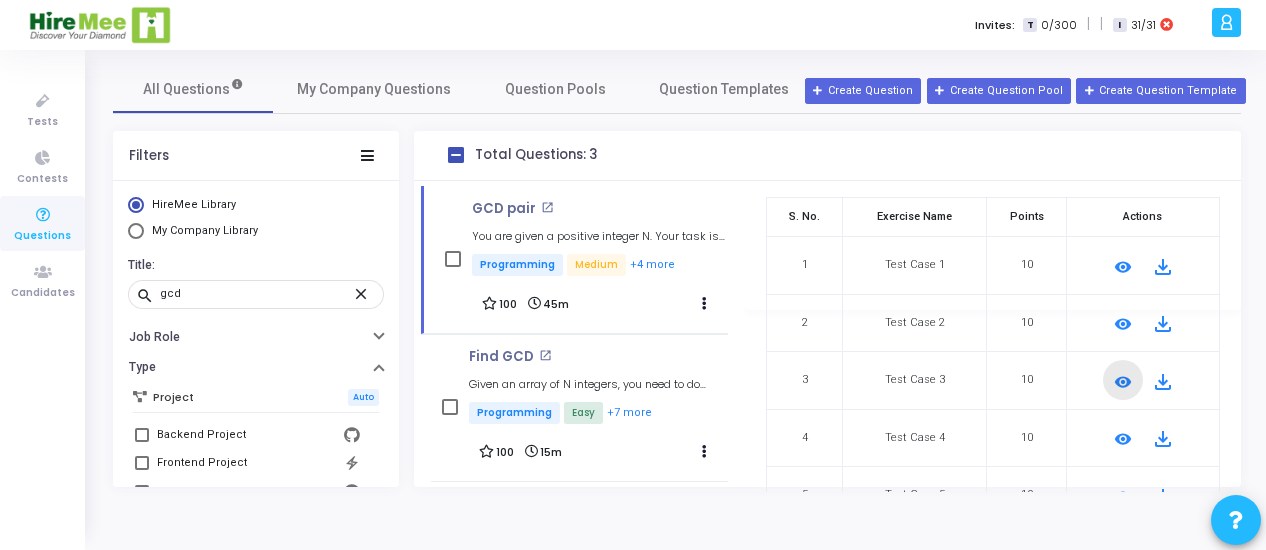 click on "remove_red_eye" at bounding box center [1123, 382] 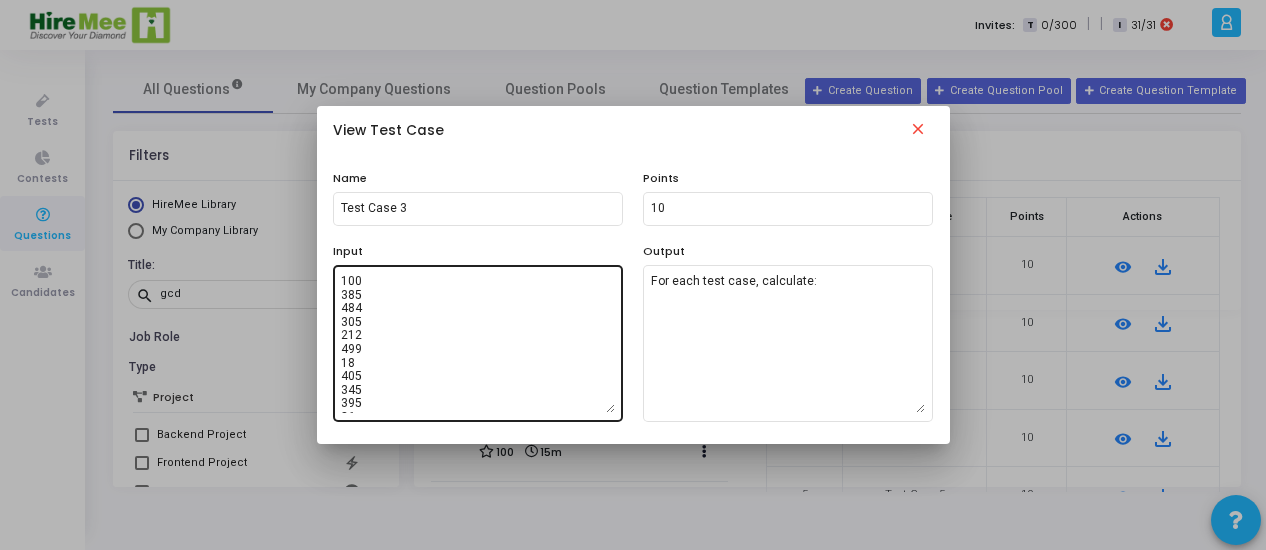 click on "100
385
484
305
212
499
18
405
345
395
86
136
362
195
333
357
336
288
102
262
365
61
70
433
462
106
226
124
74
474
313
98
344
467
125
417
258
255
446
377
268
269
24
231
412
302
27
104
281
208
303
208
471
247
397
82
263
177
393
209
198
334
473
361
413
98
437
447
102
89
217
363
127
90
342
164
220
17
418
303
227
367
288
381
47
10
129
420
295
65
398
443
275
318
187
24
408
399
472
34
321" at bounding box center (478, 343) 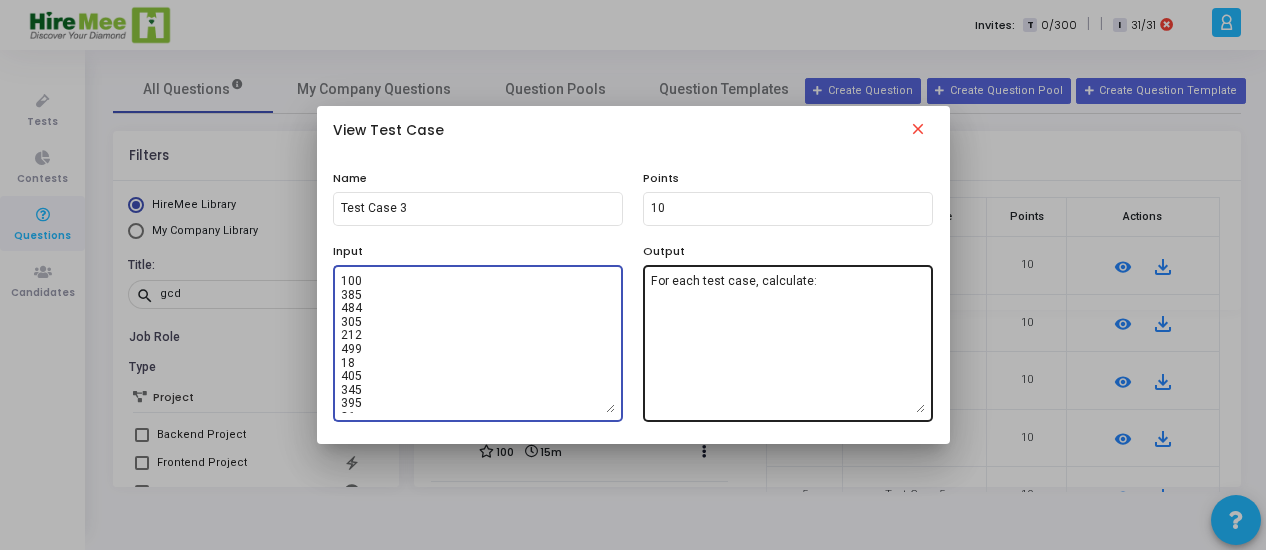 click on "For each test case, calculate:" at bounding box center (788, 343) 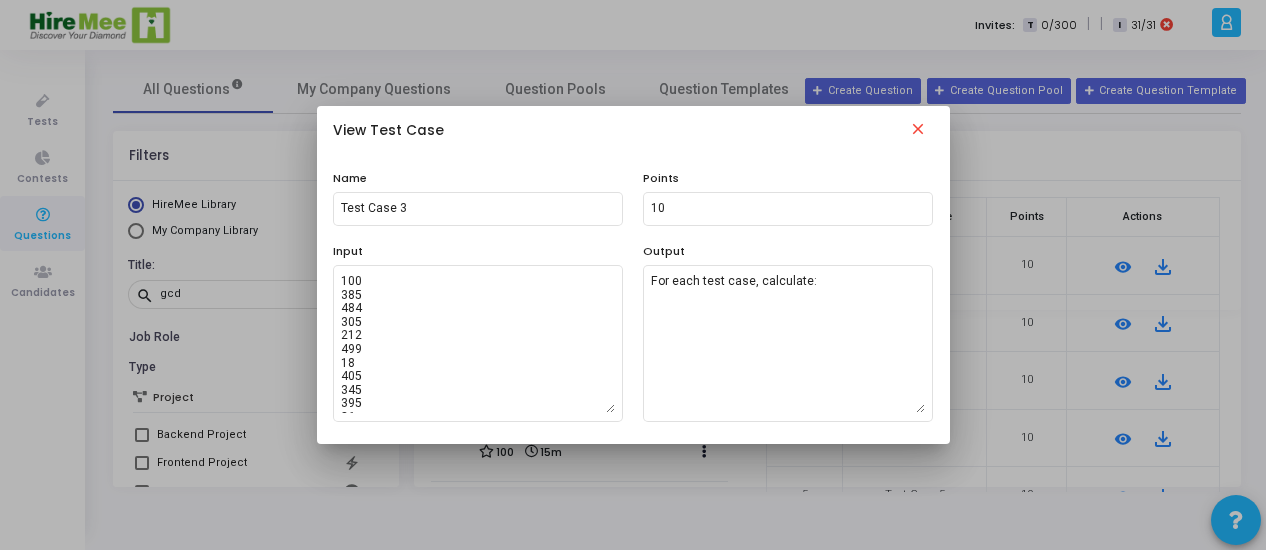 click on "close" at bounding box center (918, 132) 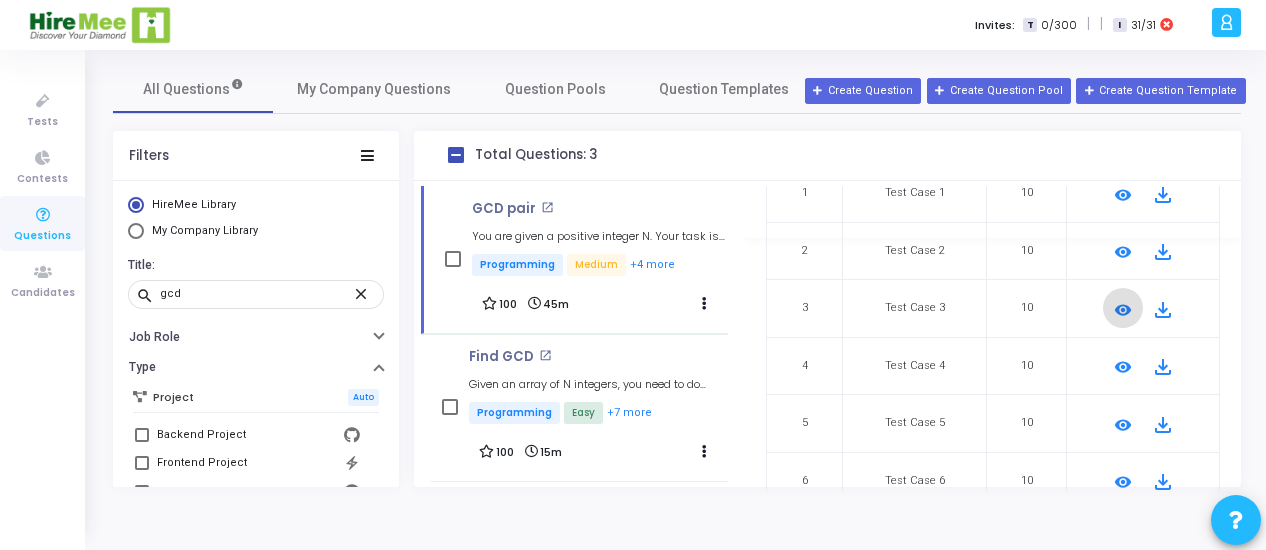 scroll, scrollTop: 260, scrollLeft: 0, axis: vertical 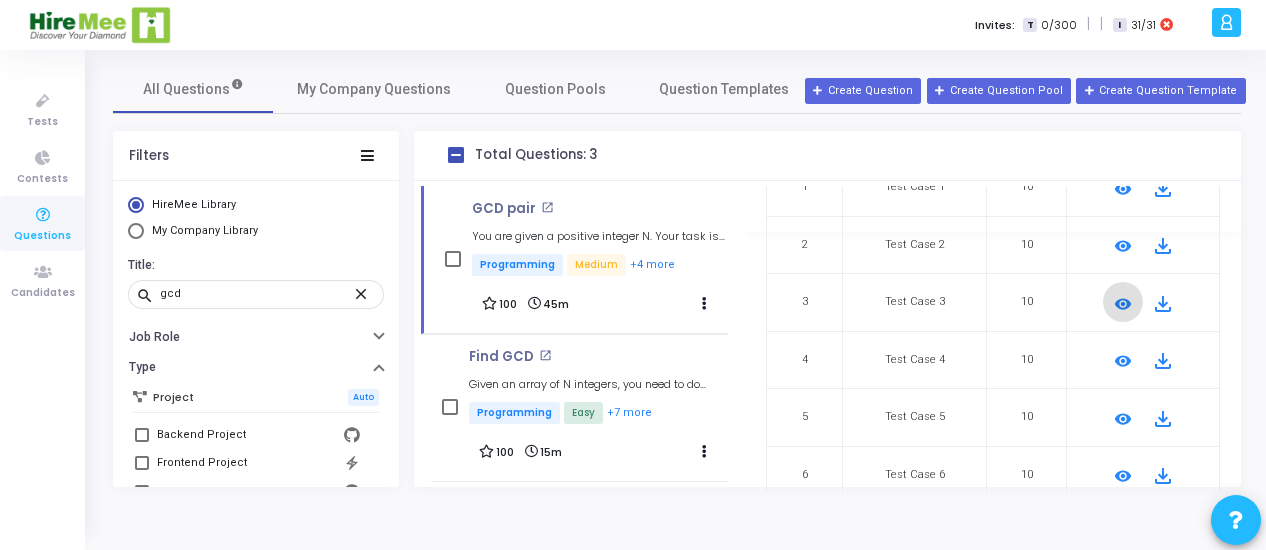 click on "remove_red_eye" at bounding box center [1123, 361] 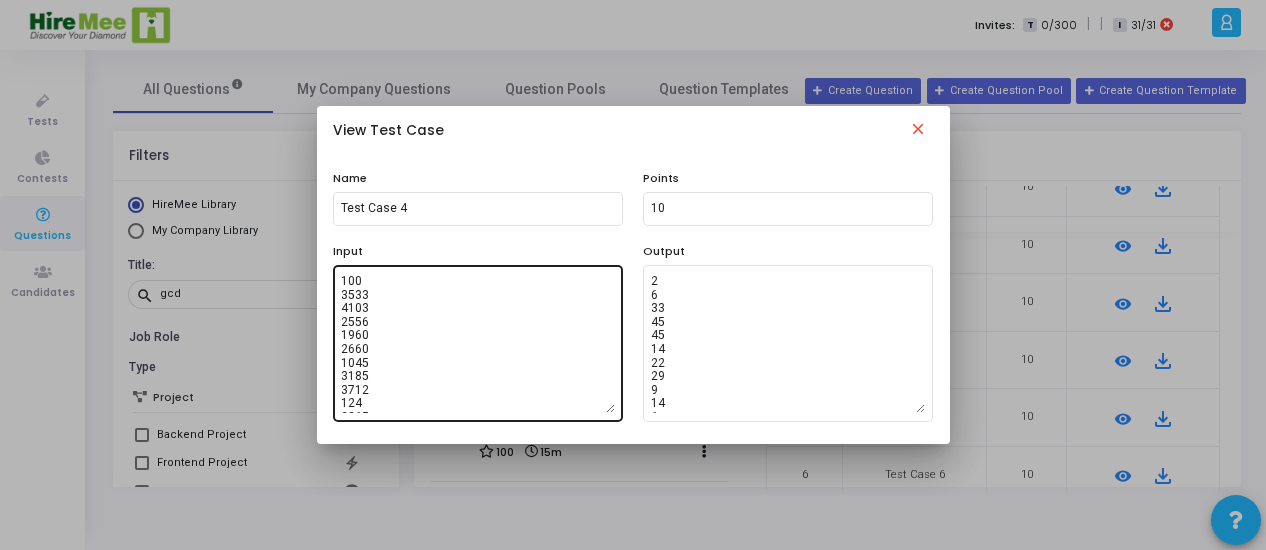 click on "100
3533
4103
2556
1960
2660
1045
3185
3712
124
2365
4411
4078
1208
808
2984
3521
4404
4579
3744
2992
1828
233
1973
995
1756
915
2239
4992
3157
2592
296
4041
4449
4034
4124
3449
3355
217
4254
3831
232
2852
3946
3753
4458
3232
3669
4565
961
2799
4374
2420
1189
4833
2525
2563
891
4318
3420
1880
205
2589
2098
2562
4635
3107
3252
3810
4178
2296
684
4707
255
3927
1786
1458
1490
209
1272
880
3043
804
2121
4293
3679
190
2774
3601
4028
2231
623
3178
2724
3586
1330
849
2573
2833
2869
4036" at bounding box center (478, 343) 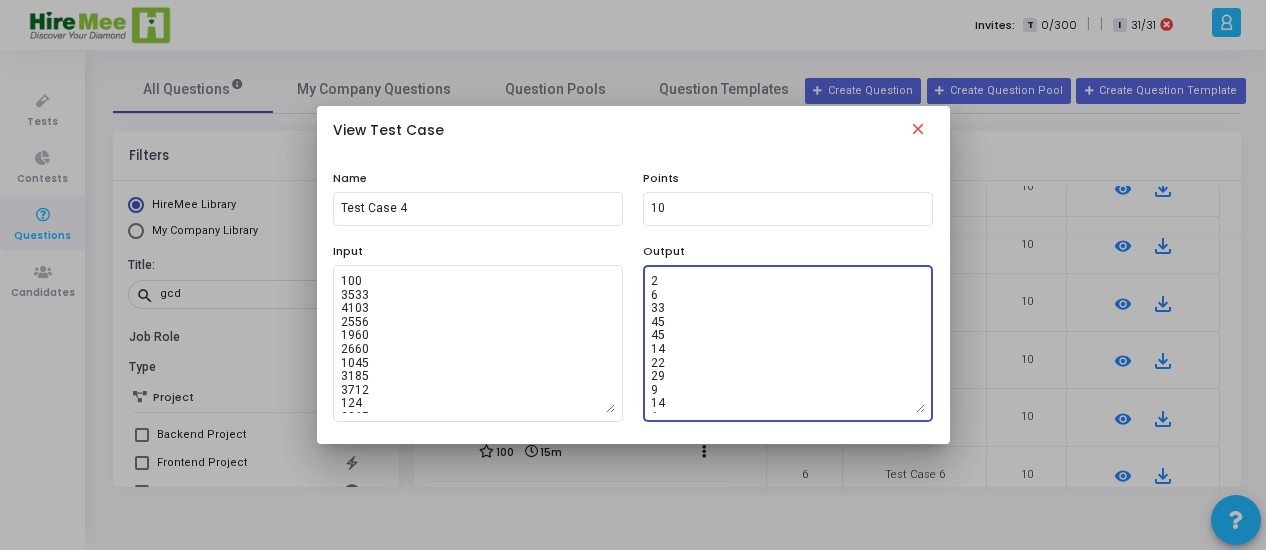 click on "2
6
33
45
45
14
22
29
9
14
6
5
13
13
13
6
21
6
69
37
9
2
2
6
9
14
2
61
14
57
13
10
6
5
9
2
14
6
13
6
13
21
5
14
13
21
6
14
4
10
29
33
6
14
10
6
18
13
69
29
6
6
5
29
22
6
21
29
5
29
33
10
14
30
13
25
13
6
29
37
6
21
14
18
6
13
13
6
21
6
6
13
21
13
29
6
6
2
6
9" at bounding box center (788, 343) 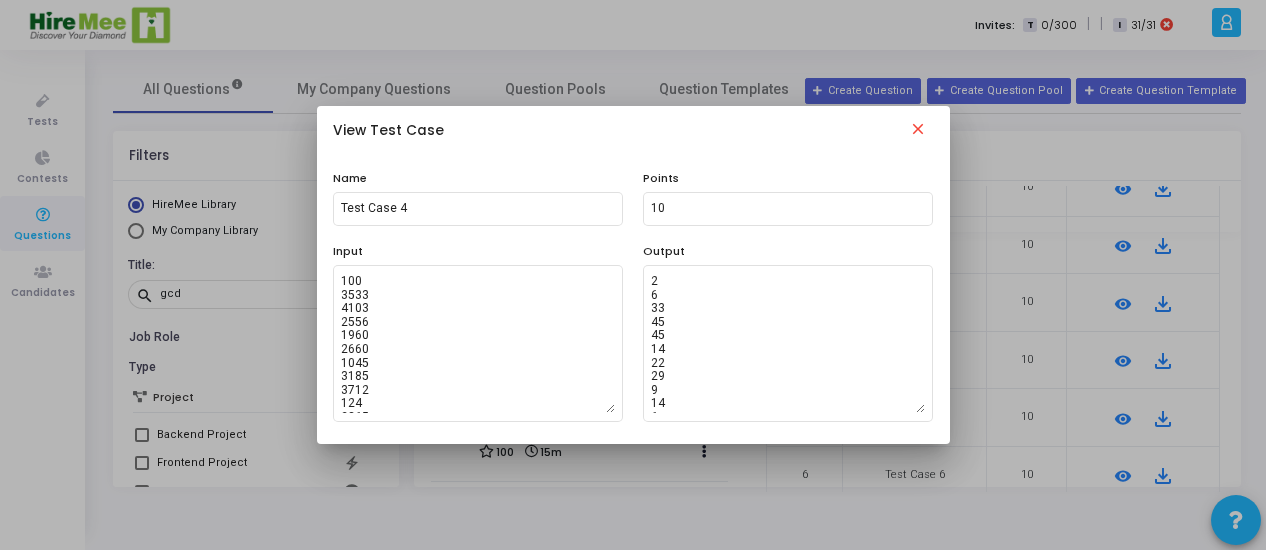 click on "close" at bounding box center (918, 132) 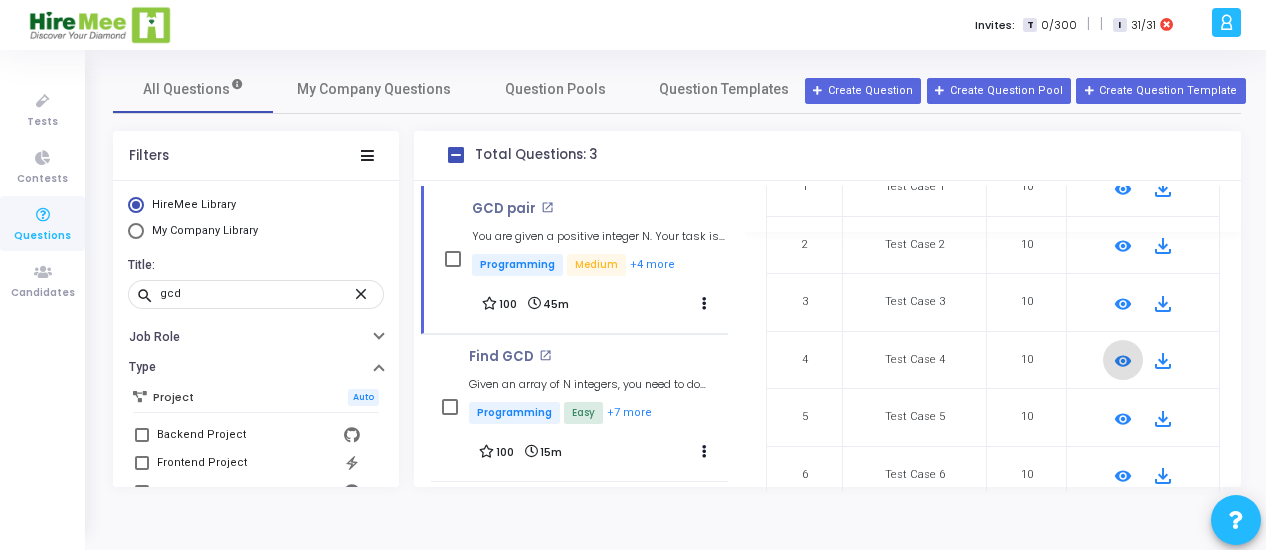 scroll, scrollTop: 267, scrollLeft: 0, axis: vertical 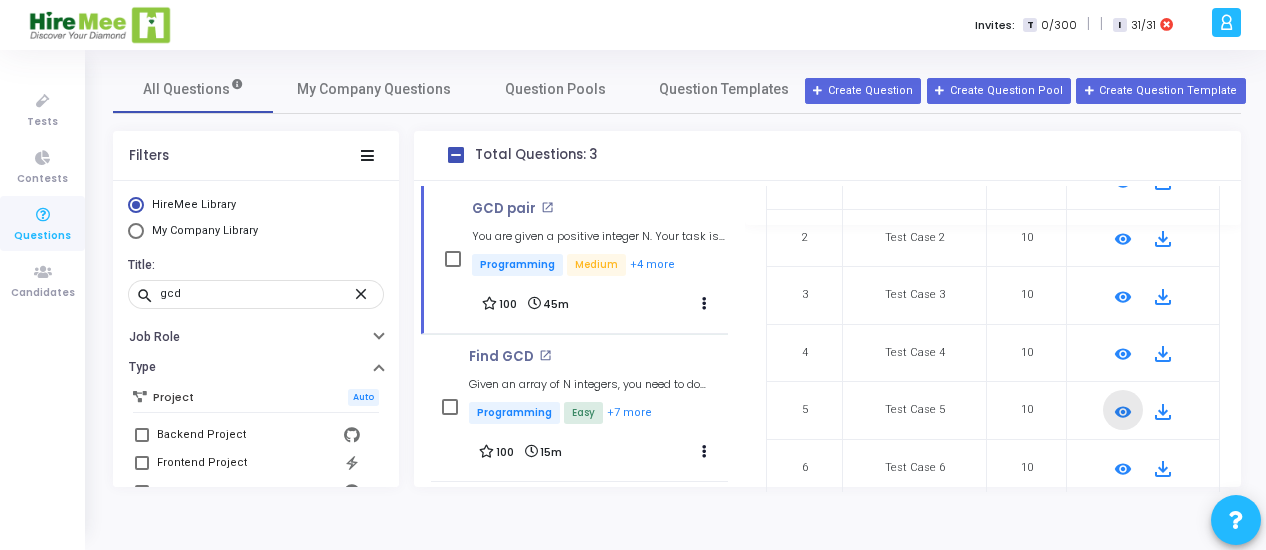 click on "remove_red_eye" at bounding box center [1123, 412] 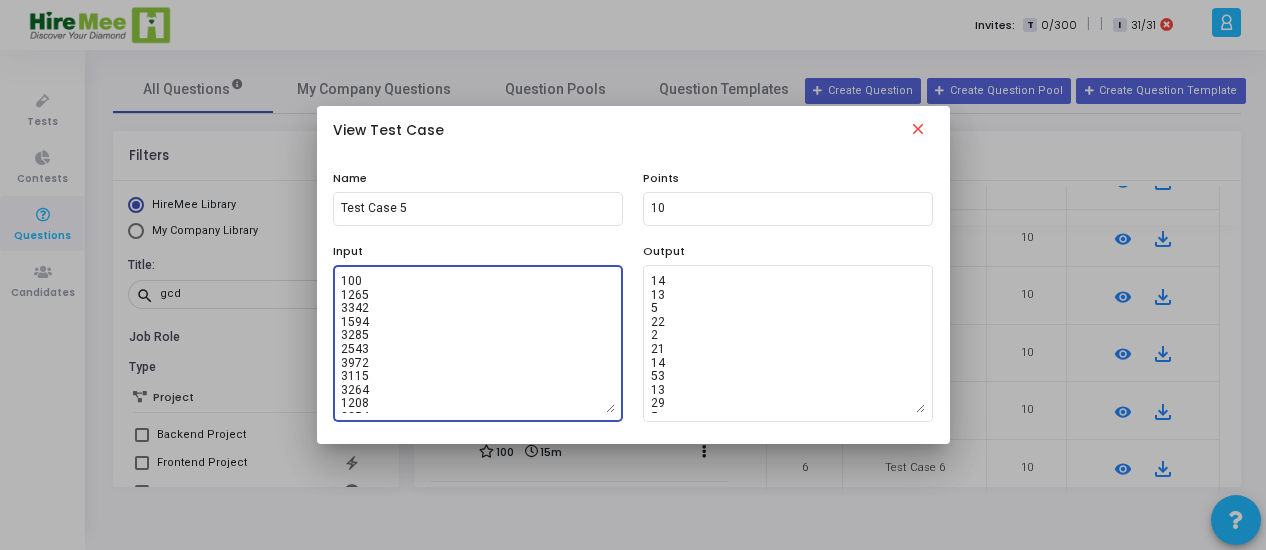 click on "100
1265
3342
1594
3285
2543
3972
3115
3264
1208
3354
3238
2692
1305
1429
4737
2262
3674
2243
2184
4000
2509
4212
4546
2853
4651
4884
3273
3725
3784
4667
3784
1740
2916
4239
3825
2436
3148
4660
3982
2500
1275
4770
1280
4333
5000
4673
3926
4996
2402
4346
3094
2905
2104
4669
3586
4931
2703
2219
2768
1673
3951
2565
3132
3674
2905
3192
1756
1020
2079
1589
1436
2343
4409
4774
2463
1447
2373
2604
4740
3167
2559
2044
3068
4514
4124
4267
3862
4919
2765
3577
3287
3440
1585
2107
1878
3096
4469
2716
3487
4729" at bounding box center [478, 343] 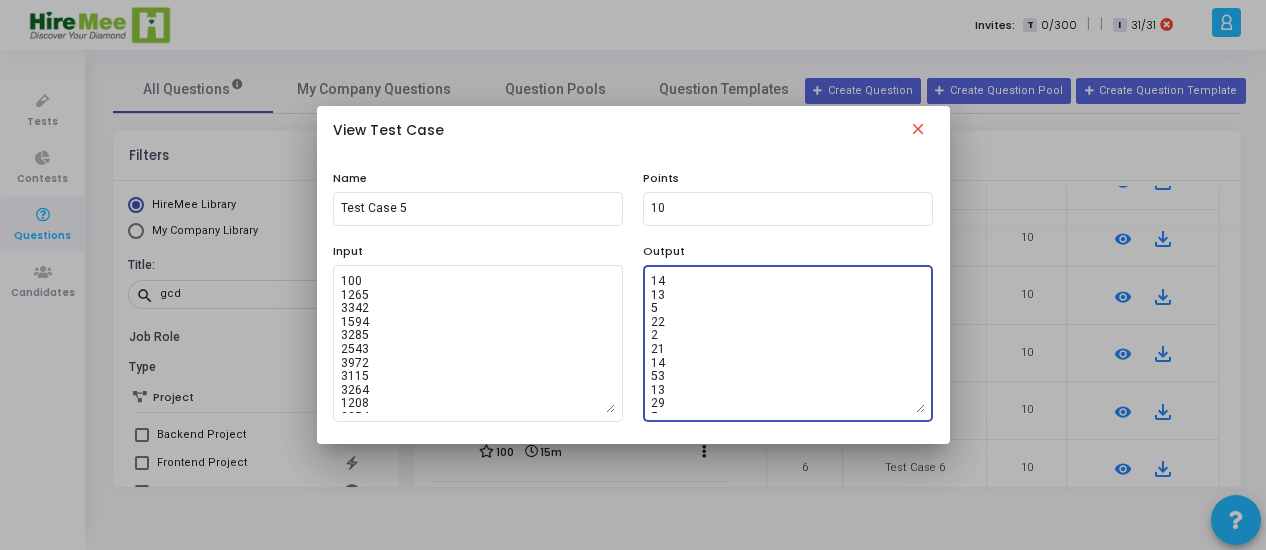 click on "14
13
5
22
2
21
14
53
13
29
5
9
22
2
6
29
13
2
61
45
6
57
5
10
2
45
6
10
29
6
29
45
39
14
34
45
9
21
13
27
22
45
33
6
37
2
13
9
5
13
29
14
13
14
13
2
14
6
17
6
10
30
45
13
14
61
9
45
30
6
9
14
2
29
6
2
14
45
45
2
6
21
21
13
9
6
5
2
14
10
6
37
6
10
13
45
6
21
6
2" at bounding box center [788, 343] 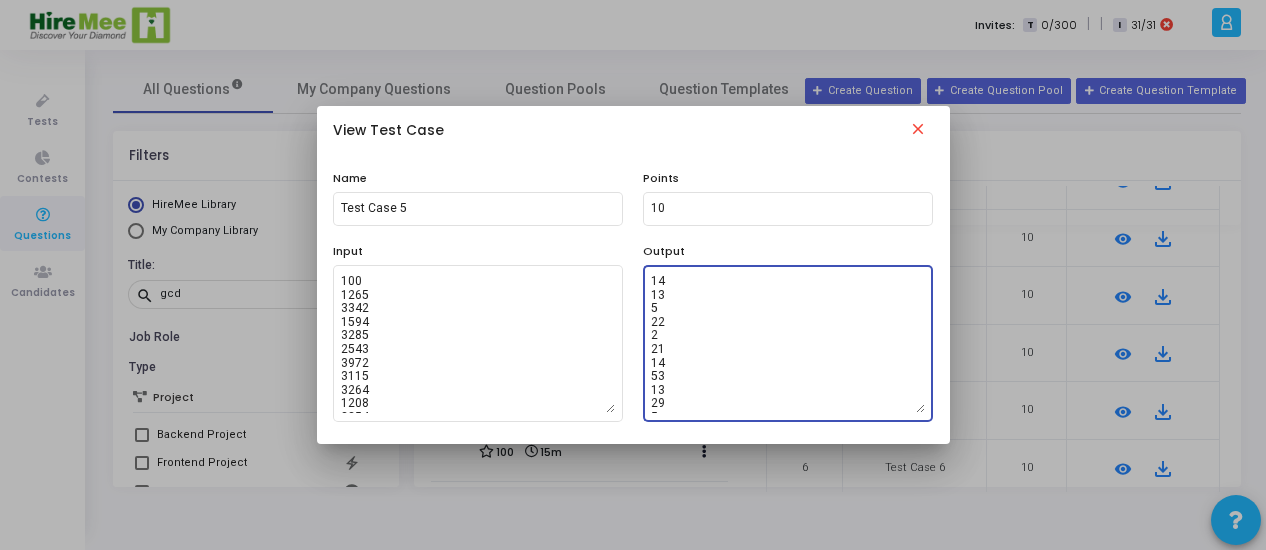 click on "close" at bounding box center [918, 132] 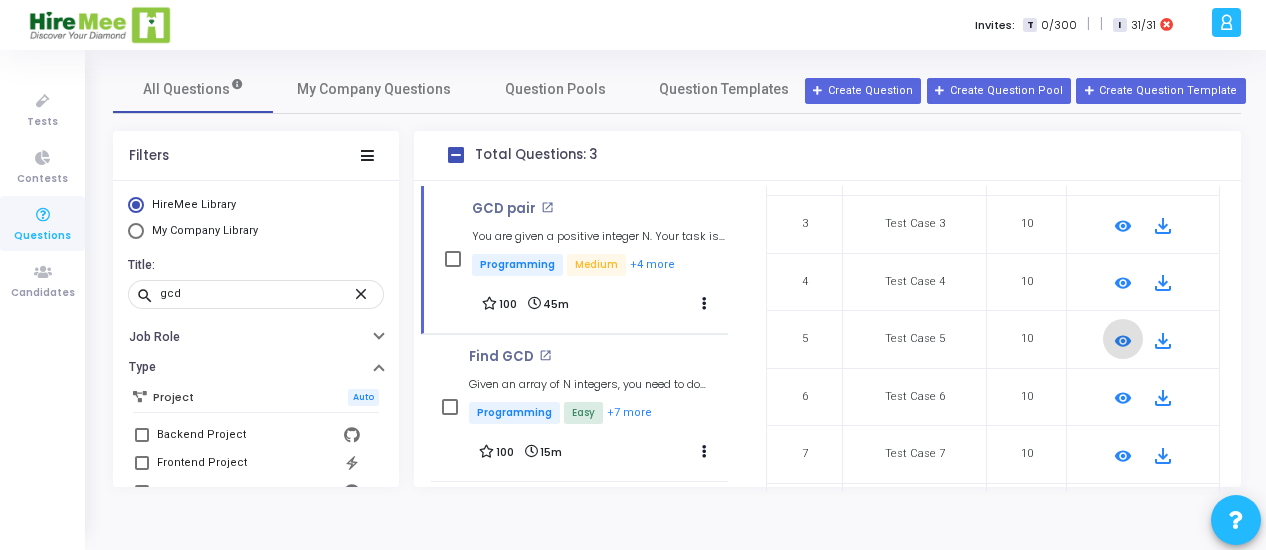 scroll, scrollTop: 337, scrollLeft: 0, axis: vertical 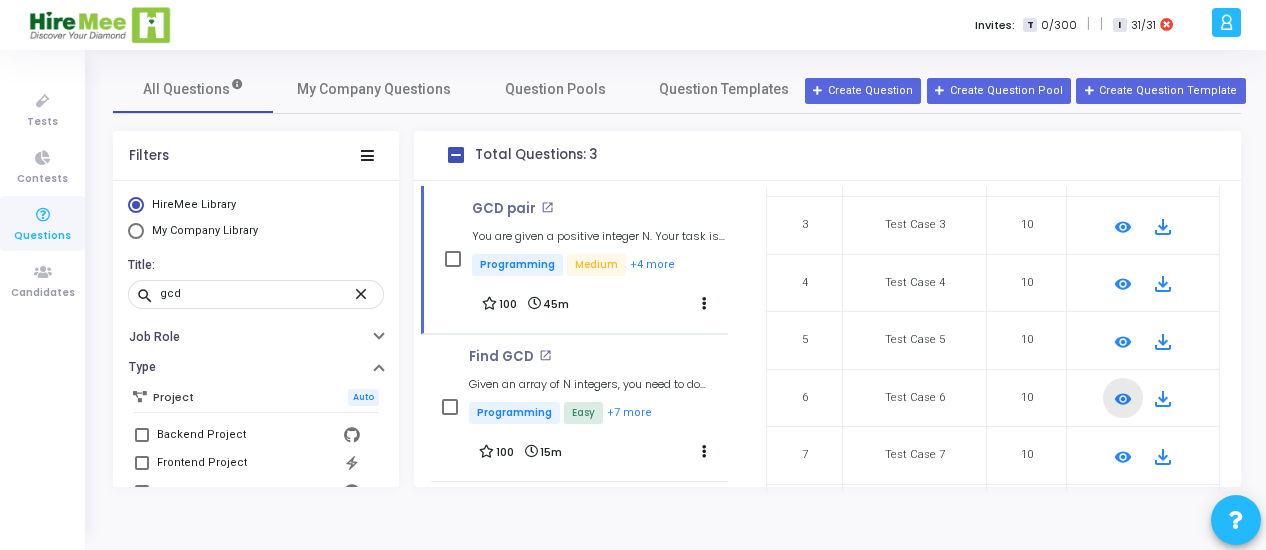 click on "remove_red_eye" at bounding box center [1123, 399] 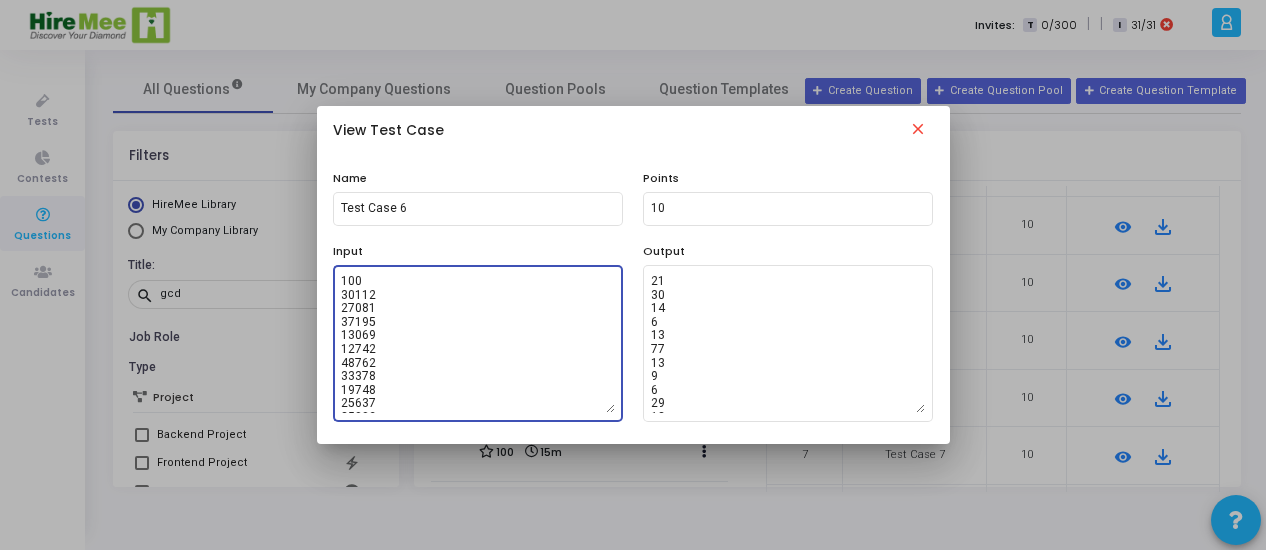 click on "100
30112
27081
37195
13069
12742
48762
33378
19748
25637
35002
48904
48363
14137
34888
31812
12745
12848
45484
24447
46978
24754
23731
18789
29004
16674
20942
27609
46924
29970
34020
20765
44478
43599
43613
15311
33551
36577
10936
21174
20556
22820
43276
25273
45373
24264
45840
30079
35876
38876
36762
31798
15661
28717
16618
37736
40452
24337
46094
15192
39405
30047
42428
29522
11799
37922
26072
38697
14997
39597
36740
36753
45261
42538
47640
48398
34875
42577
37669
48053
26848
26593
23288
49344
21395
28269
40705
32278
41737
46818
42967
22561
21151
48907
41293
44185
37776
34404
27293
44398
43823" at bounding box center [478, 343] 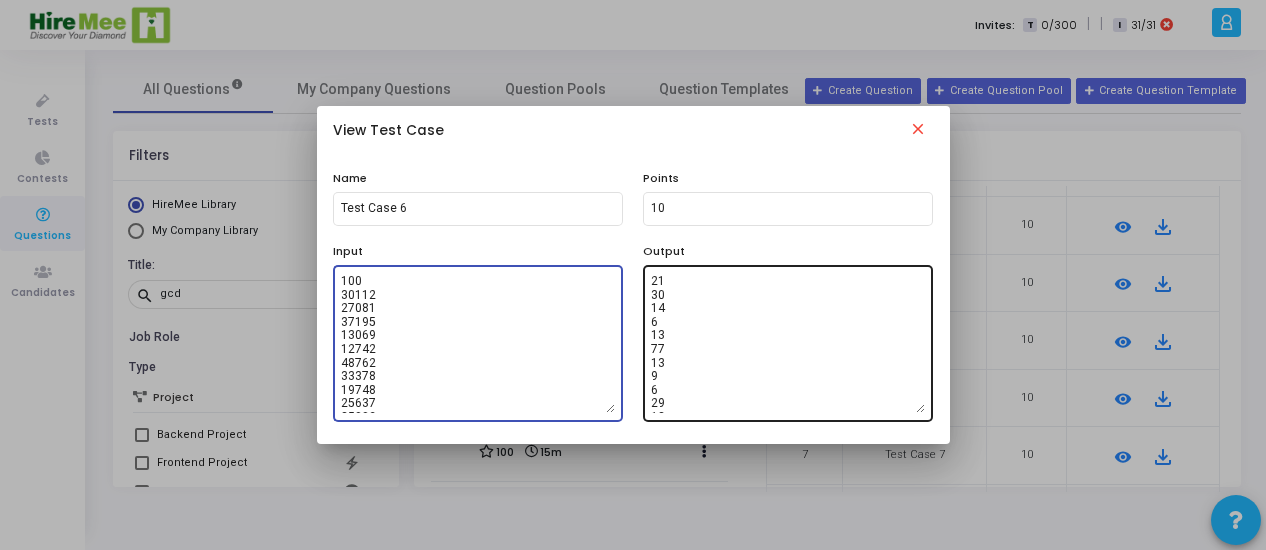 click on "21
30
14
6
13
77
13
9
6
29
13
30
6
45
45
6
37
21
14
13
5
6
6
21
29
13
6
9
77
141
6
45
6
2
6
6
6
13
13
33
45
21
6
10
45
77
6
9
9
29
13
2
10
13
29
21
2
13
45
30
2
9
13
30
13
13
6
6
14
45
6
22
5
61
13
46
2
6
6
21
14
29
53
14
18
14
5
2
57
2
14
6
2
14
6
37
45
10
13
6" at bounding box center [788, 343] 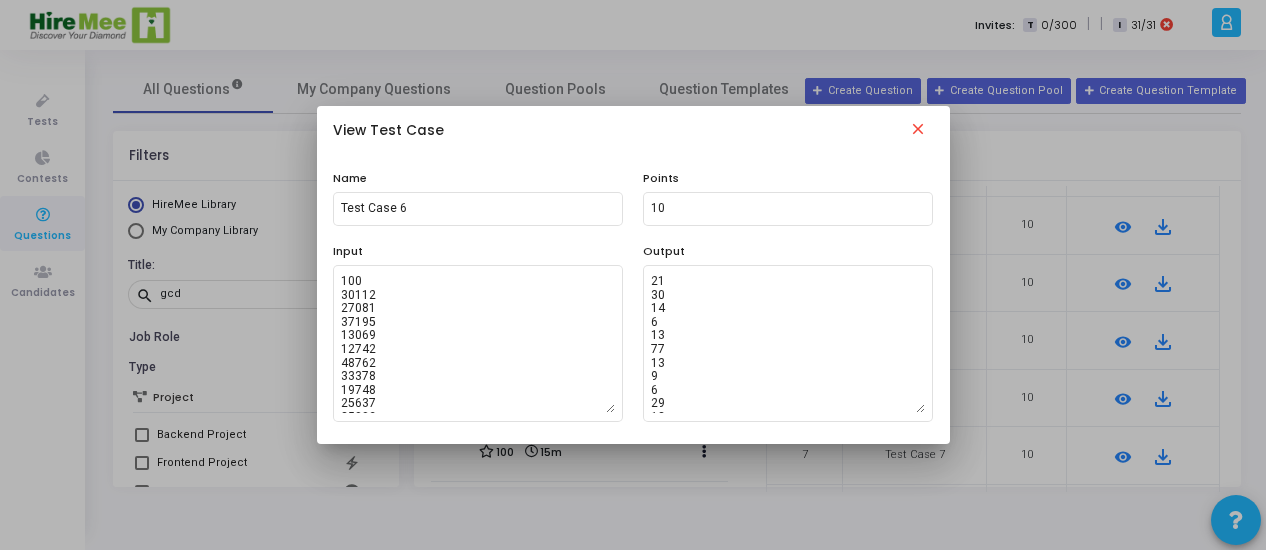 click on "close" at bounding box center [918, 132] 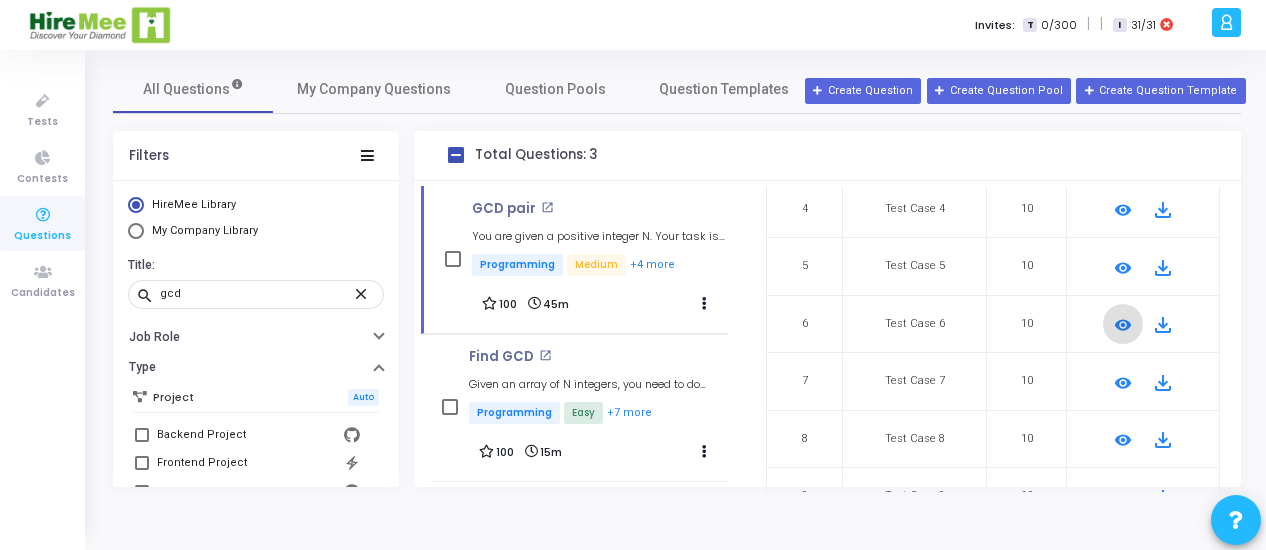 scroll, scrollTop: 411, scrollLeft: 0, axis: vertical 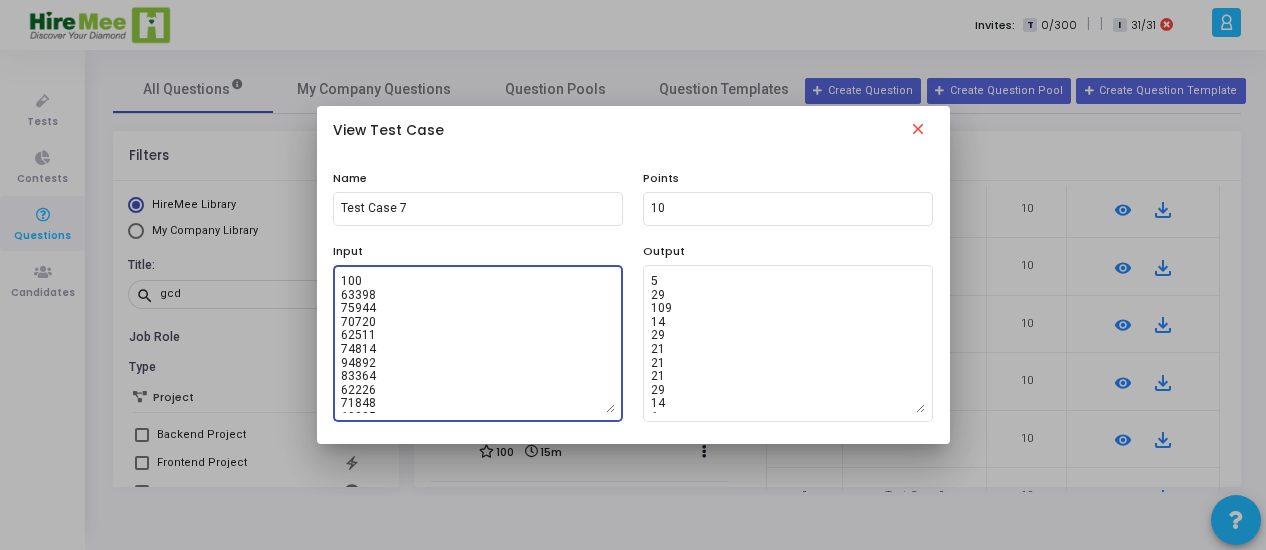 click on "100
63398
75944
70720
62511
74814
94892
83364
62226
71848
60395
81319
74690
72580
57565
69682
54734
63919
62557
63277
65201
61183
61522
73618
80719
64921
58745
50350
55863
83464
72563
96900
61362
80171
70867
83013
60088
92188
67544
67402
70004
59678
94821
60585
99286
54183
90378
87840
78585
88022
94840
59704
96012
80709
83619
69984
89399
85774
50069
77758
64133
83539
54358
92754
90938
96858
65627
96431
69909
83965
92656
94362
67348
98698
85772
68596
96663
66293
93672
98329
50019
67016
54449
53728
76905
58961
75849
61778
77334
98753
52177
50702
95524
95360
77565
76881
85015
81093
72796
50441
63649" at bounding box center [478, 343] 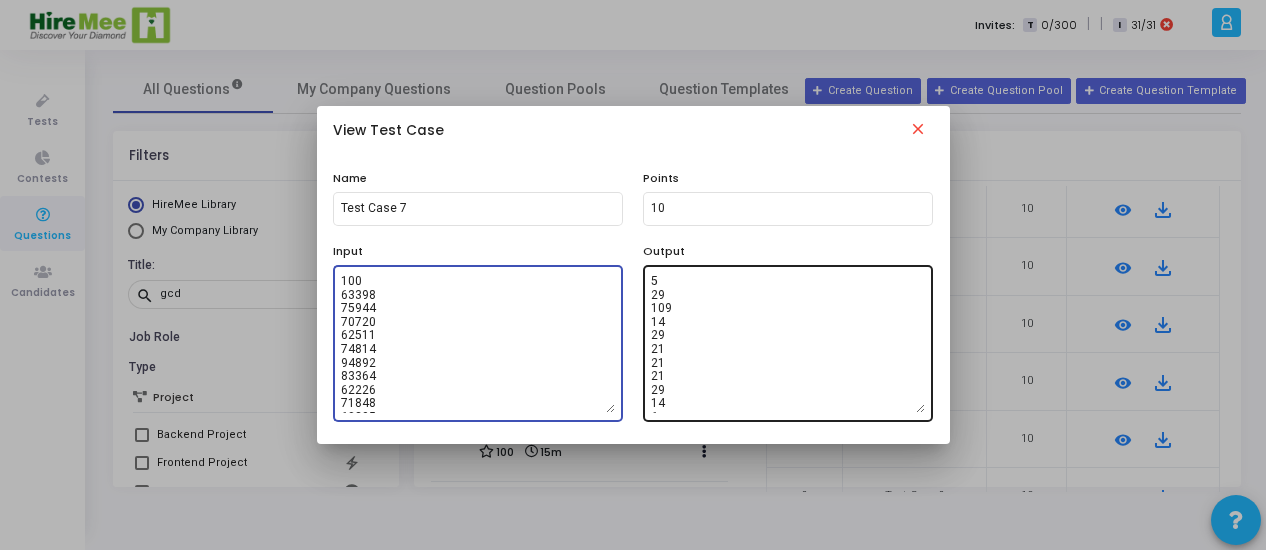 click on "5
29
109
14
29
21
21
21
29
14
6
61
45
14
5
5
6
14
2
6
14
13
5
6
2
14
45
14
13
6
141
45
14
2
30
61
21
13
13
45
13
6
30
13
6
21
141
46
13
29
29
93
6
30
93
2
13
2
13
6
6
5
21
13
21
14
2
14
14
17
13
21
13
21
21
14
2
45
14
6
13
2
45
22
6
14
29
13
14
2
13
45
61
14
22
22
6
9
2
2" at bounding box center [788, 343] 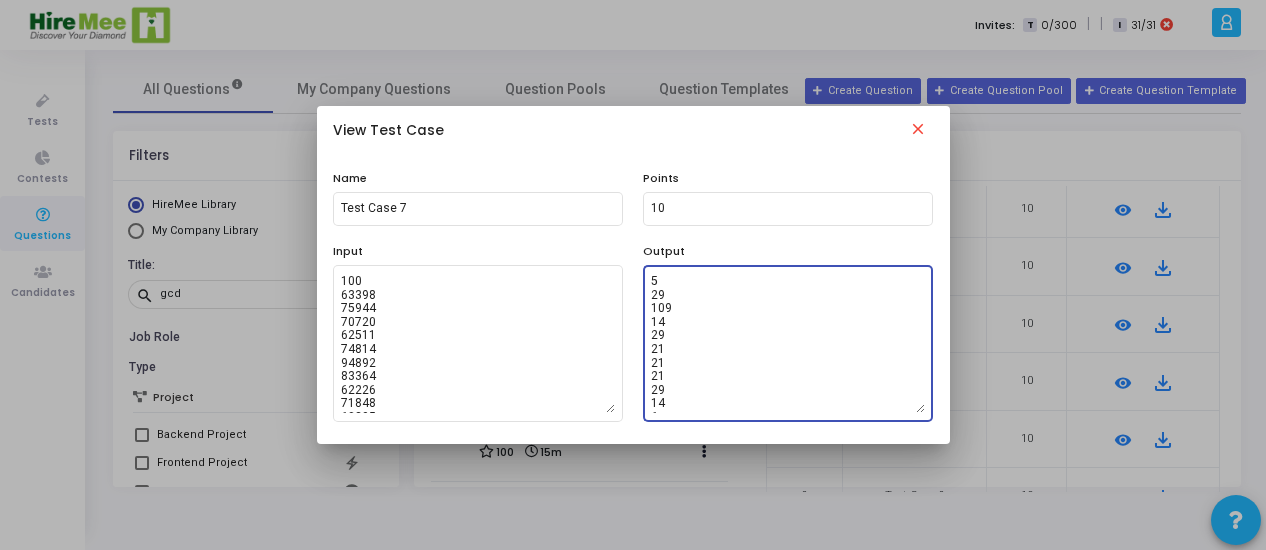 click on "close" at bounding box center [918, 132] 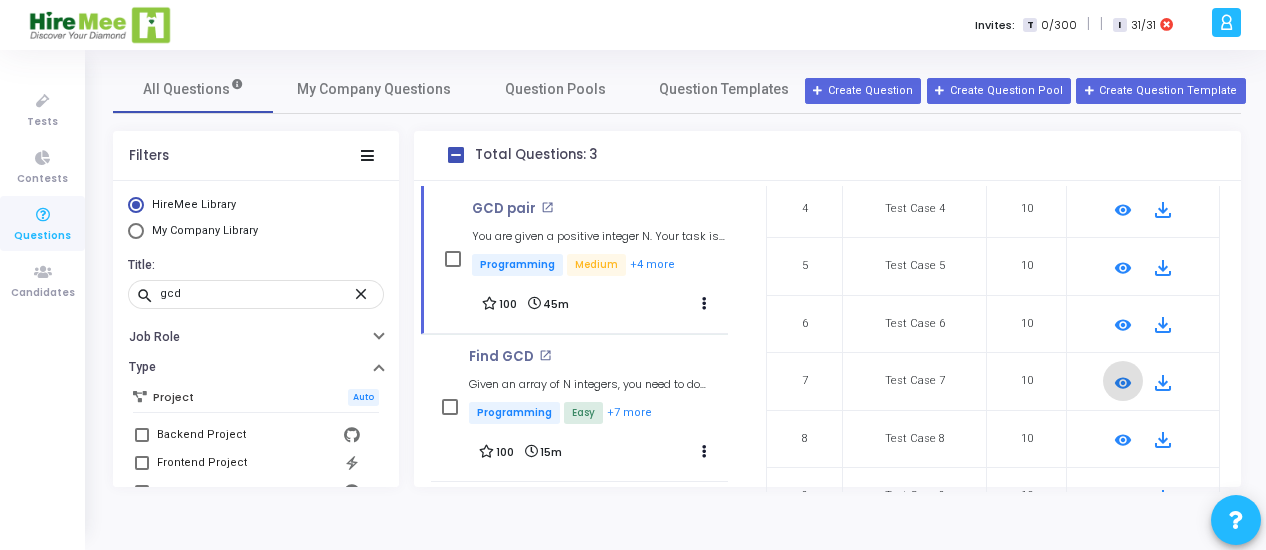 scroll, scrollTop: 514, scrollLeft: 0, axis: vertical 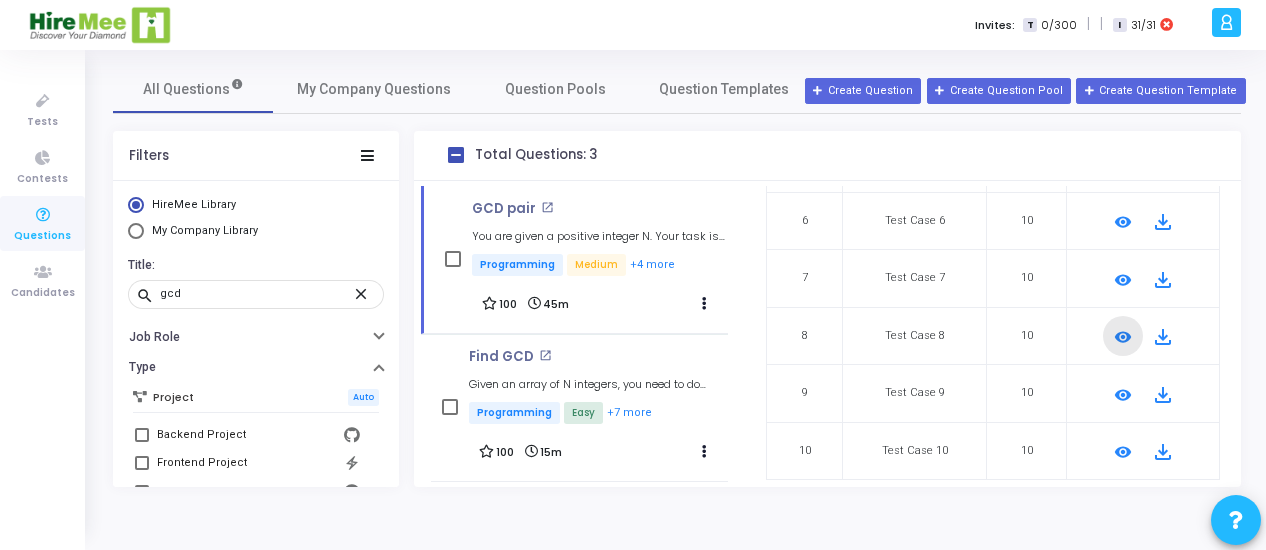 click on "remove_red_eye" at bounding box center [1123, 337] 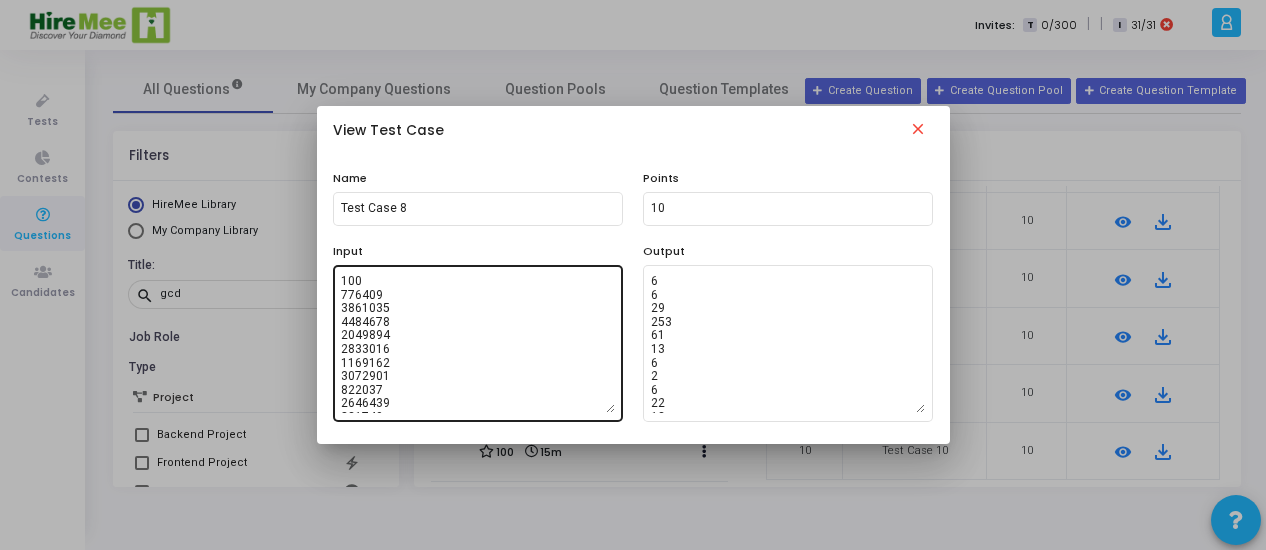click on "100
776409
3861035
4484678
2049894
2833016
1169162
3072901
822037
2646439
831749
2990882
1449742
3106007
1518166
1300842
1012609
3568159
3690564
2198238
3397761
2186638
192369
592736
4987509
3147573
2589640
4511205
4541259
3097297
3606388
2021187
188620
1406192
649589
1863505
4235972
214402
3593706
1142060
3257411
4686832
400937
4181618
3614778
4443457
1258345
3918567
2939311
1674233
3626822
3641008
1547398
1588595
3761336
3878886
1074822
3241462
1515811
3637916
132854
2697364
4062003
4555549
127118
3732237
203458
3427051
2489356
1551259
2416078
2924487
1125613
2223086
4717970
619382
4853741
3531008
217438
2289014
2312576
1418691
2059047
4921090
4498720
1361702
4896217
3949393
2399495
4906414
4838646
1632936
2412835
2070909
202398
387556
2463676
257576
3144584
3524371
602555" at bounding box center [478, 343] 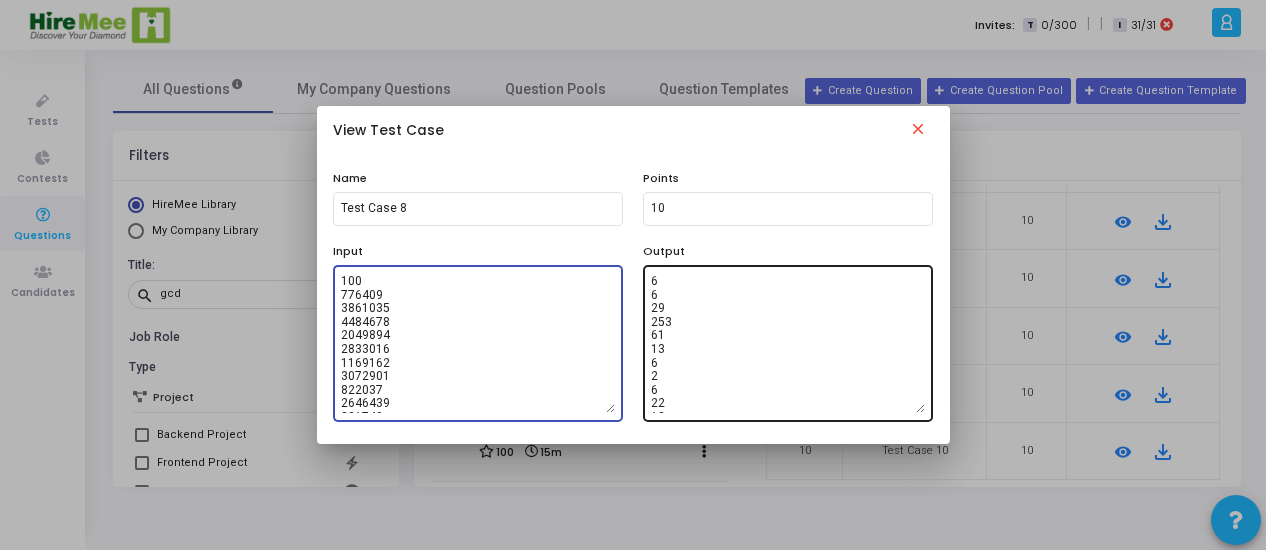 click on "6
6
29
253
61
13
6
2
6
22
13
13
2
13
21
6
6
93
45
30
13
6
21
6
94
61
46
14
14
21
30
21
17
14
30
69
5
45
45
6
37
6
13
45
6
30
30
6
6
13
157
29
30
13
29
61
13
14
21
13
21
14
6
5
22
13
6
45
6
61
22
6
5
29
29
6
69
13
29
125
14
14
29
93
13
14
14
30
5
29
61
14
10
61
45
9
29
13
2
6" at bounding box center [788, 343] 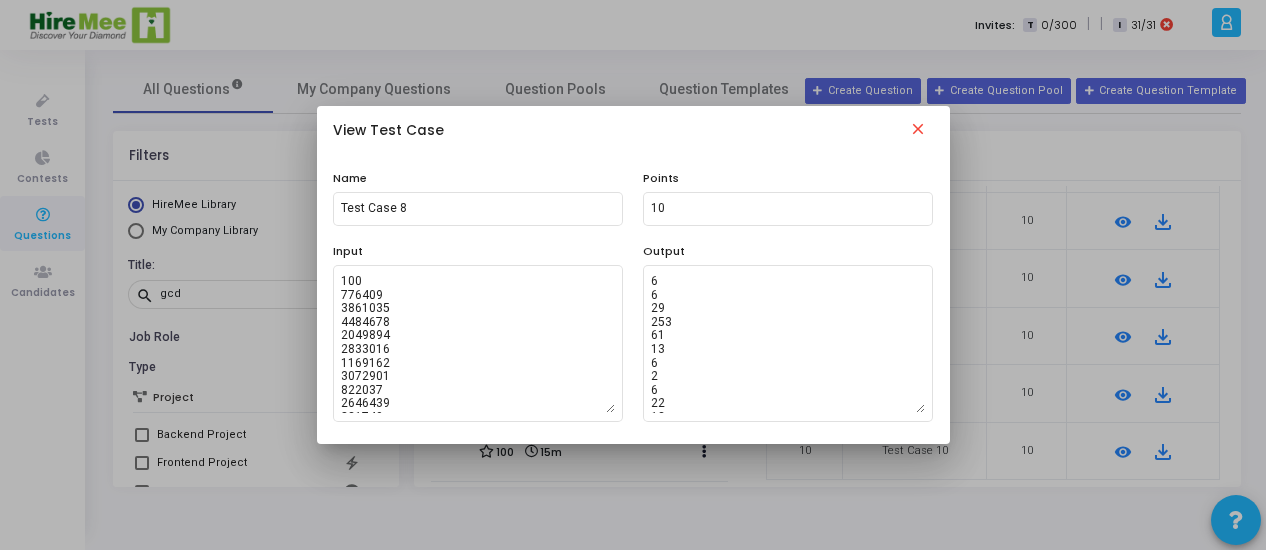 click on "close" at bounding box center [918, 132] 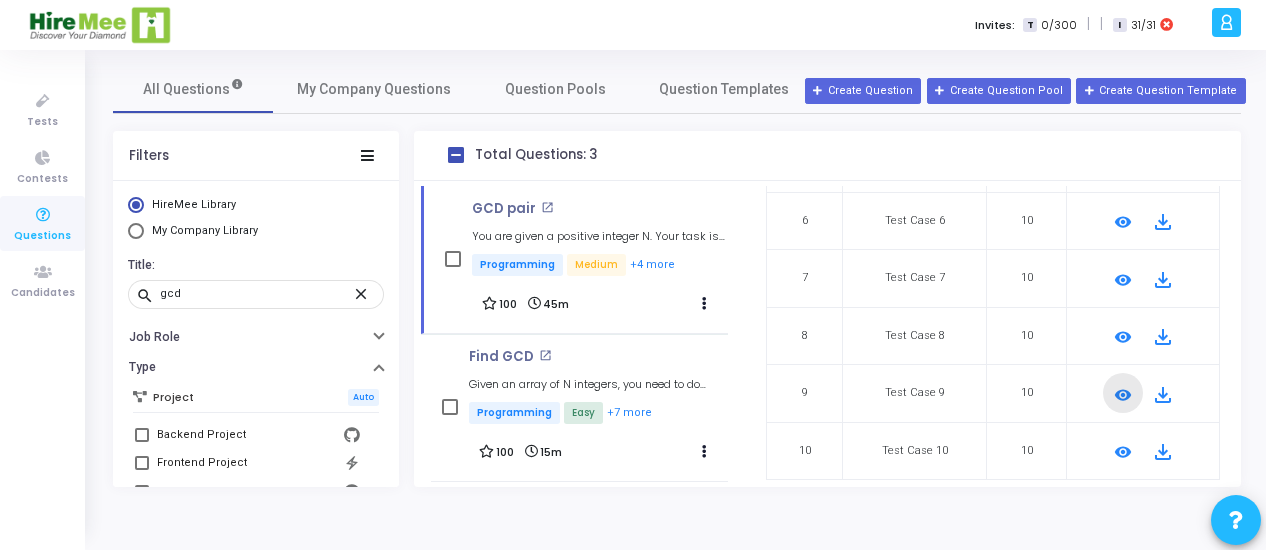 click on "remove_red_eye" at bounding box center [1123, 395] 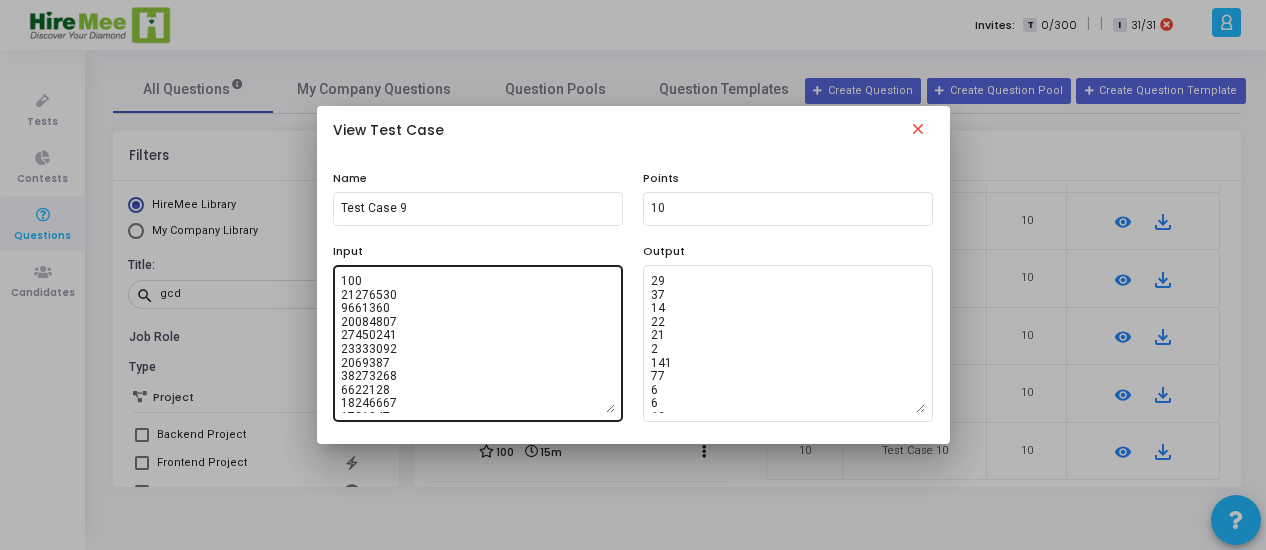 click on "100
21276530
9661360
20084807
27450241
23333092
2069387
38273268
6622128
18246667
1731947
43090971
41549975
23606317
46518265
7101131
6812682
19168198
43790824
3098562
28798063
12886874
40292656
35792914
49987572
33447876
42689927
10311305
25041587
13797425
43706702
2921412
5988873
41506434
30949856
22363788
34536212
45214609
48593949
21642289
28657758
49687084
16000994
34481813
48614922
24943821
26658512
34218852
3839410
17274569
48627119
14341298
22047411
7388668
29161593
9678968
26475151
43341515
12215957
24138010
15733028
13397492
44162074
10355667
15727454
24232565
1103809
28827335
3389536
41651420
8216295
3824766
26525690
8023312
10518268
40719390
15553806
9331144
25617659
47289392
47312693
36618707
37259090
45021251
24998922
41461728
49896406
39149742
42499701
45006485
30238984
12333235
42512996
17671146
30502629
1287655
27863942
15857822
23644786
33824593
6402916" at bounding box center [478, 343] 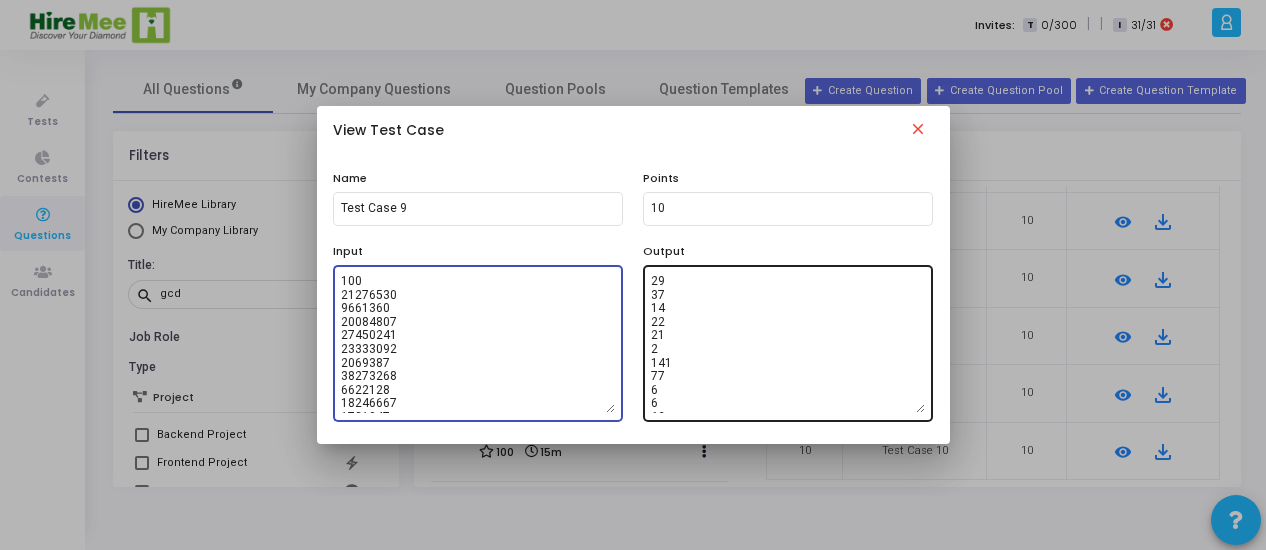 click on "29
37
14
22
21
2
141
77
6
6
62
22
6
6
6
29
29
61
29
6
125
17
13
21
189
22
14
14
22
13
93
30
45
93
21
9
6
14
2
29
45
13
2
21
14
77
21
13
14
6
13
14
21
14
45
14
30
30
29
9
21
29
14
13
62
14
14
45
45
14
125
13
37
21
61
29
13
6
37
2
6
61
14
125
381
21
29
30
14
13
6
45
13
30
14
13
5
13
14
45" at bounding box center (788, 343) 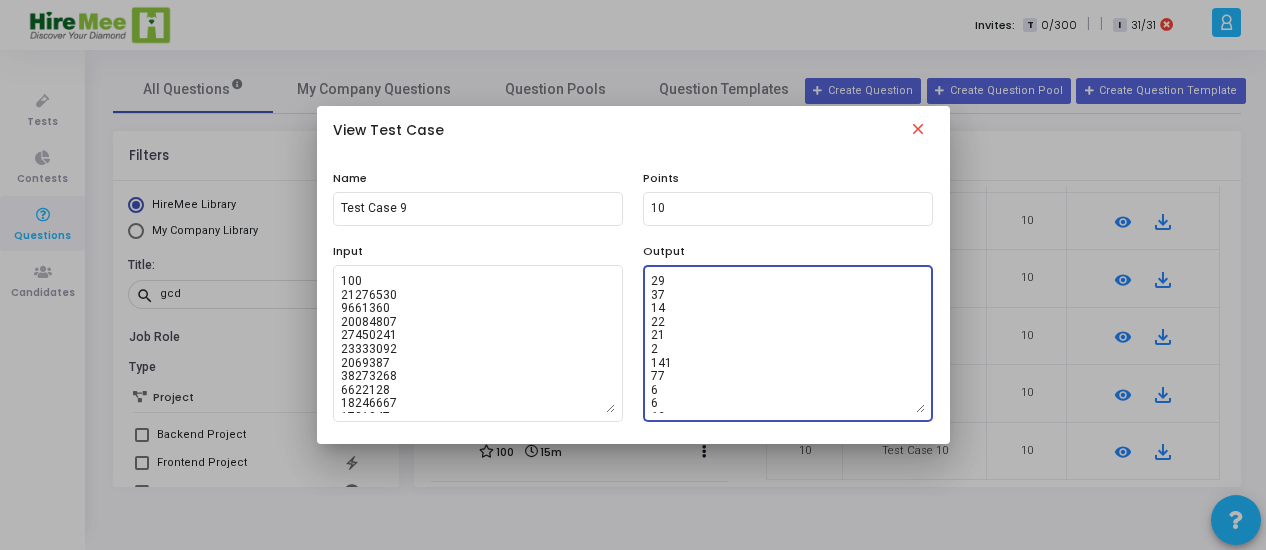 click on "close" at bounding box center [918, 132] 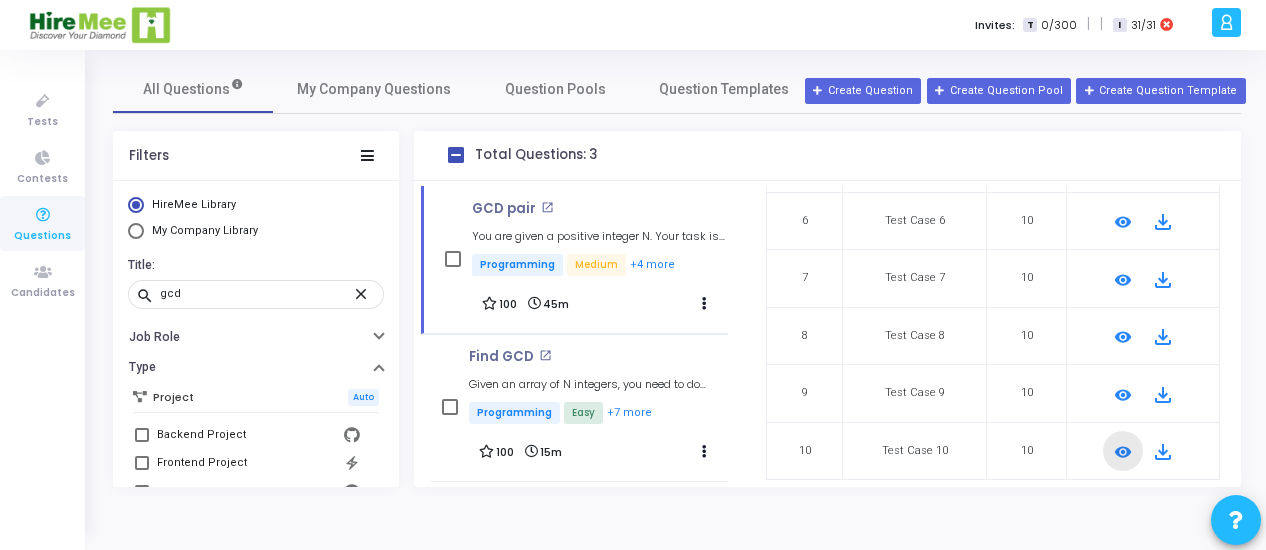 click on "remove_red_eye" at bounding box center [1123, 452] 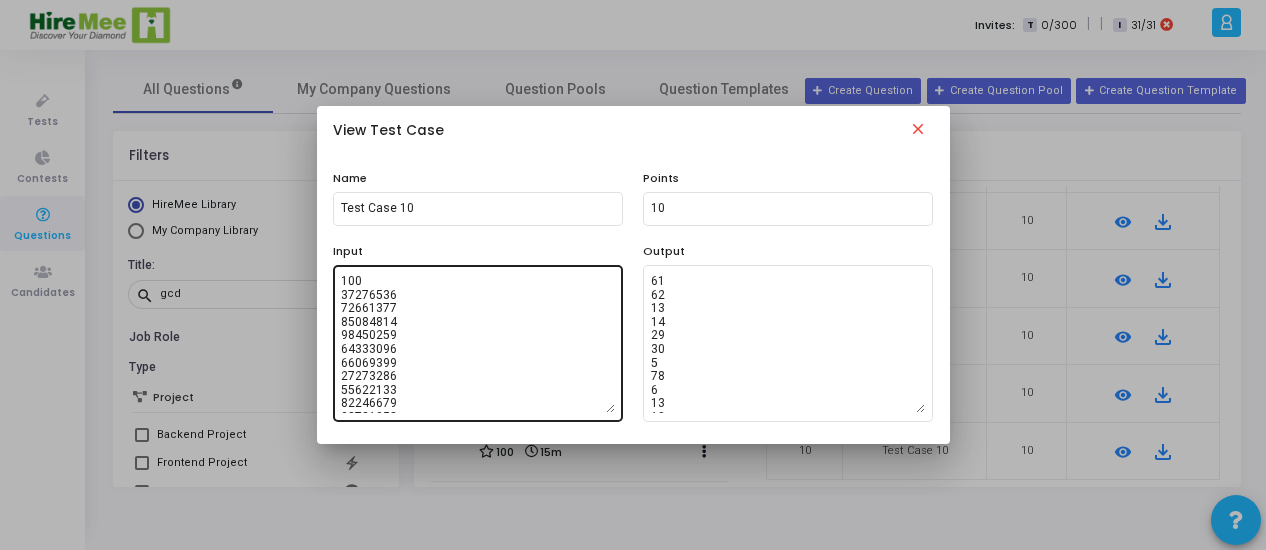 click on "100
37276536
72661377
85084814
98450259
64333096
66069399
27273286
55622133
82246679
98731958
43090975
15549986
78606333
95518270
54101146
47812686
44168200
74790837
66098579
34798078
35886886
38292670
75792923
82987575
39447891
40689941
18311310
88041604
78797432
98706718
66921424
36988886
64506446
20949869
20363802
57536224
52214619
71593961
85642301
99657776
31687096
49000997
82481823
72614929
13943839
17658520
32218866
11839415
39274586
95627134
61341313
80047412
48388672
60161606
99678973
89475168
27341517
85215965
73138015
55733037
78397499
36162077
26355673
37727471
87232582
31103827
26827349
92389546
73651428
23216306
91824781
67525694
72023324
16518283
49719390
97553810
33331151
40617670
85289411
14312698
94618708
62259092
77021259
31998932
58461729
48896415
20149759
49499711
37006488
52239001
18333250
74513004
40671158
94502641
99287661
17863955
87857835
30644796
48824604
85402935" at bounding box center (478, 343) 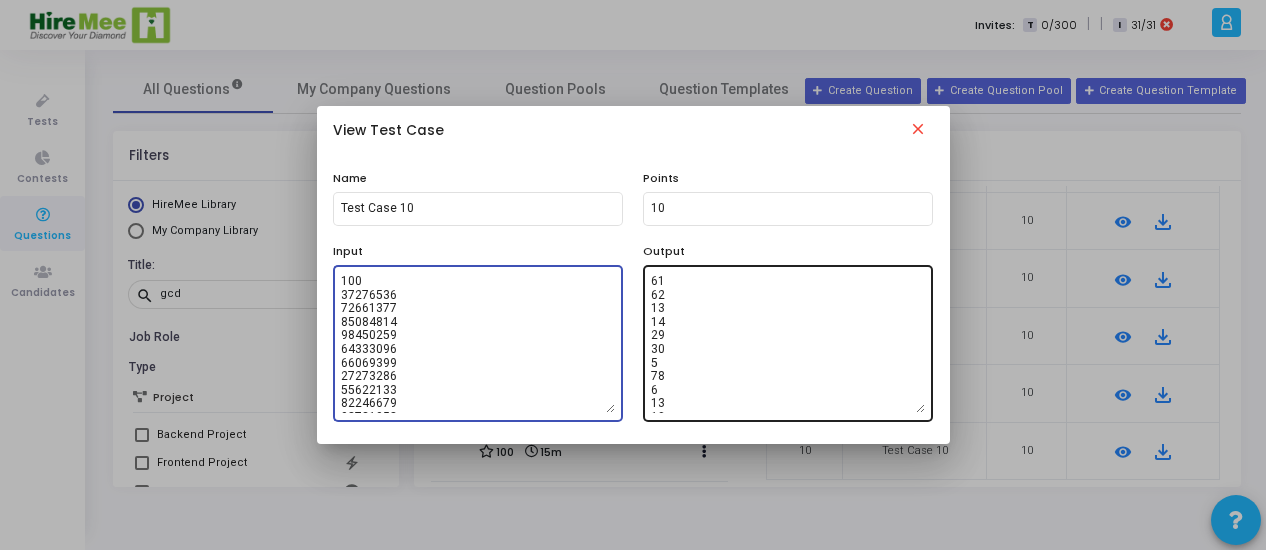 click on "61
62
13
14
29
30
5
78
6
13
10
5
46
29
13
29
45
62
10
61
29
61
6
46
70
6
45
21
125
21
17
29
5
6
13
45
14
6
2
17
125
14
22
6
30
125
93
14
45
29
22
21
53
61
6
93
30
14
6
14
6
30
14
30
13
6
6
5
69
13
6
5
21
6
253
29
14
13
6
5
45
45
14
93
30
22
6
6
93
6
61
45
29
2
30
14
62
285
141
22" at bounding box center (788, 343) 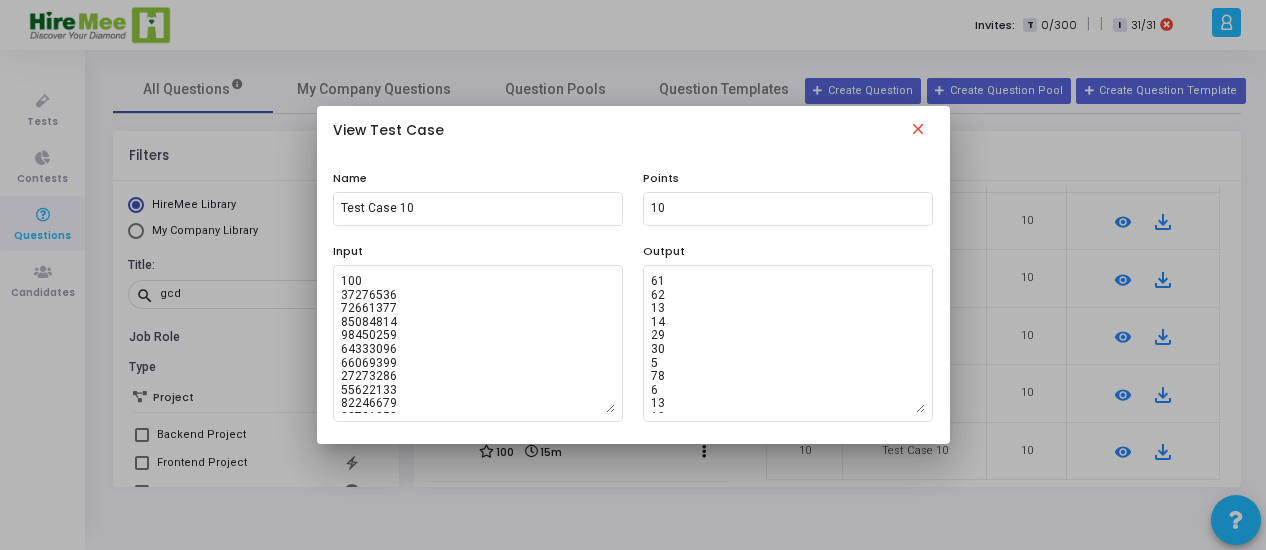 click on "close" at bounding box center [918, 132] 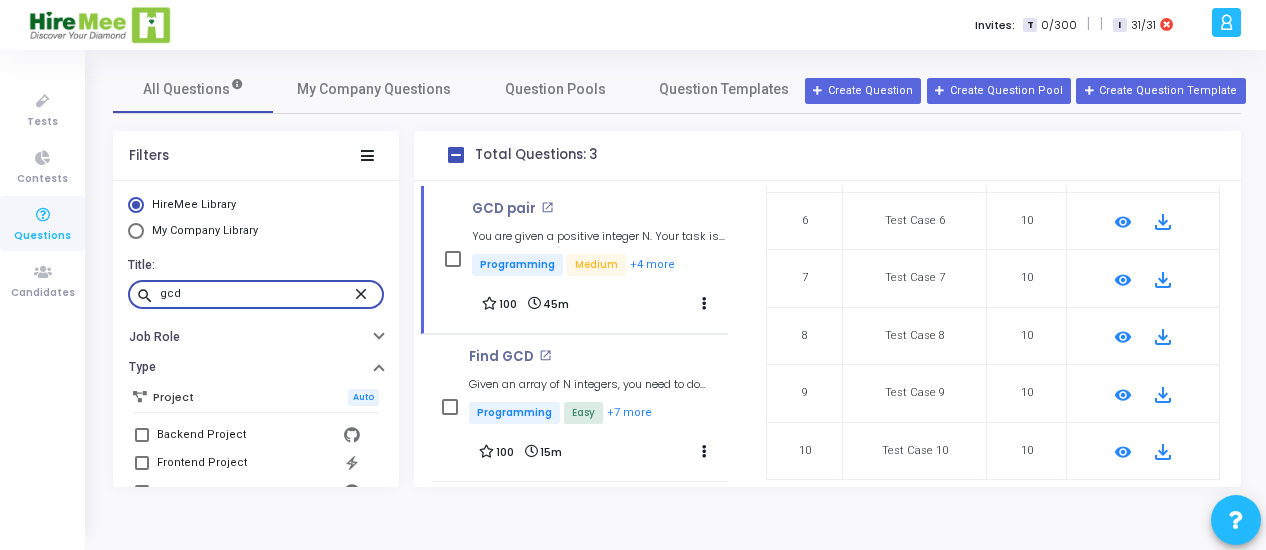 click on "gcd" at bounding box center [256, 294] 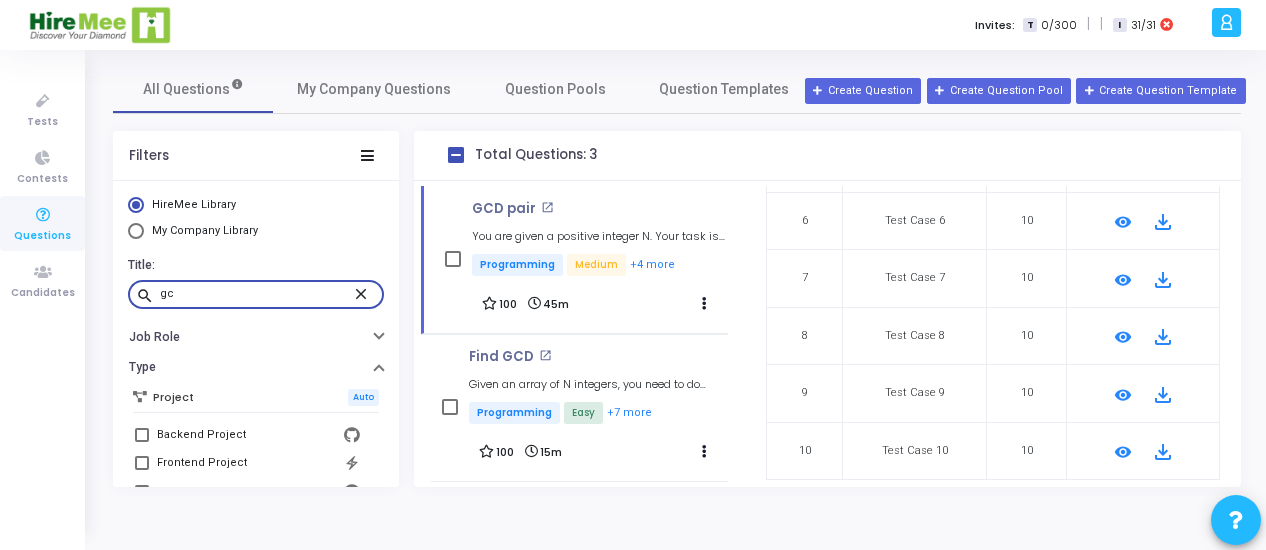 type on "g" 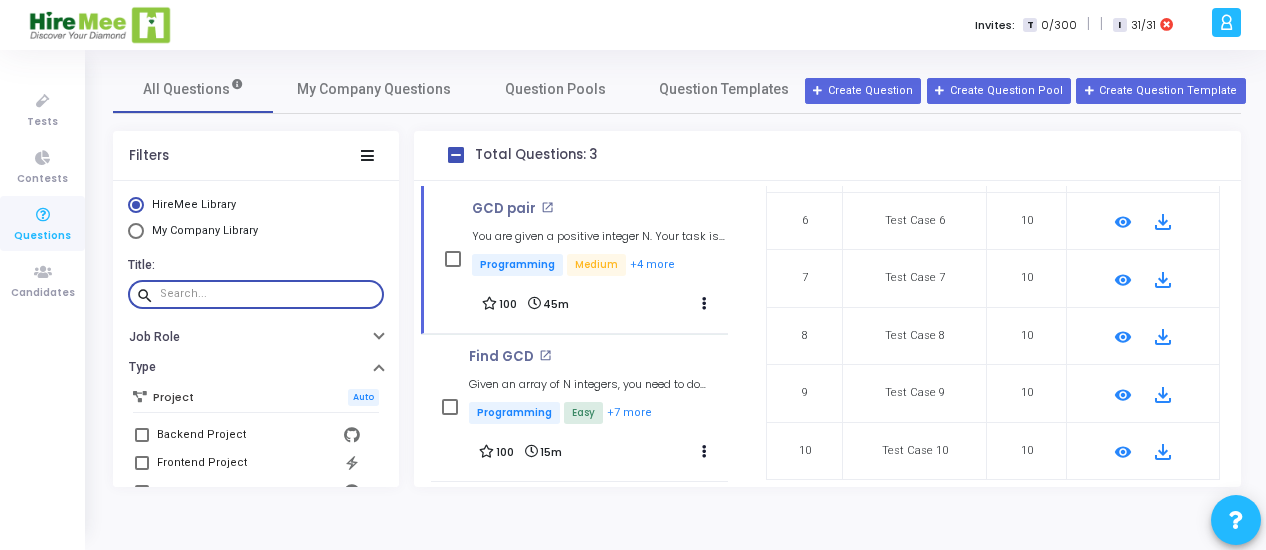 paste on "Longest palindrome" 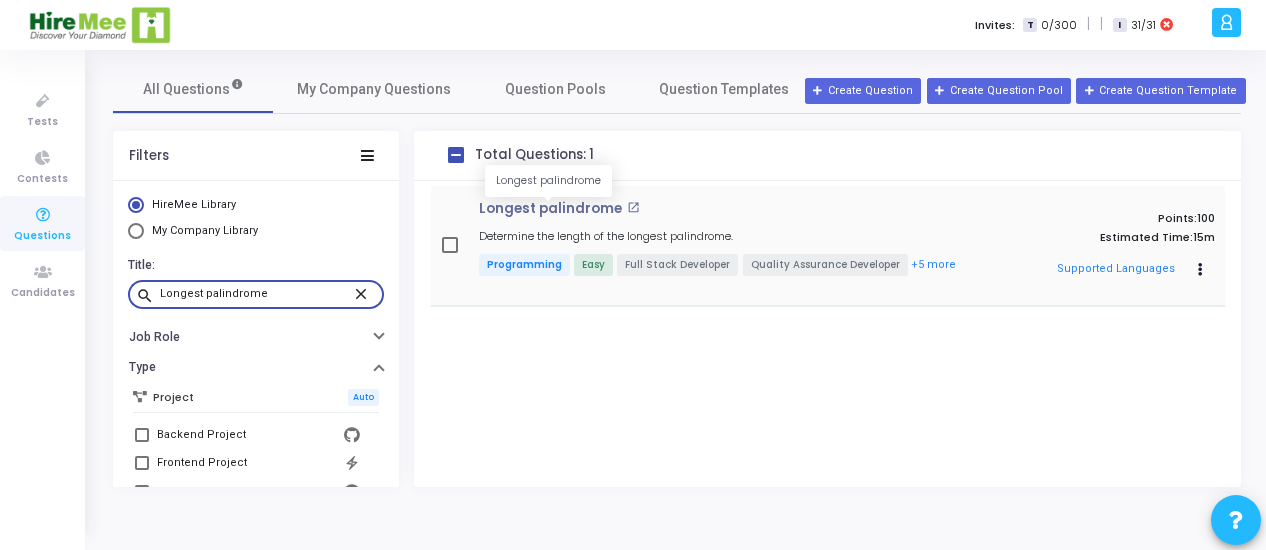 click on "Longest palindrome" at bounding box center (550, 209) 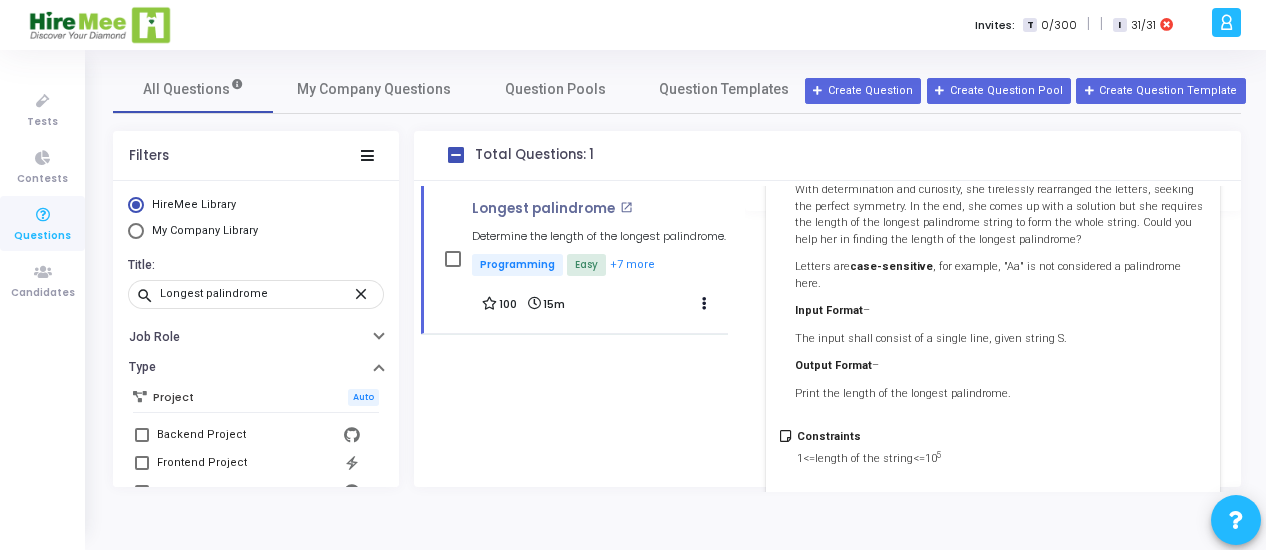 scroll, scrollTop: 103, scrollLeft: 0, axis: vertical 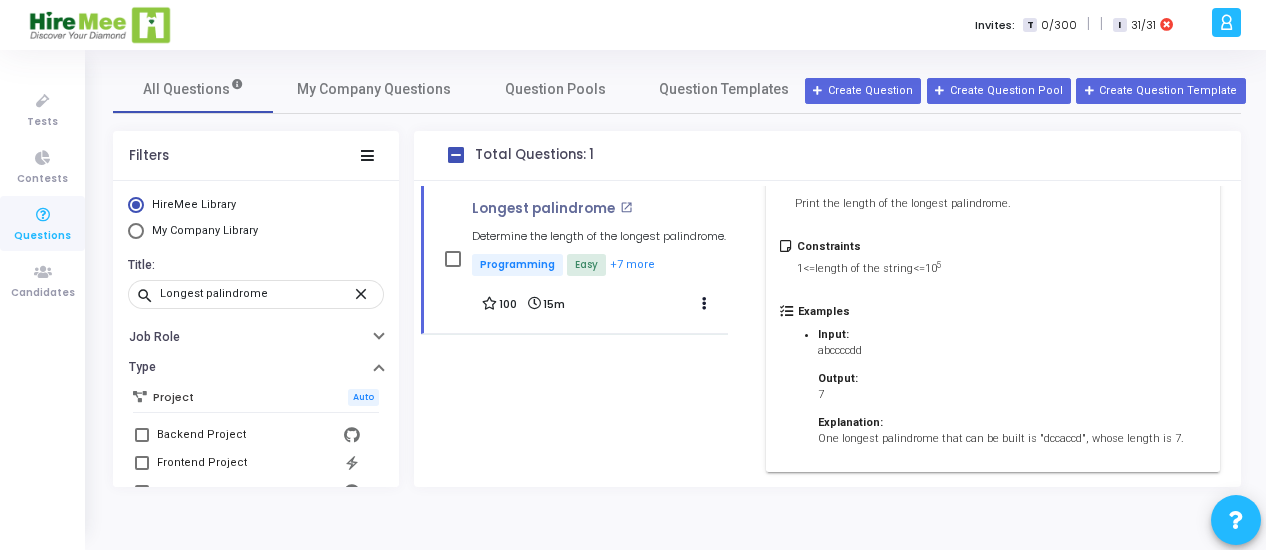 drag, startPoint x: 794, startPoint y: 317, endPoint x: 1167, endPoint y: 418, distance: 386.4324 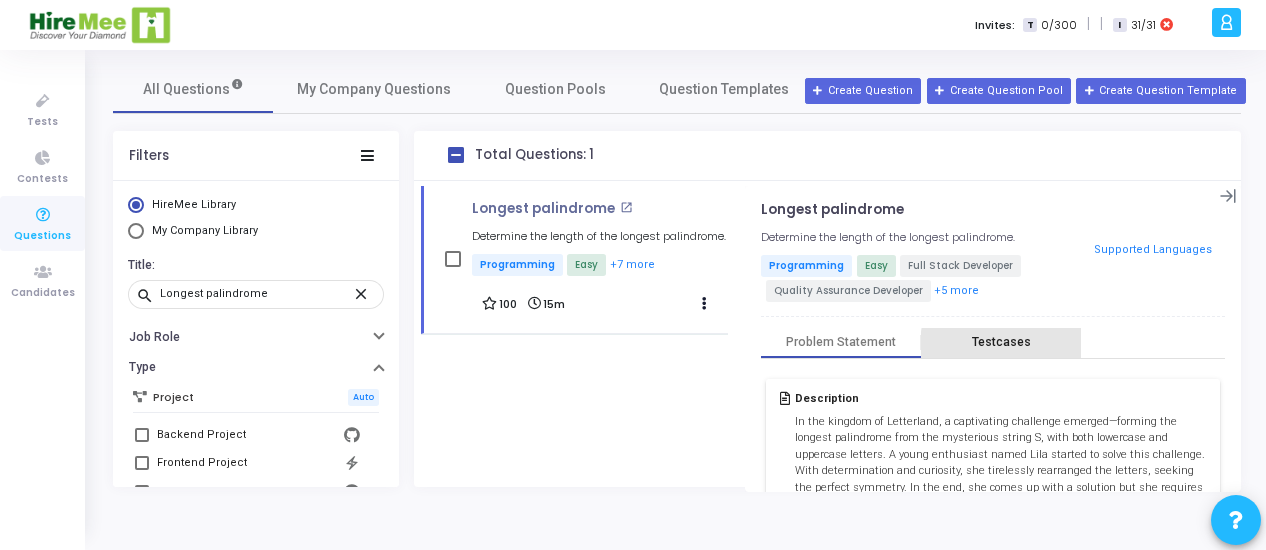 click on "Testcases" at bounding box center [1001, 342] 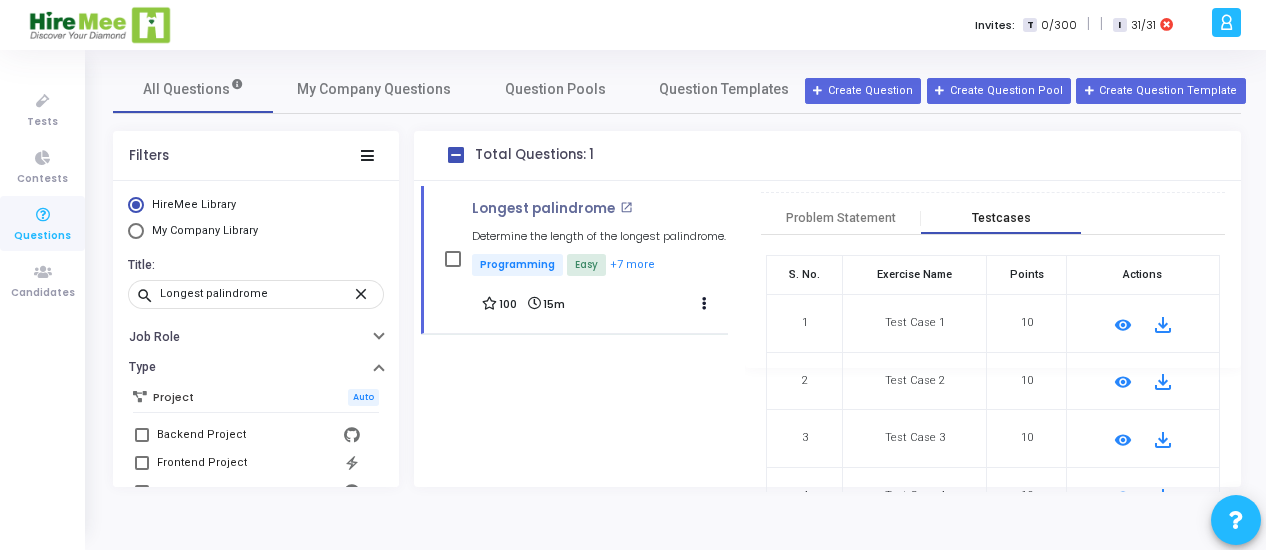 scroll, scrollTop: 131, scrollLeft: 0, axis: vertical 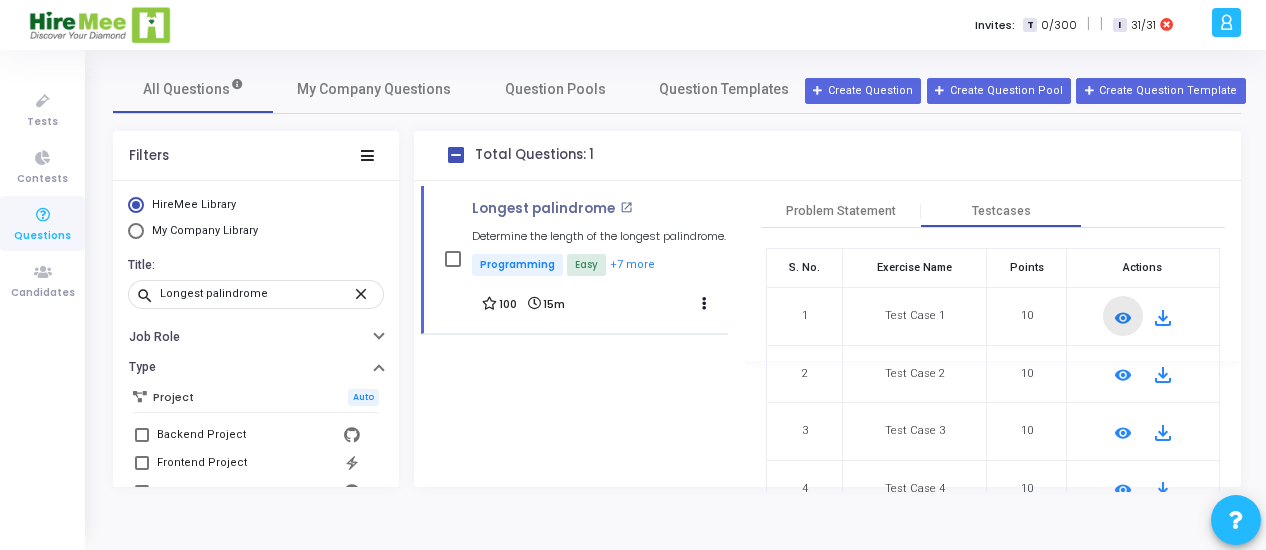 click on "remove_red_eye" at bounding box center [1123, 318] 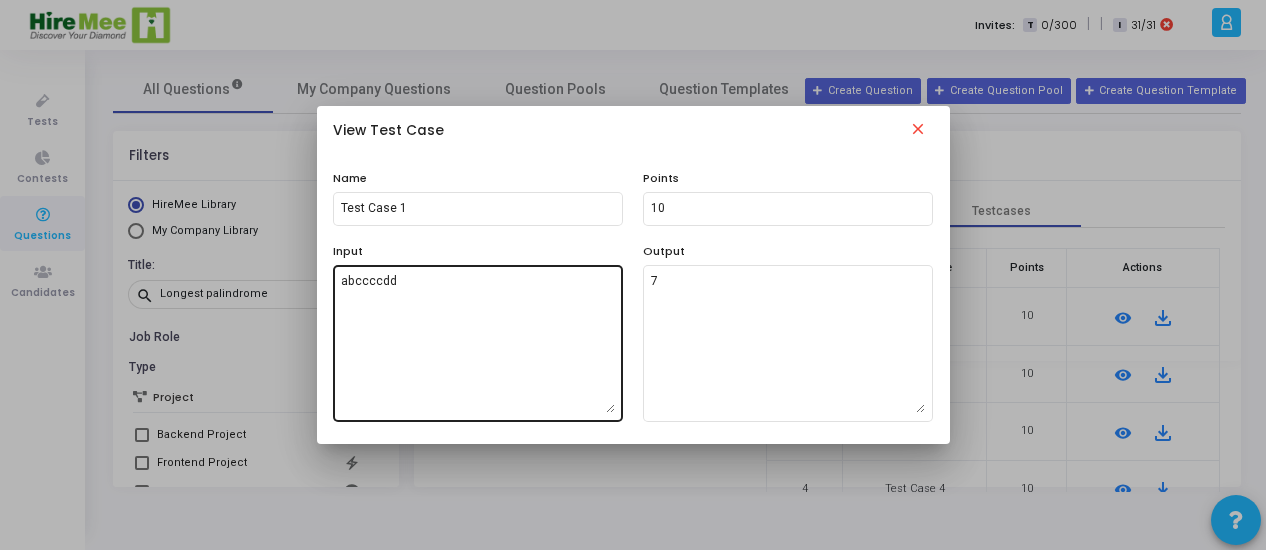 click on "abccccdd" at bounding box center (478, 343) 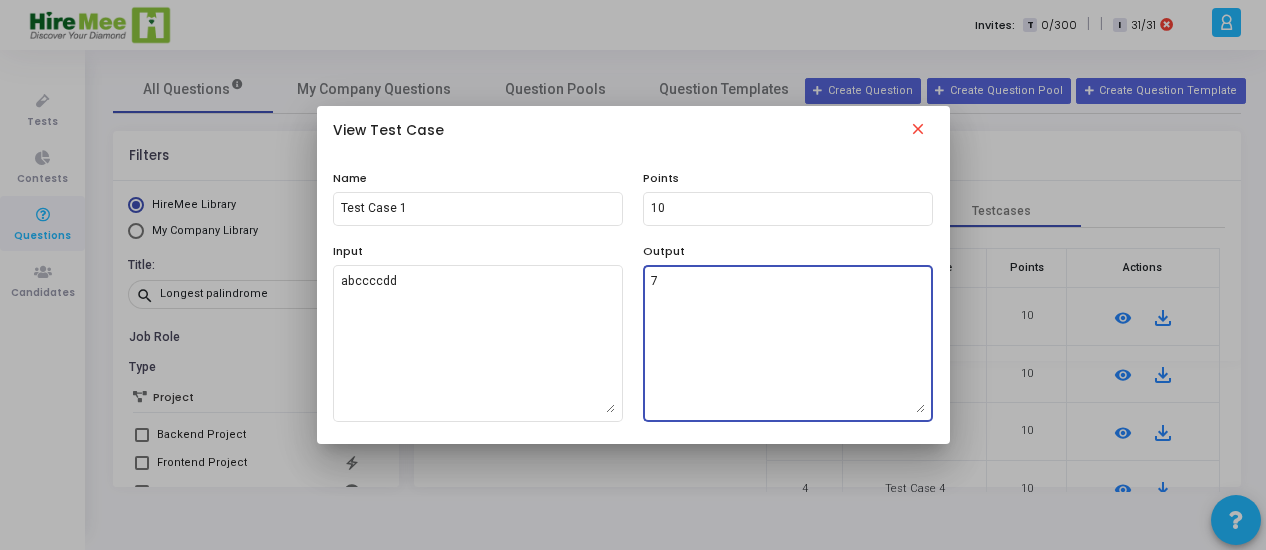 click on "7" at bounding box center [788, 343] 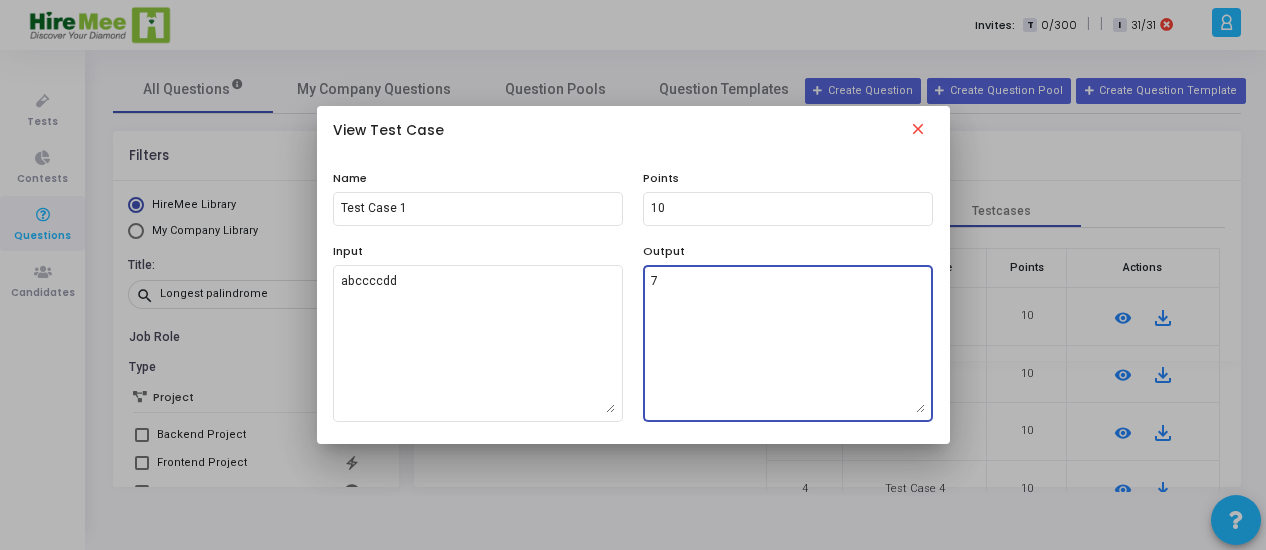 click on "close" at bounding box center [918, 132] 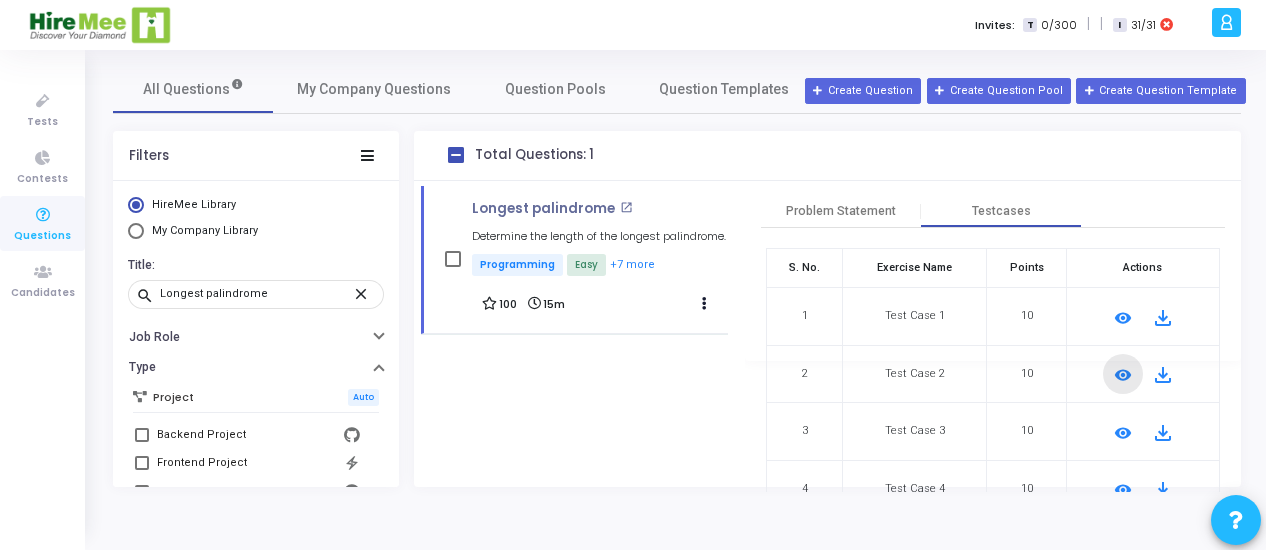 click on "remove_red_eye" at bounding box center [1123, 375] 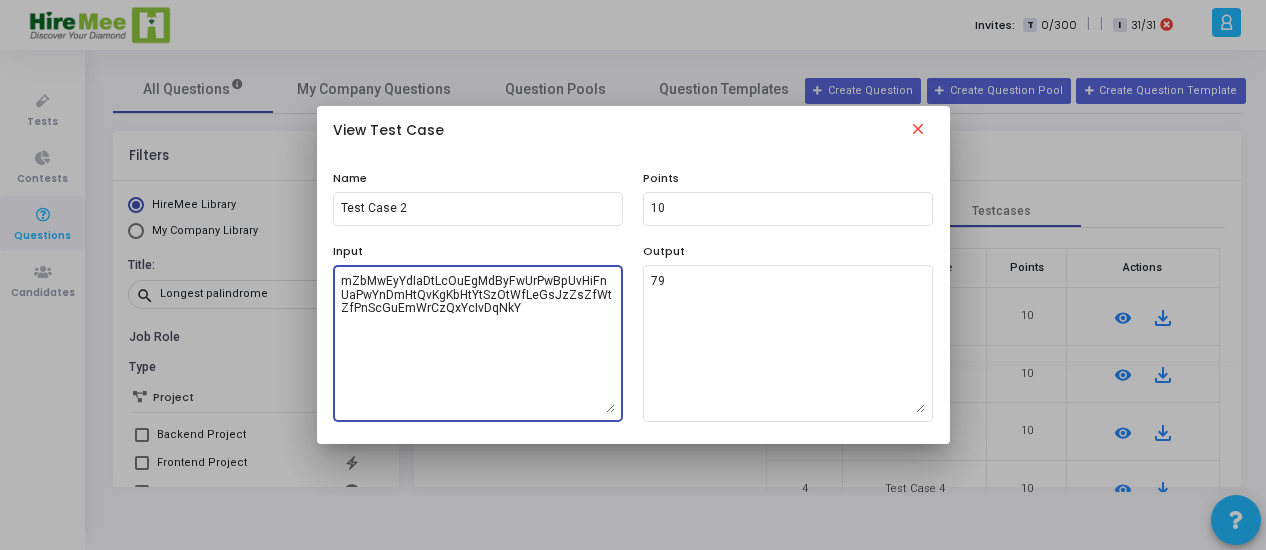 click on "mZbMwEyYdIaDtLcOuEgMdByFwUrPwBpUvHiFnUaPwYnDmHtQvKgKbHtYtSzOtWfLeGsJzZsZfWtZfPnScGuEmWrCzQxYcIvDqNkY" at bounding box center [478, 343] 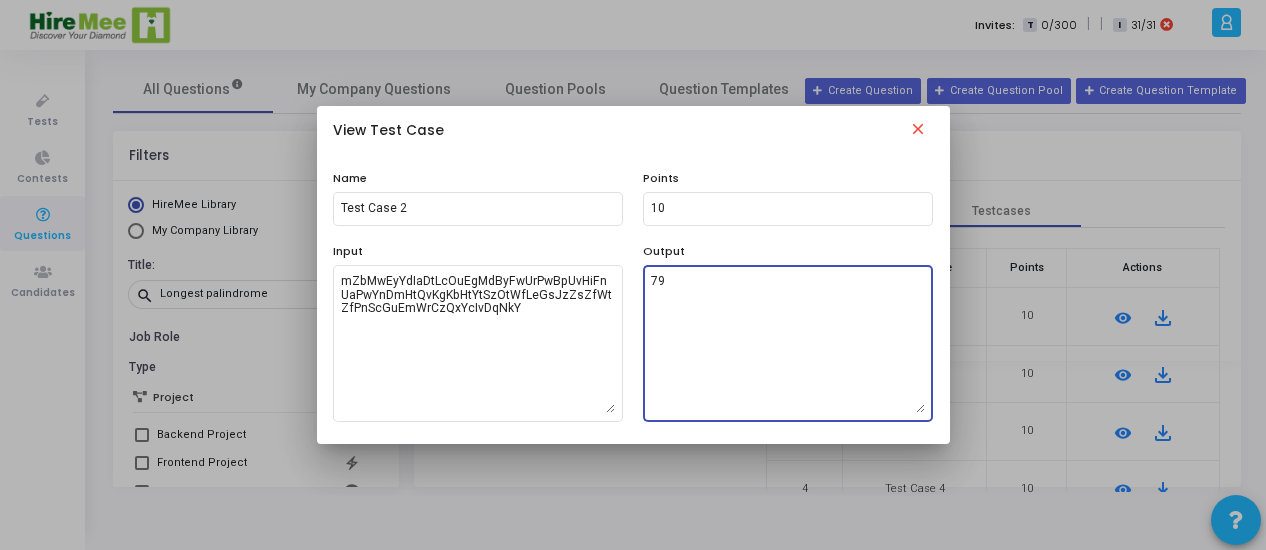 click on "79" at bounding box center (788, 343) 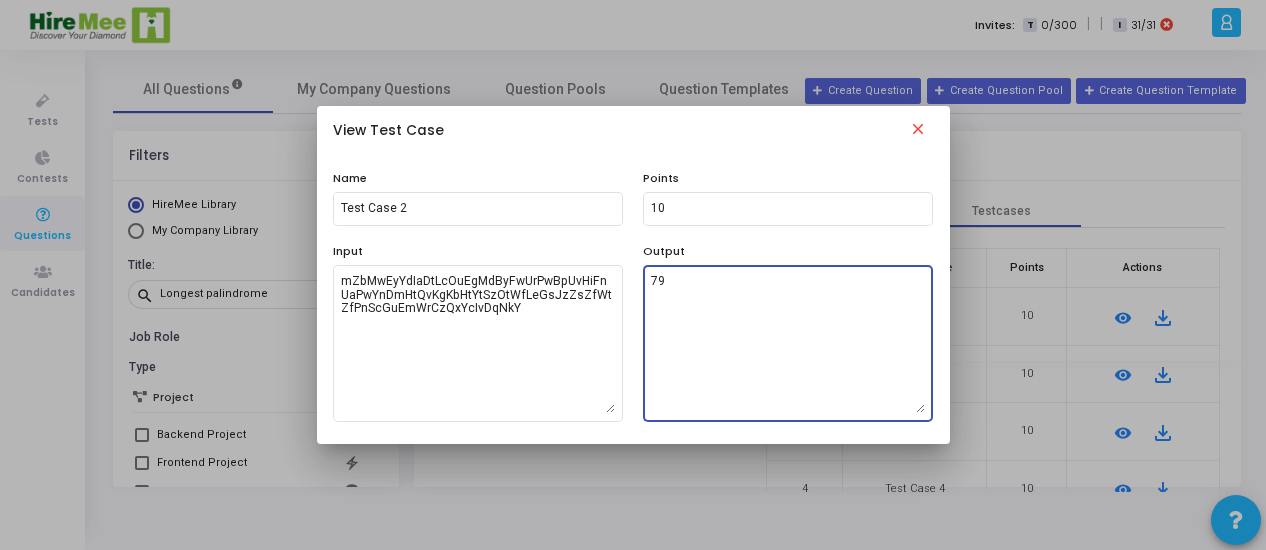 click on "close" at bounding box center (918, 132) 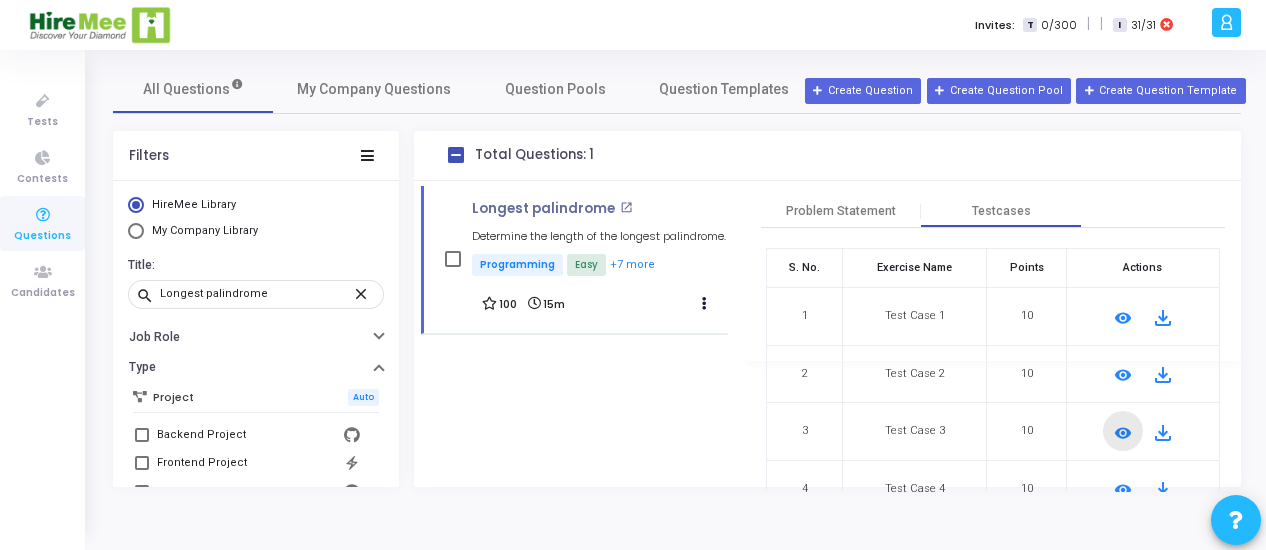 click on "remove_red_eye" at bounding box center [1123, 433] 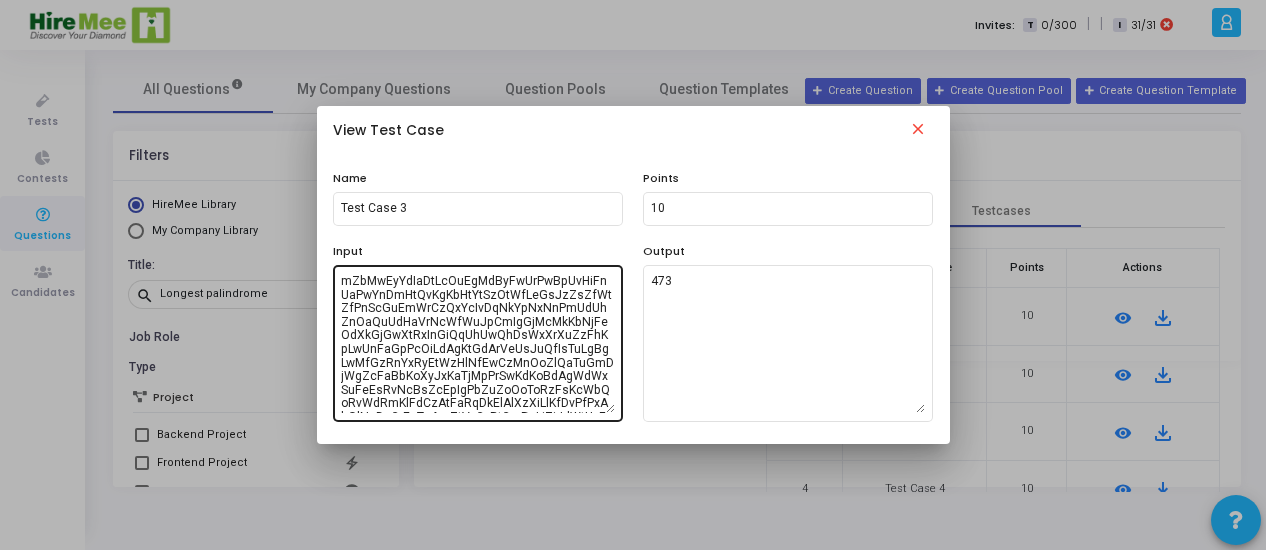 click on "mZbMwEyYdIaDtLcOuEgMdByFwUrPwBpUvHiFnUaPwYnDmHtQvKgKbHtYtSzOtWfLeGsJzZsZfWtZfPnScGuEmWrCzQxYcIvDqNkYpNxNnPmUdUhZnOaQuUdHaVrNcWfWuJpCmIgGjMcMkKbNjFeOdXkGjGwXtRxInGiQqUhUwQhDsWxXrXuZzFhKpLwUnFaGpPcOiLdAgKtGdArVeUsJuQfIsTuLgBgLwMfGzRnYxRyEtWzHlNfEwCzMnOoZlQaTuGmDjWgZcFaBbKoXyJxKaTjMpPrSwKdKoBdAgWdWxSuFeEsRvNcBsZcEpIgPbZuZoOoToRzFsKcWbQoRvWdRmKlFdCzAtFaRqDkElAlXzXiLlKfDvPfPxAbQlNgDsCrEnTzAmZtVvCvRtCmBqLiZiJdWtUyFrXoLsYsXlFeBpOlCmQsPpMrFkYuNyDtMwBeXsNgXhWvRoAnDfQjAmZkPtTsLiLdLrKjOyRpXuGiCeAhGiAkEvSjO" at bounding box center [478, 343] 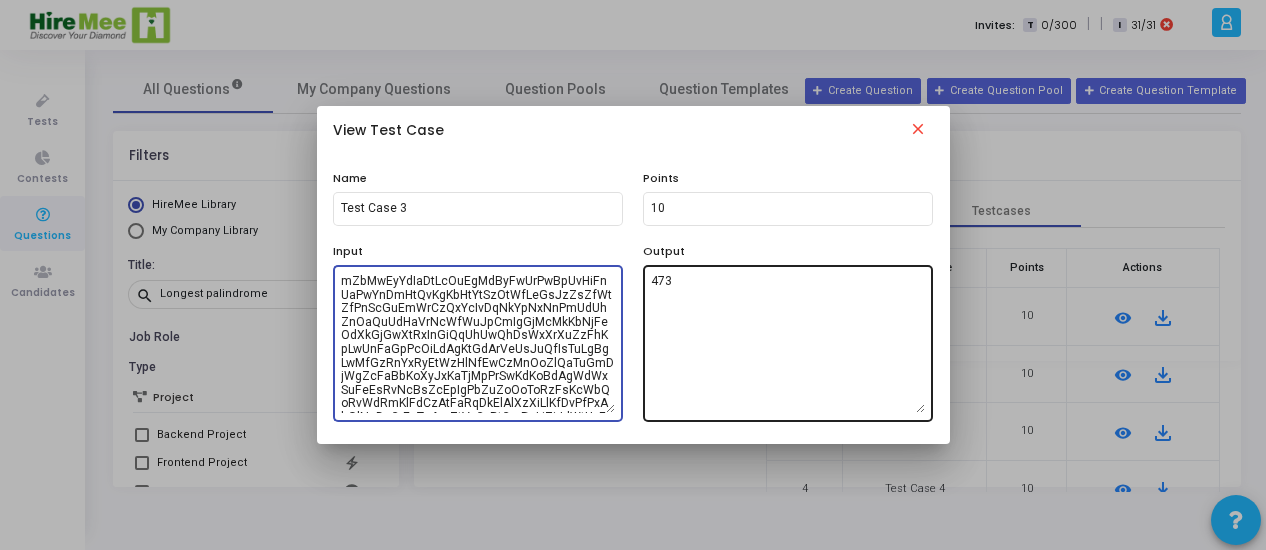 click on "473" at bounding box center [788, 343] 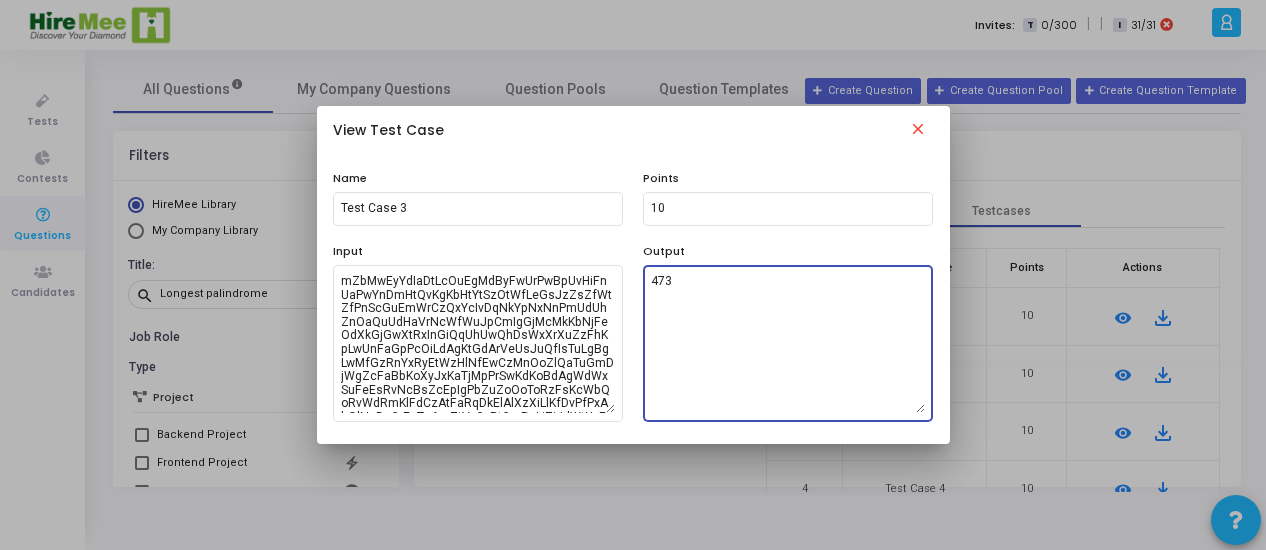 click on "473" at bounding box center (788, 343) 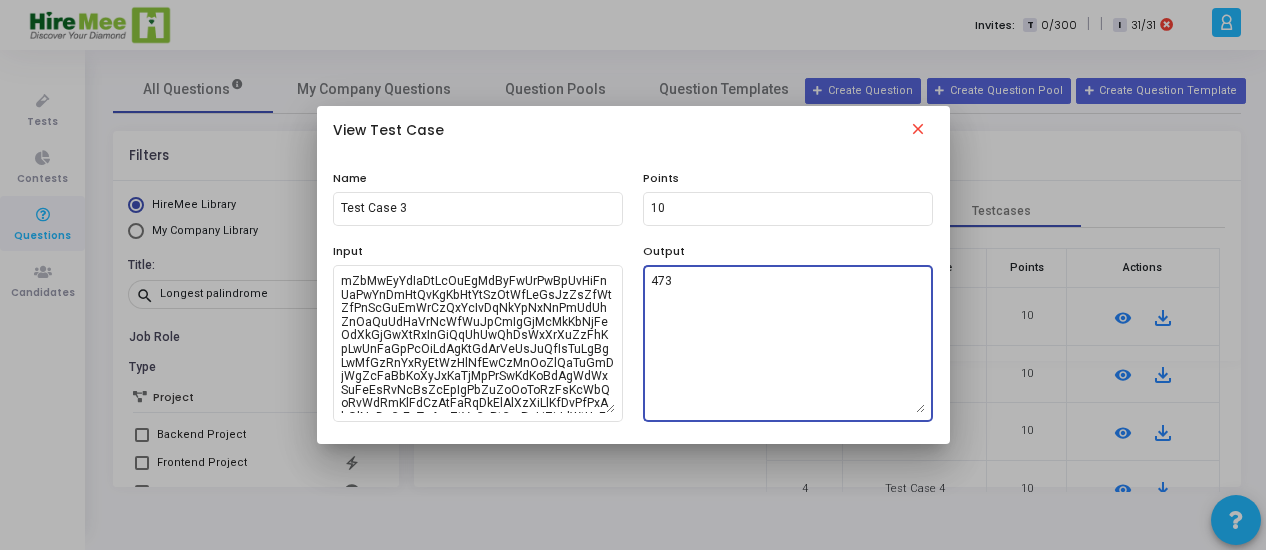 click on "close" at bounding box center (918, 132) 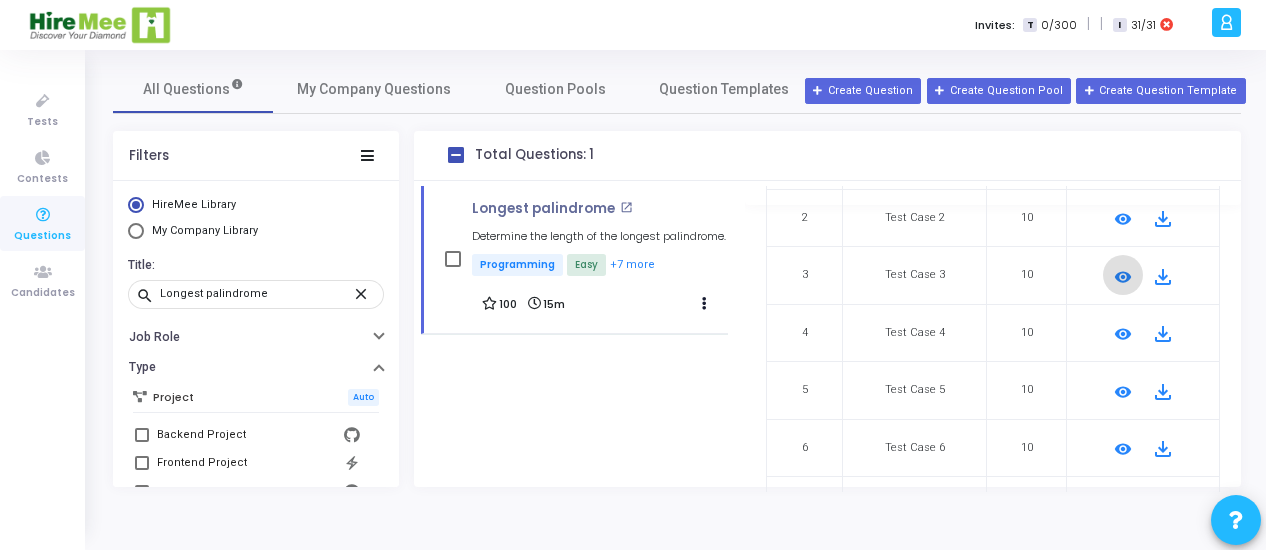 scroll, scrollTop: 291, scrollLeft: 0, axis: vertical 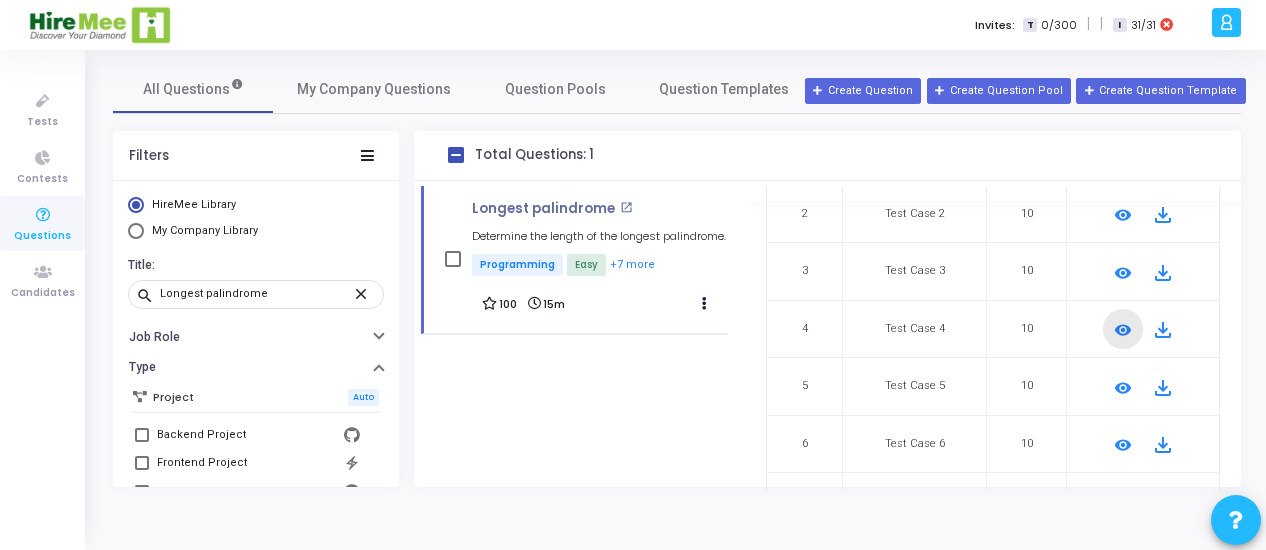 click on "remove_red_eye" at bounding box center (1123, 330) 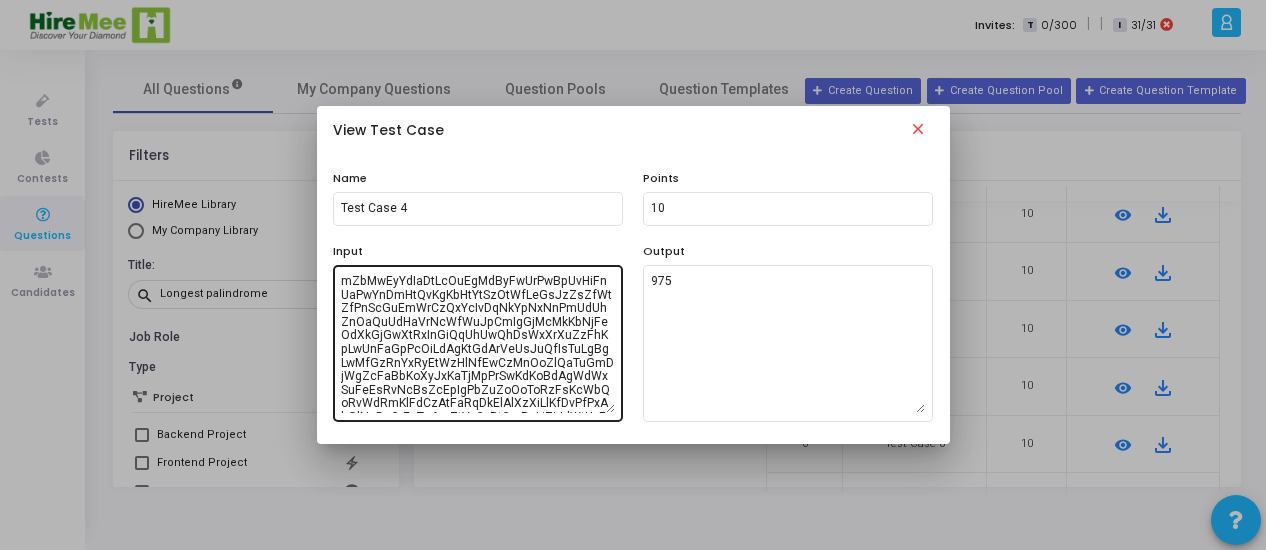 click on "mZbMwEyYdIaDtLcOuEgMdByFwUrPwBpUvHiFnUaPwYnDmHtQvKgKbHtYtSzOtWfLeGsJzZsZfWtZfPnScGuEmWrCzQxYcIvDqNkYpNxNnPmUdUhZnOaQuUdHaVrNcWfWuJpCmIgGjMcMkKbNjFeOdXkGjGwXtRxInGiQqUhUwQhDsWxXrXuZzFhKpLwUnFaGpPcOiLdAgKtGdArVeUsJuQfIsTuLgBgLwMfGzRnYxRyEtWzHlNfEwCzMnOoZlQaTuGmDjWgZcFaBbKoXyJxKaTjMpPrSwKdKoBdAgWdWxSuFeEsRvNcBsZcEpIgPbZuZoOoToRzFsKcWbQoRvWdRmKlFdCzAtFaRqDkElAlXzXiLlKfDvPfPxAbQlNgDsCrEnTzAmZtVvCvRtCmBqLiZiJdWtUyFrXoLsYsXlFeBpOlCmQsPpMrFkYuNyDtMwBeXsNgXhWvRoAnDfQjAmZkPtTsLiLdLrKjOyRpXuGiCeAhGiAkEvSjOaDmKfNkSwRaWkJxWcMcCiAbZbRsKzAzJqTlKiQyDpTpKcSdGcQjShZnDpVaNnRyWfRnRgHlJjQrXpXnLkCwDpDkSwVtXgAnWwYoOsXtNeXeEzJxOuYfJhNwPqFxExZxFoLpCfBlPnCeTyHtRwXkBoScCsKxBuVcRoSaVnPxZoEoYyGhBbQkFlSuTpWmHqWkViRmLfCpIdLqYiKzMnTtAiFcBoPnWeZeSoMkXhAiAfMvKbJaIsYrBtUlTpNxBcJmOrNqUmAtSeRhIeQgGrIvOuWfNbNgHdFaLlCpRvNgIkCaMvPrZaEaPqMiLwKbKgOgOcNiAaIsOrFqXzJzTvCgVzLcEdWnEzBwXmPoBmRvXaSkWvVwQuUdRnWhMmZhEqXiWhFuXaVlWfTgYxXhPyGsPvWdNvMgNwNpKdRnZnZvRkMjJmWiSyRdKoDoAfWsJfUvMeEwPdWpIyMwBhOxEbJiBxPhIeFgTsAwCdIvTlTrShJqNkKmDtJgS" at bounding box center [478, 343] 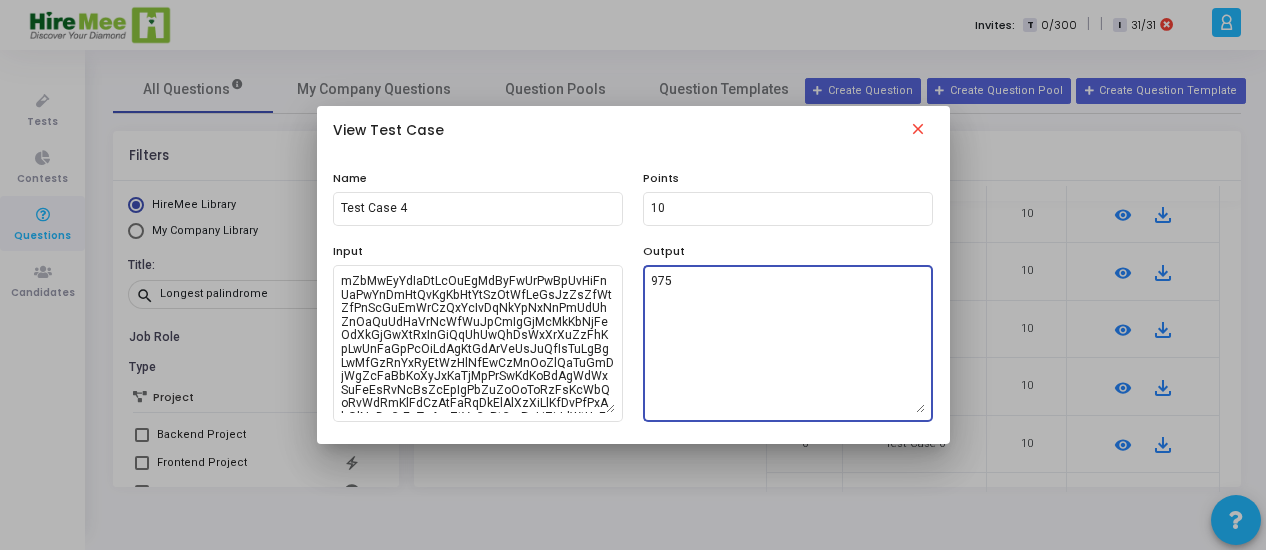 click on "975" at bounding box center [788, 343] 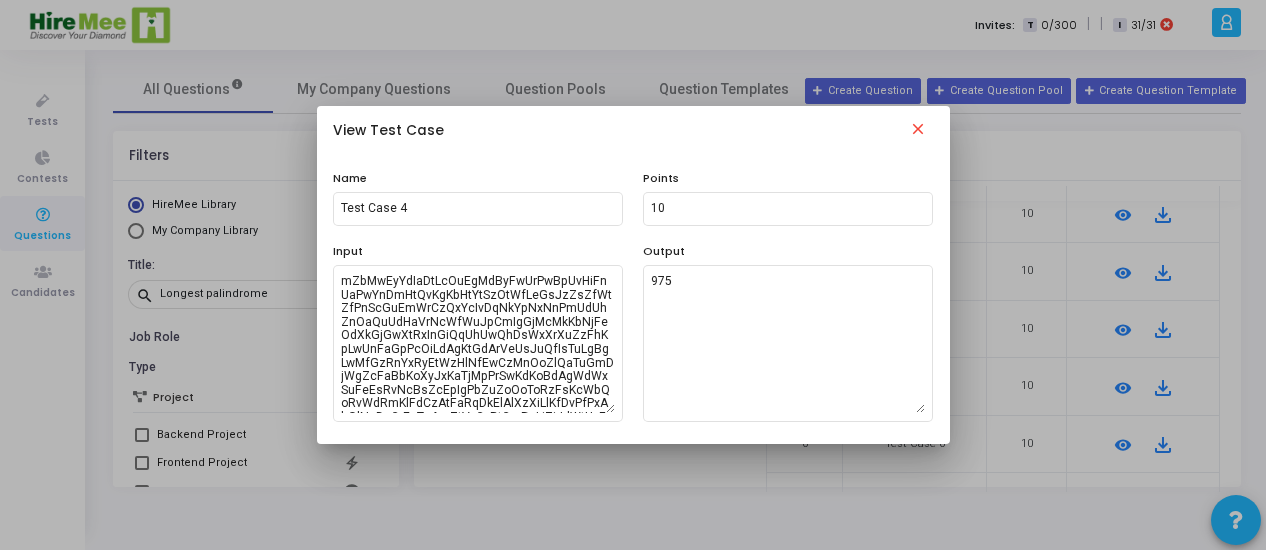 click on "close" at bounding box center (918, 132) 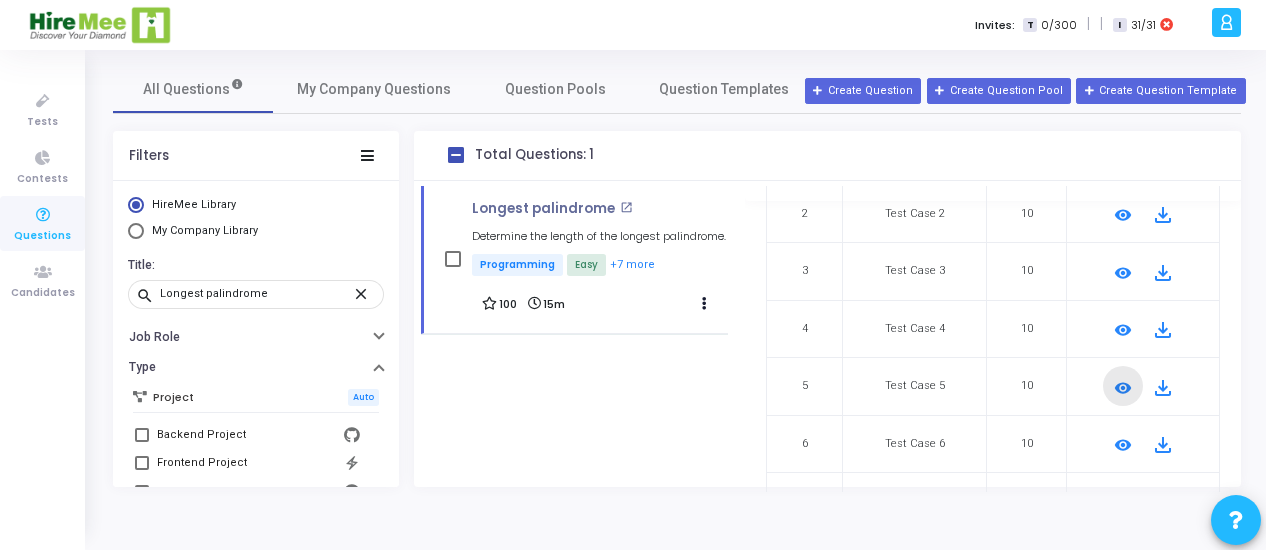click on "remove_red_eye" at bounding box center [1123, 388] 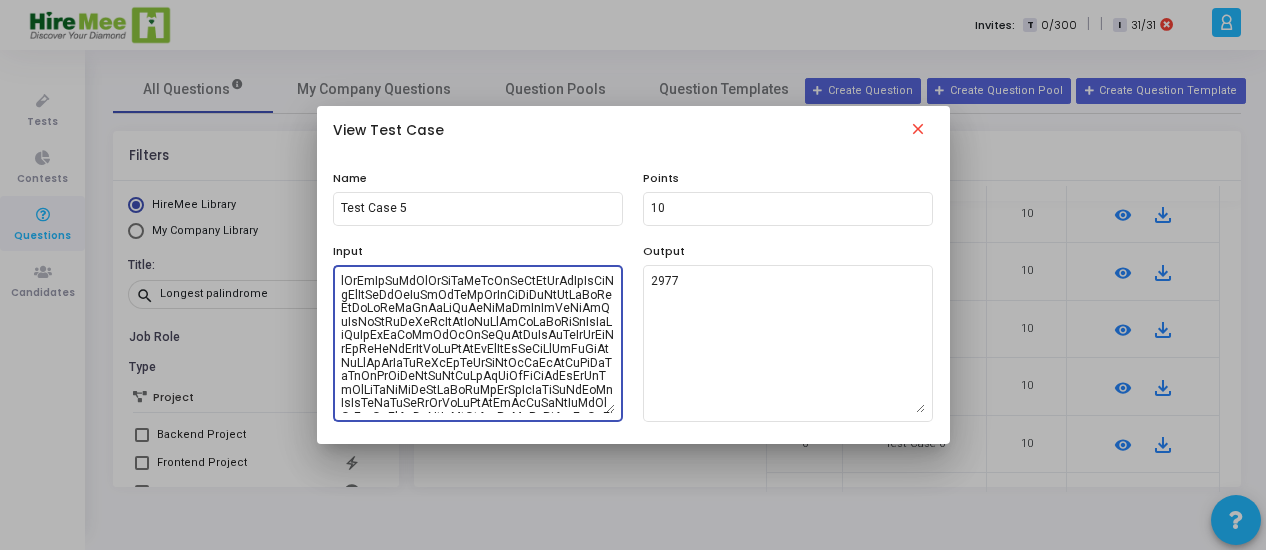 click at bounding box center (478, 343) 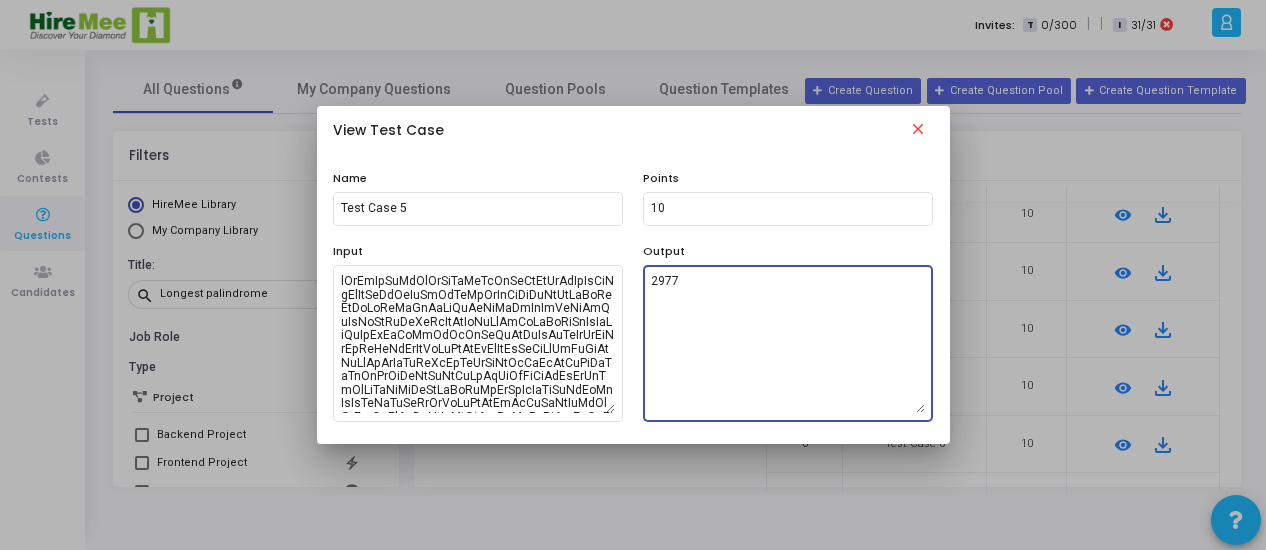 click on "2977" at bounding box center (788, 343) 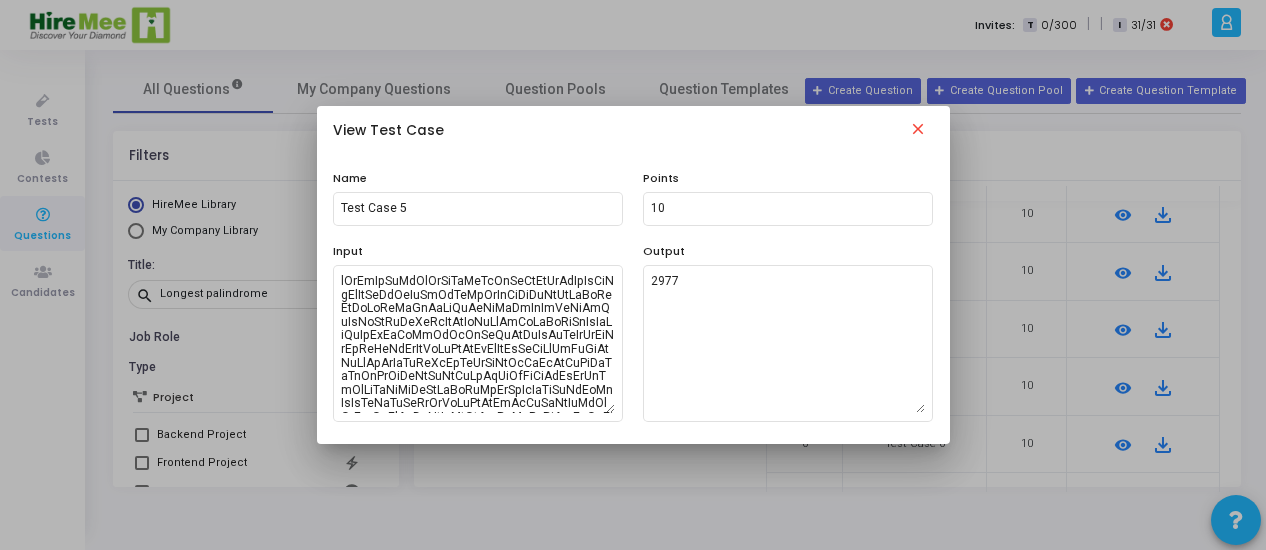 click on "close" at bounding box center (918, 132) 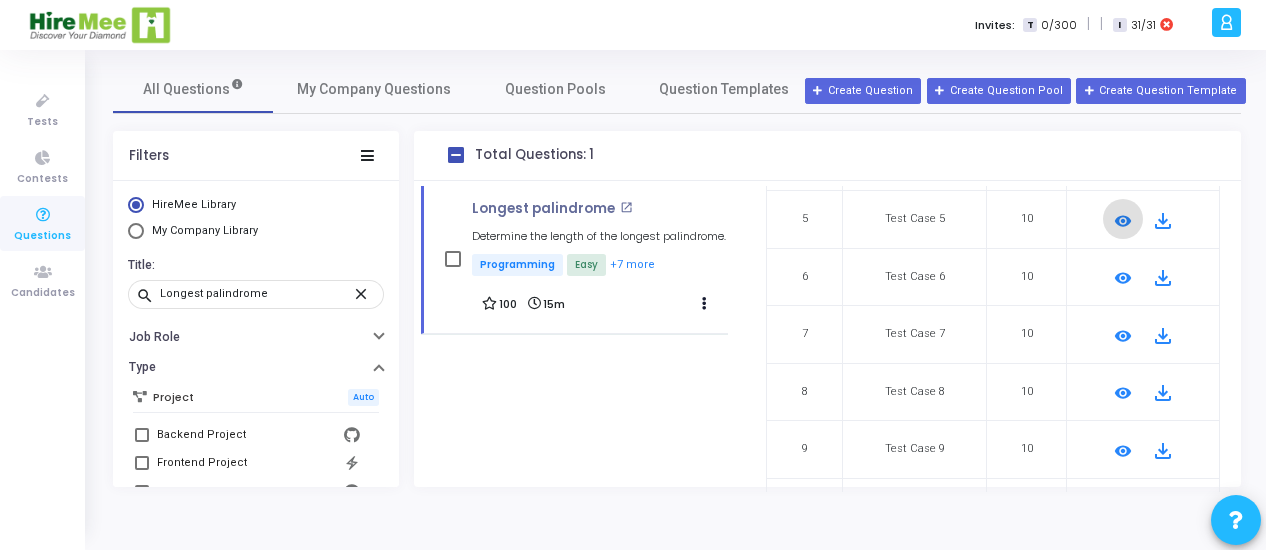 scroll, scrollTop: 456, scrollLeft: 0, axis: vertical 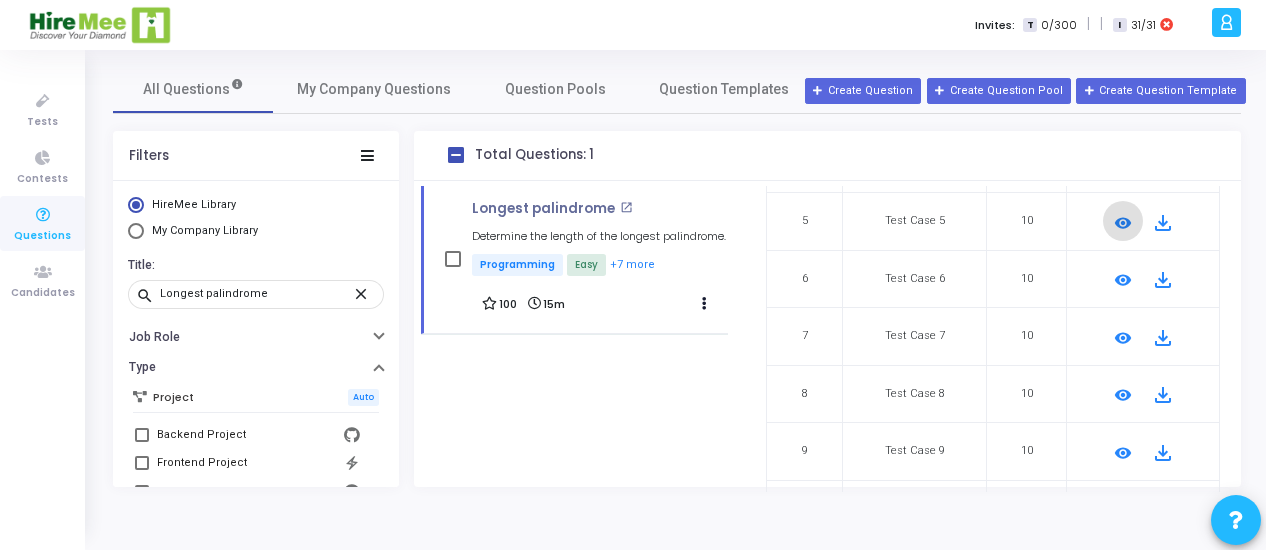 click on "remove_red_eye" at bounding box center (1123, 280) 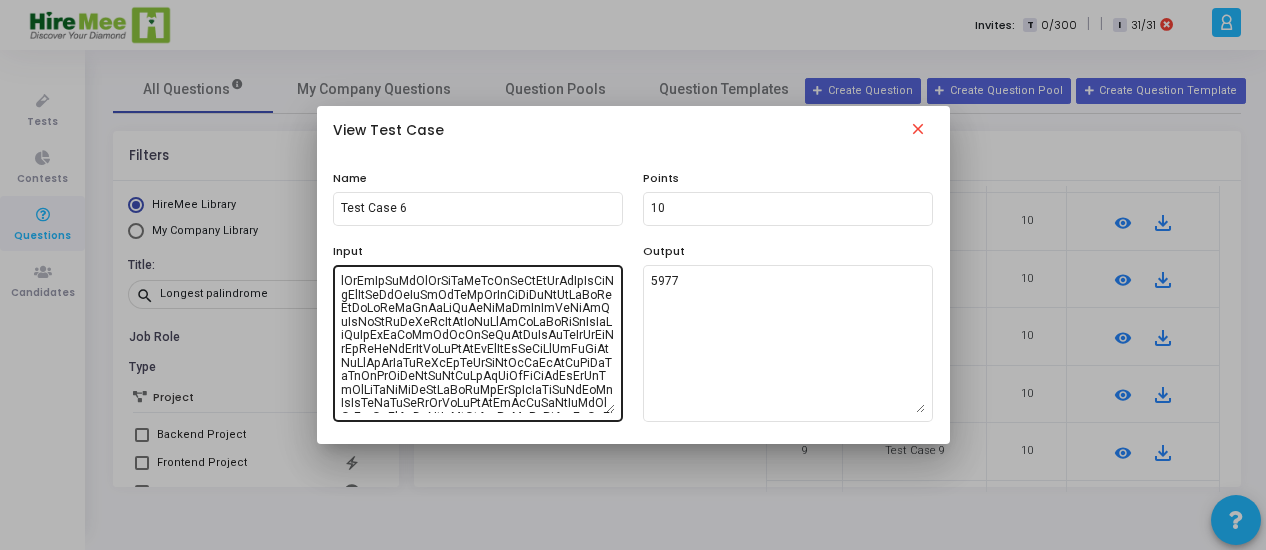 click at bounding box center [478, 343] 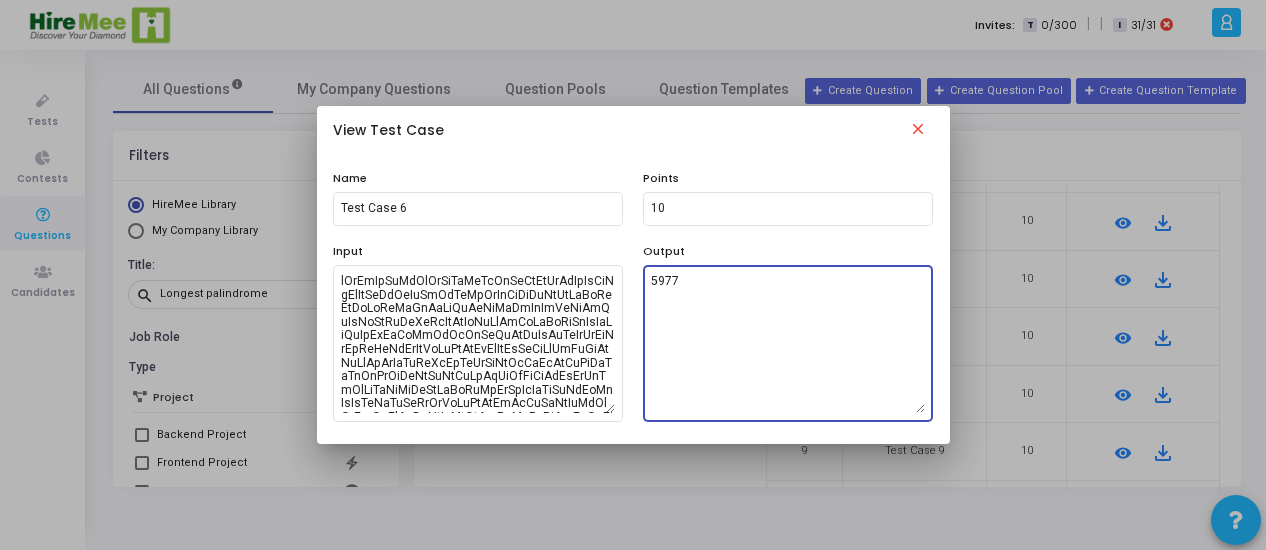 click on "5977" at bounding box center [788, 343] 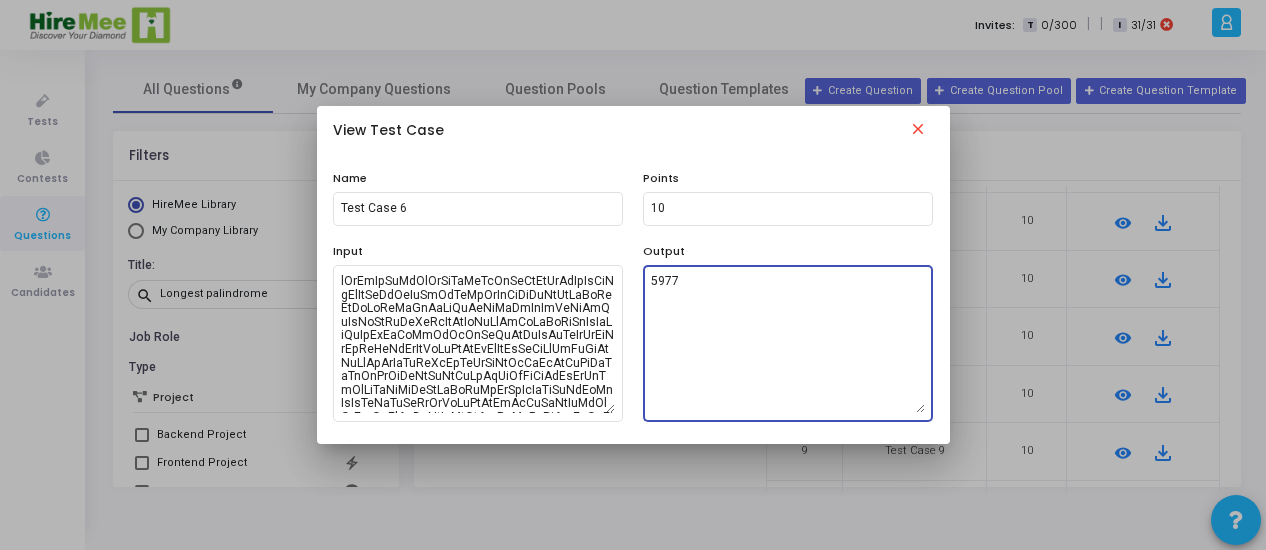 click on "close" at bounding box center [918, 132] 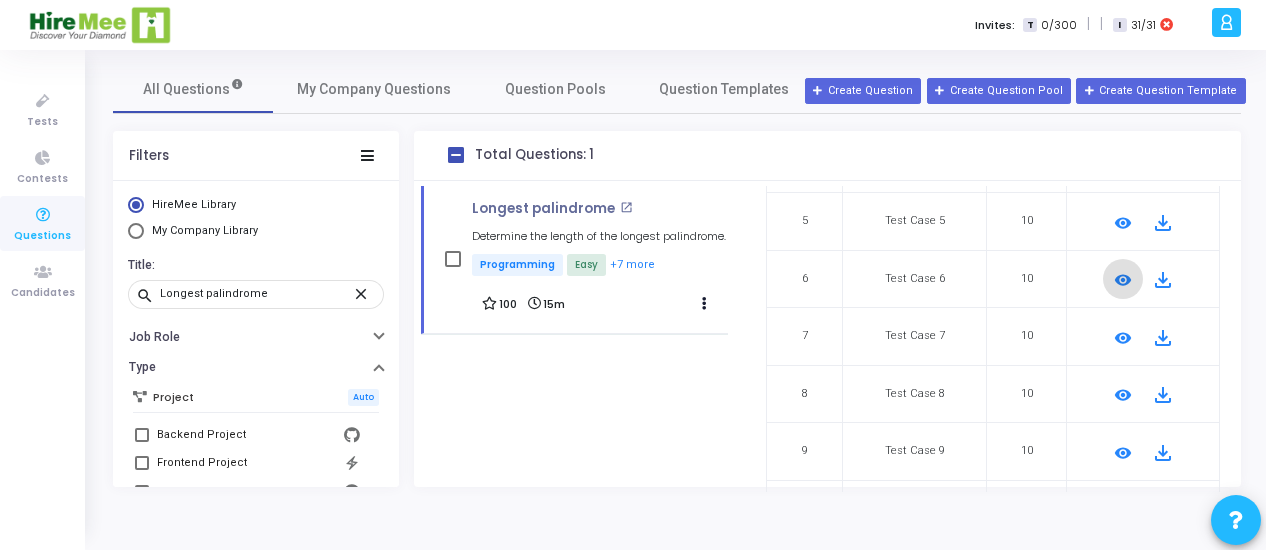 click on "remove_red_eye" at bounding box center (1123, 338) 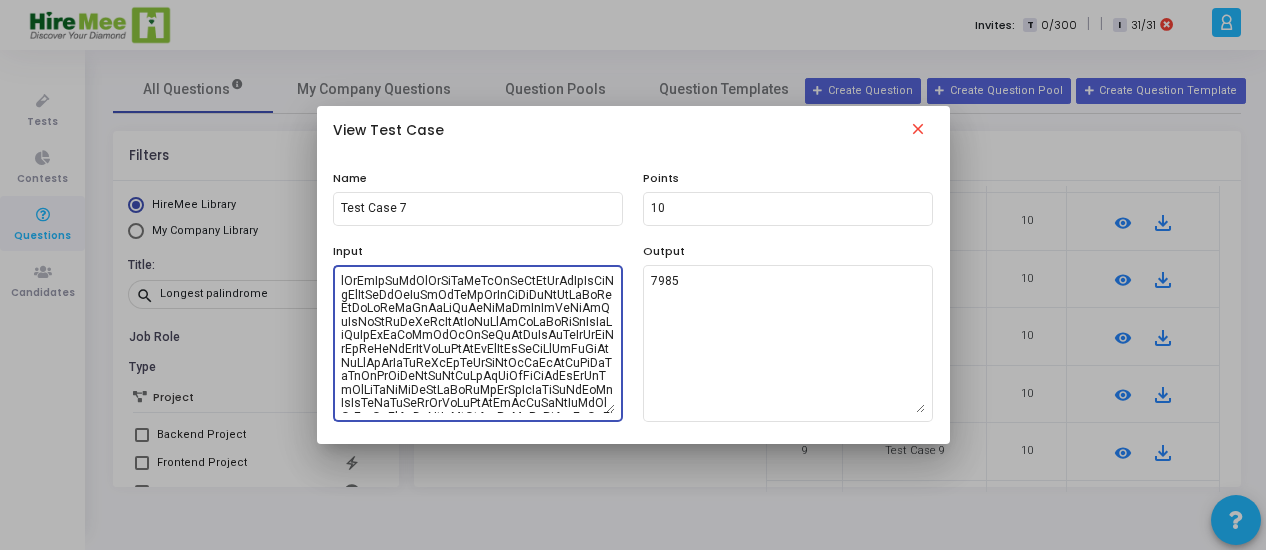 click at bounding box center [478, 343] 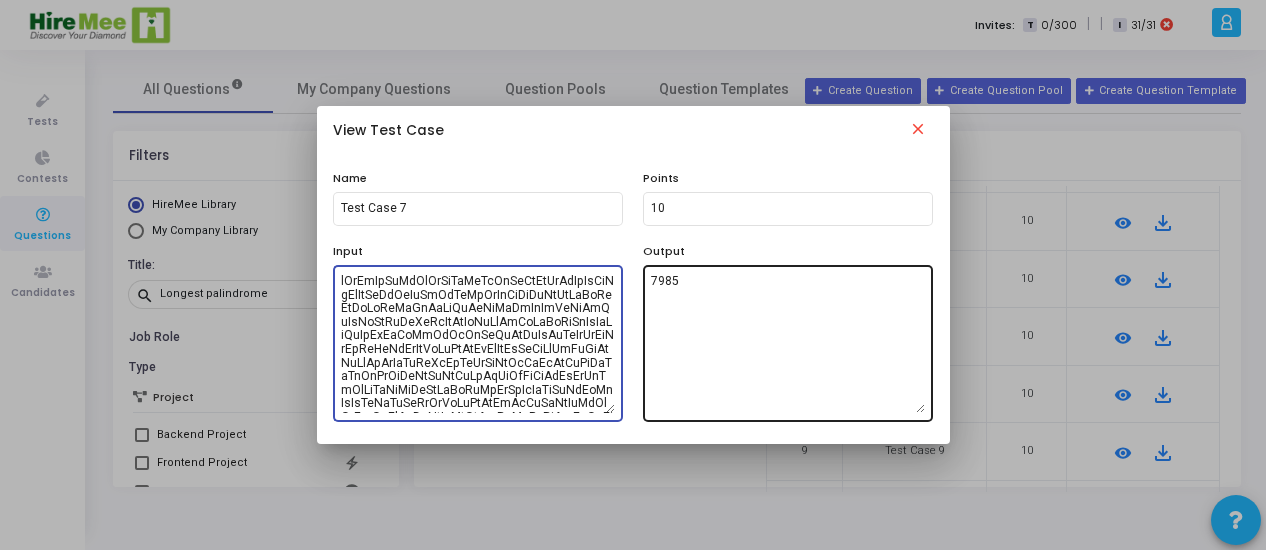 click on "7985" at bounding box center [788, 343] 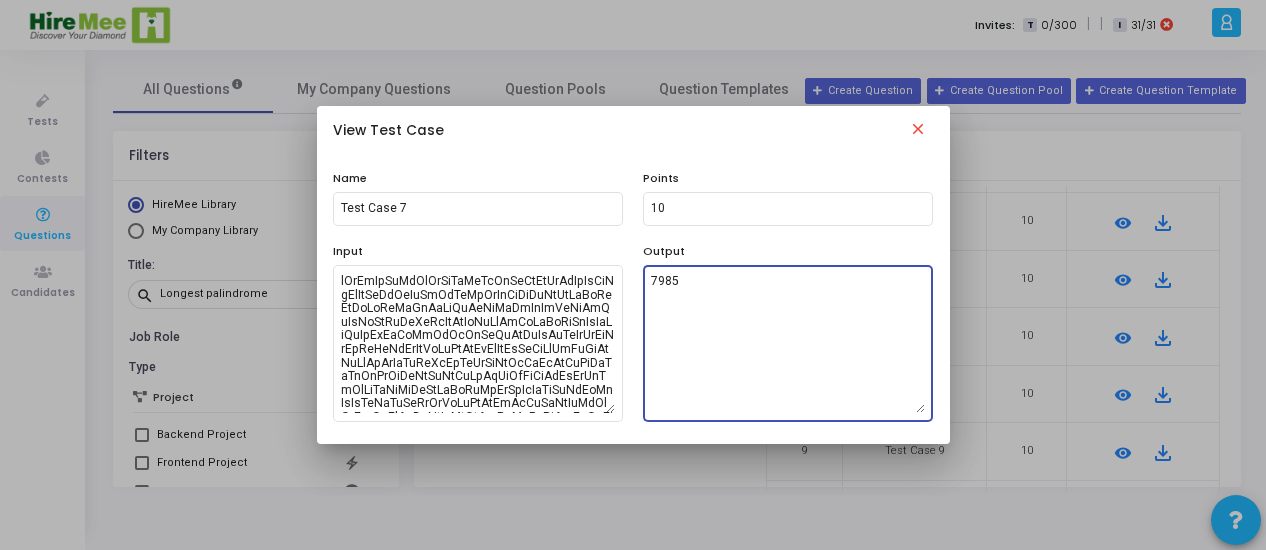 click on "7985" at bounding box center (788, 343) 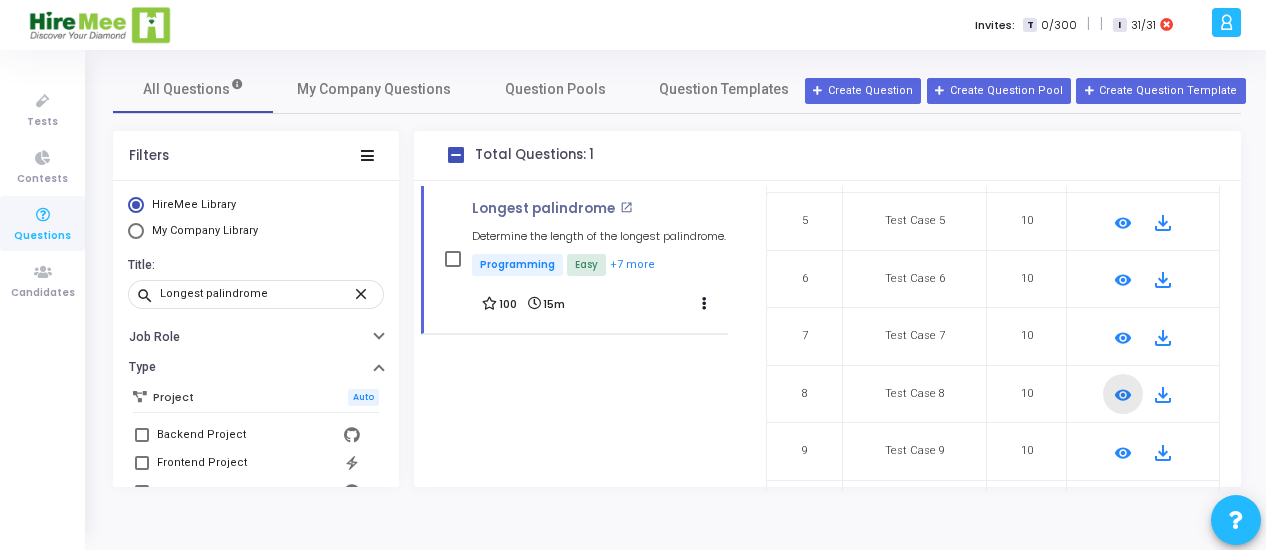 click on "remove_red_eye" at bounding box center (1123, 395) 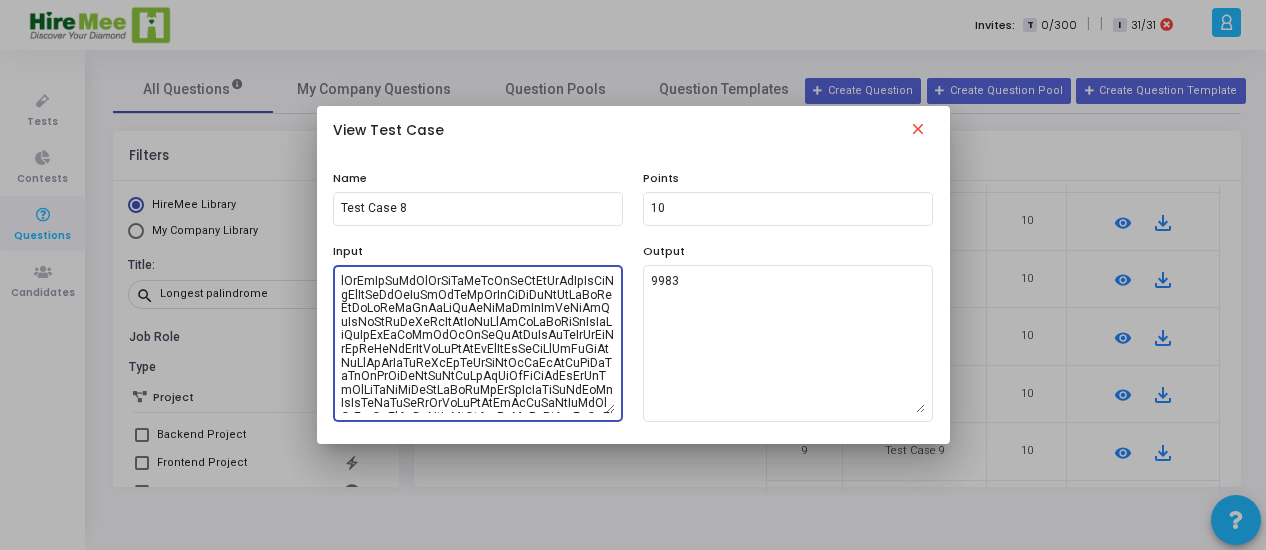 click at bounding box center [478, 343] 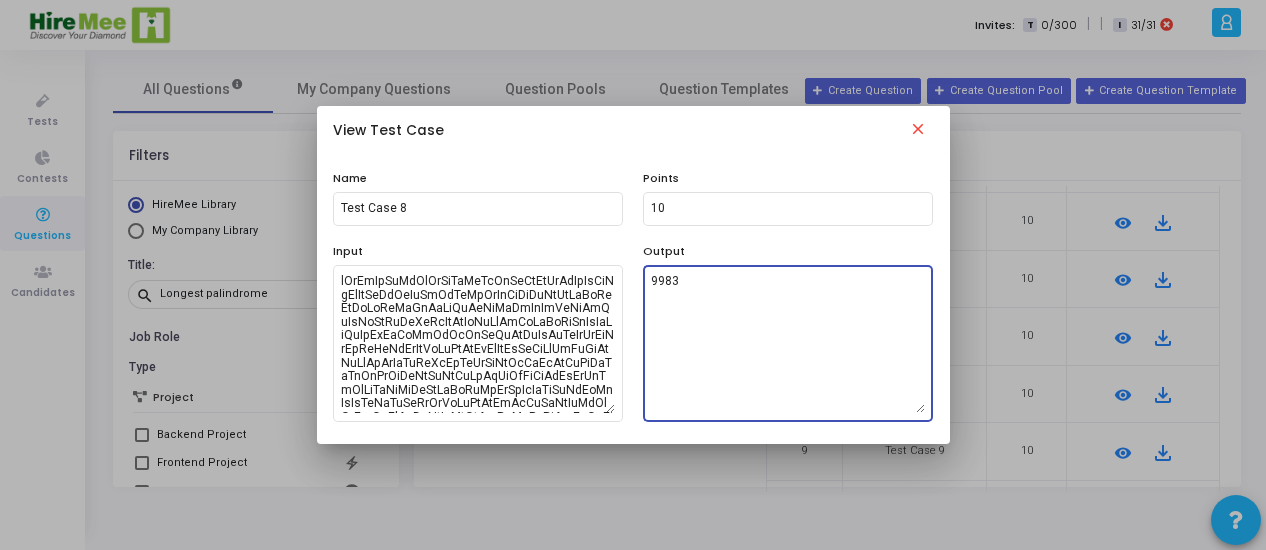 click on "9983" at bounding box center (788, 343) 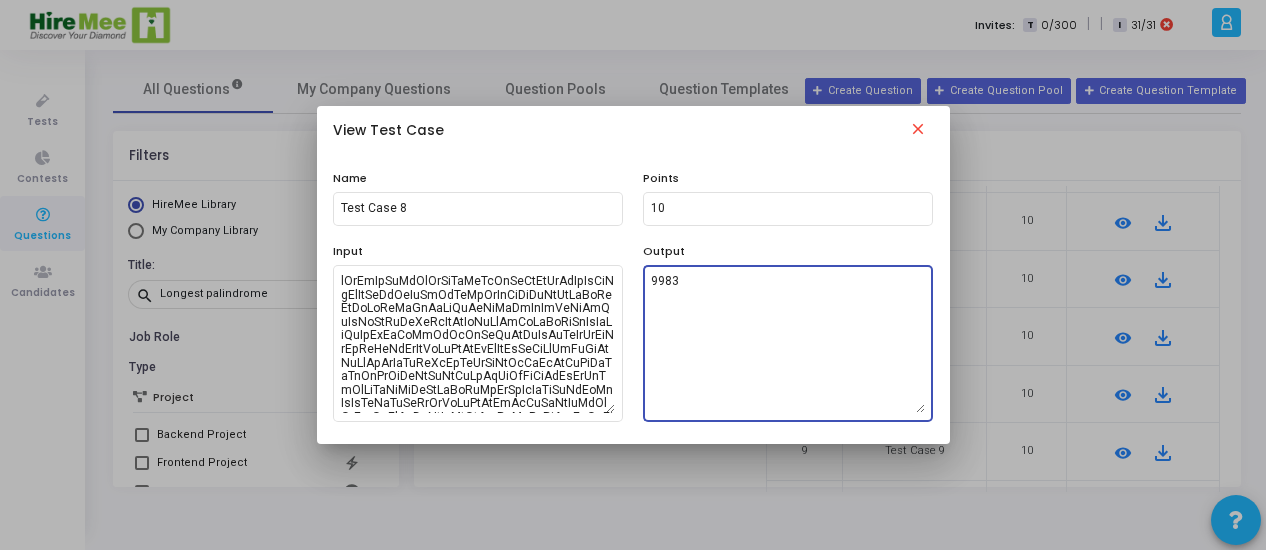 click on "close" at bounding box center [918, 132] 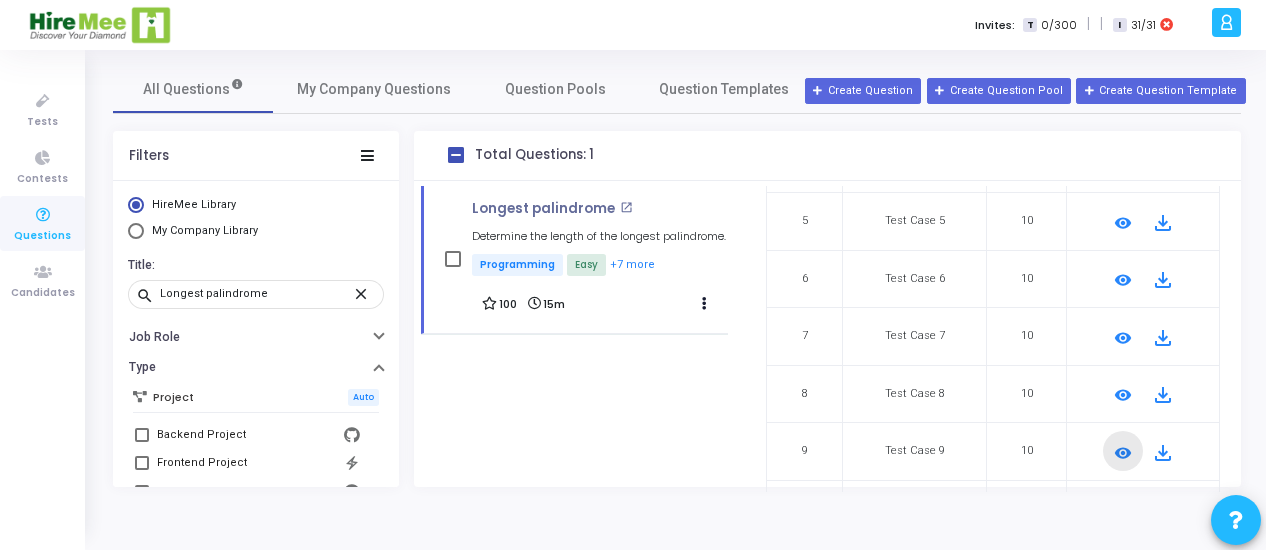 click on "remove_red_eye" at bounding box center (1123, 453) 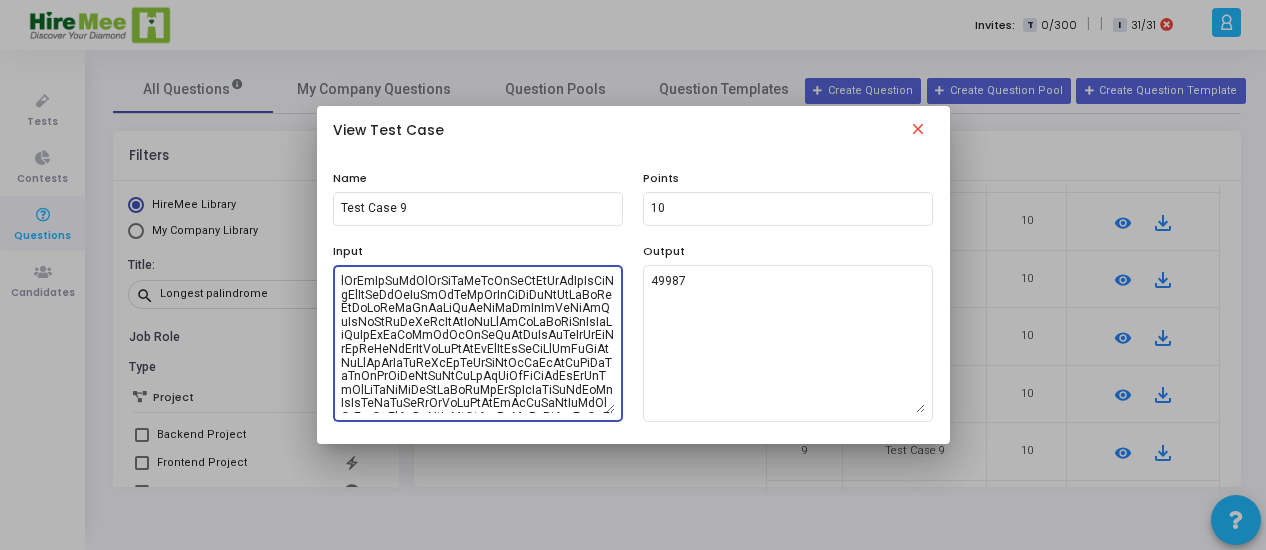 click at bounding box center [478, 343] 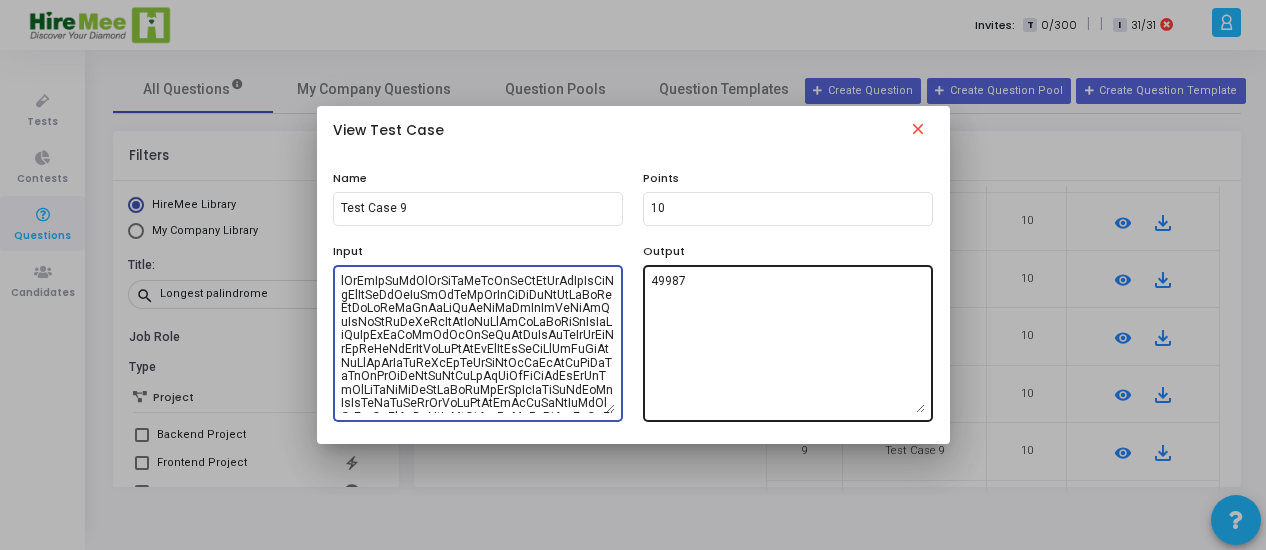 click on "49987" at bounding box center (788, 343) 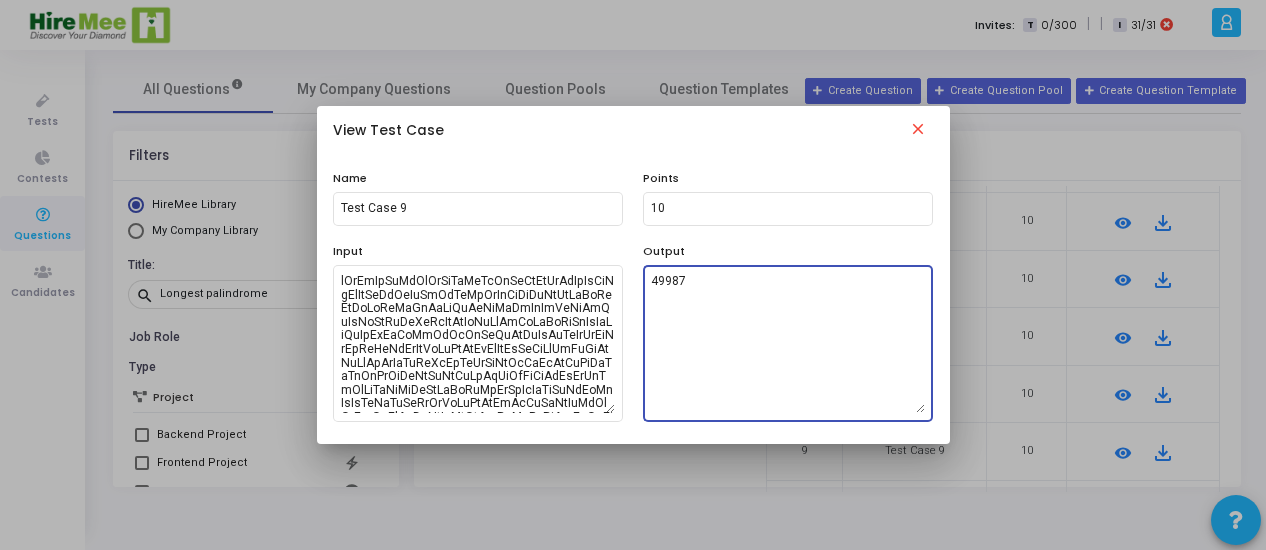 click on "close" at bounding box center (918, 132) 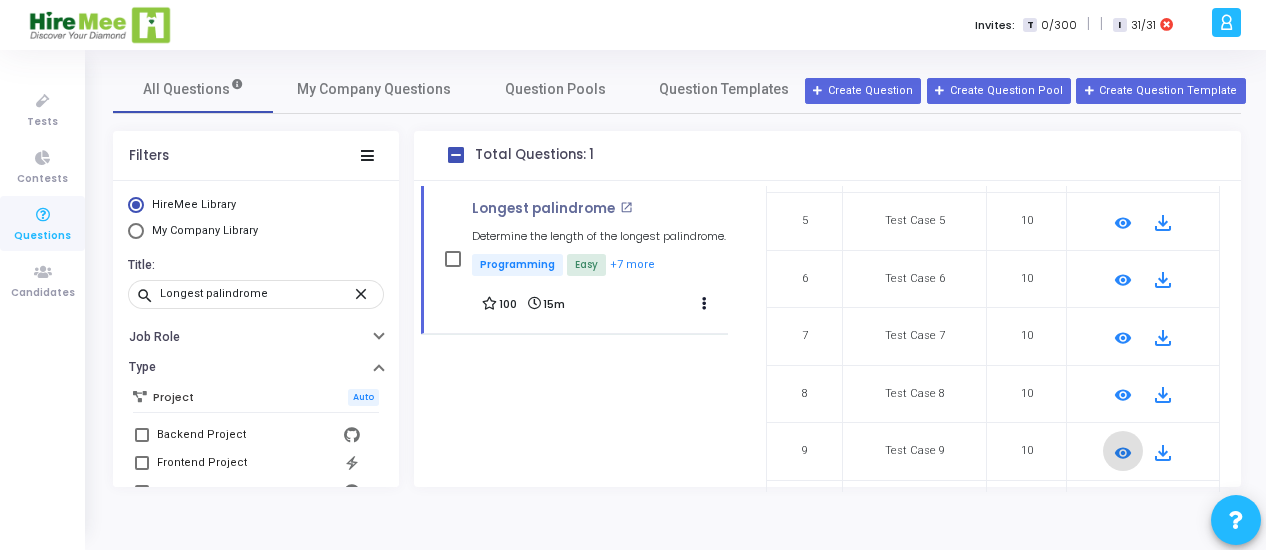scroll, scrollTop: 514, scrollLeft: 0, axis: vertical 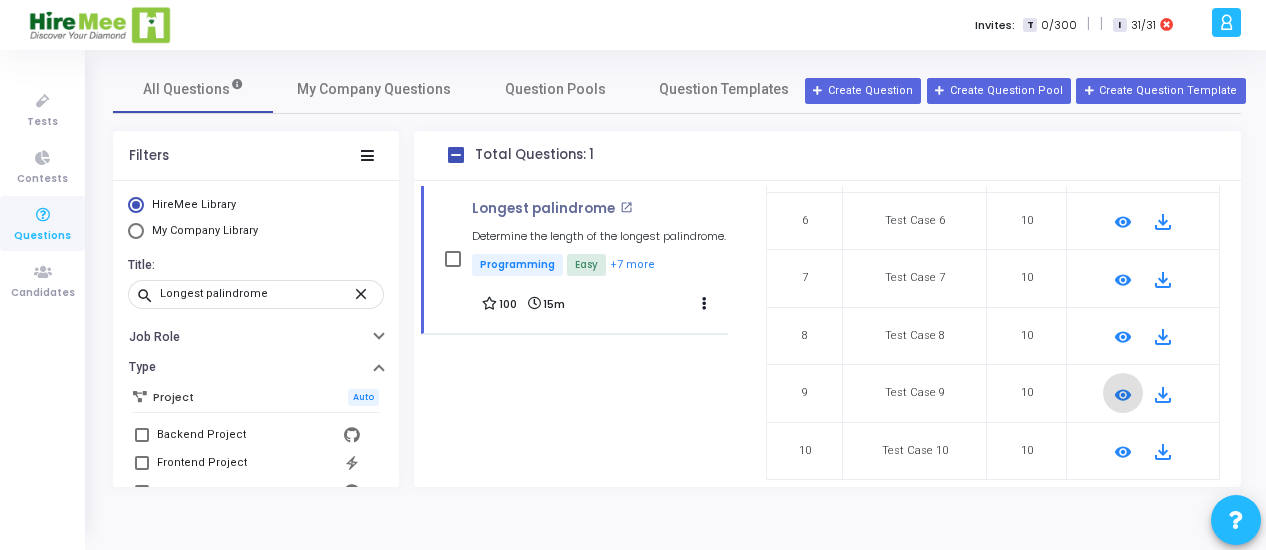 click on "remove_red_eye" at bounding box center (1123, 452) 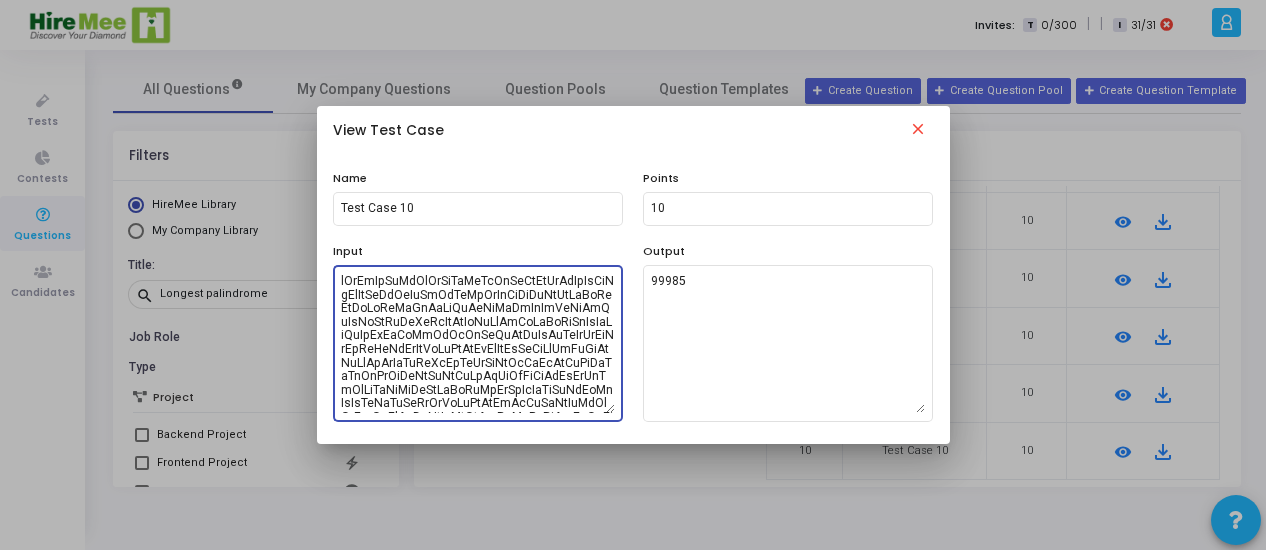 click at bounding box center (478, 343) 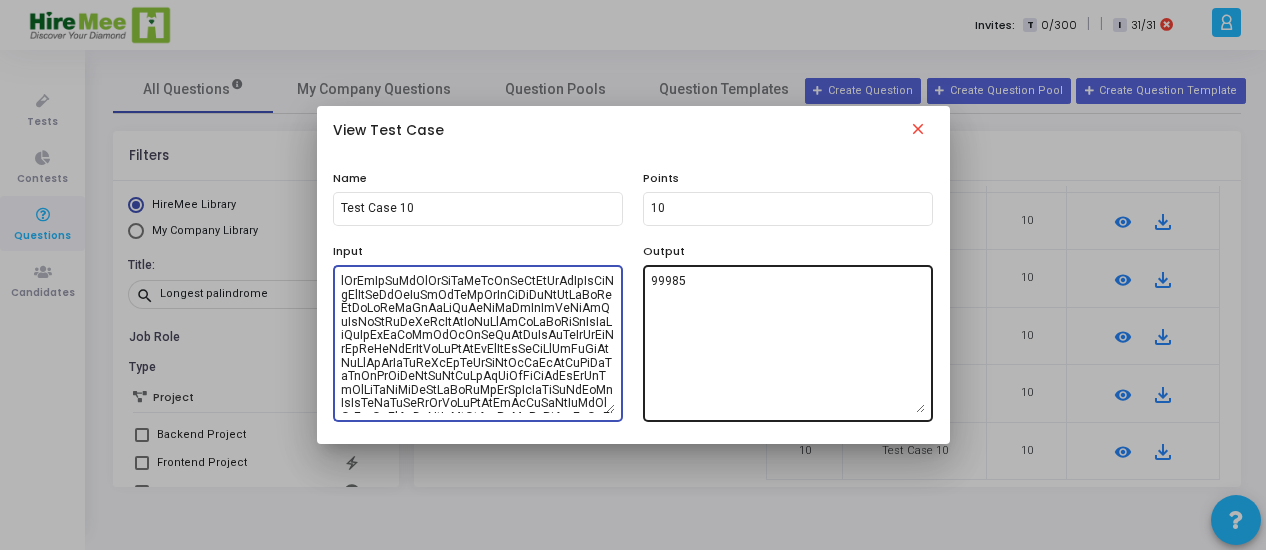 click on "99985" at bounding box center [788, 343] 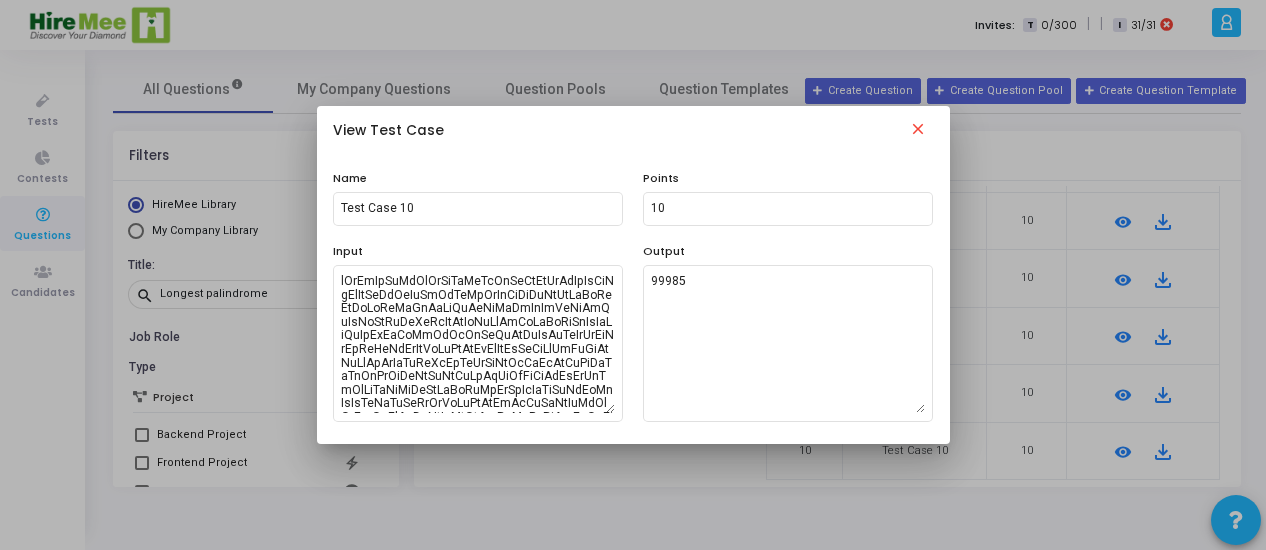 click on "close" at bounding box center (918, 132) 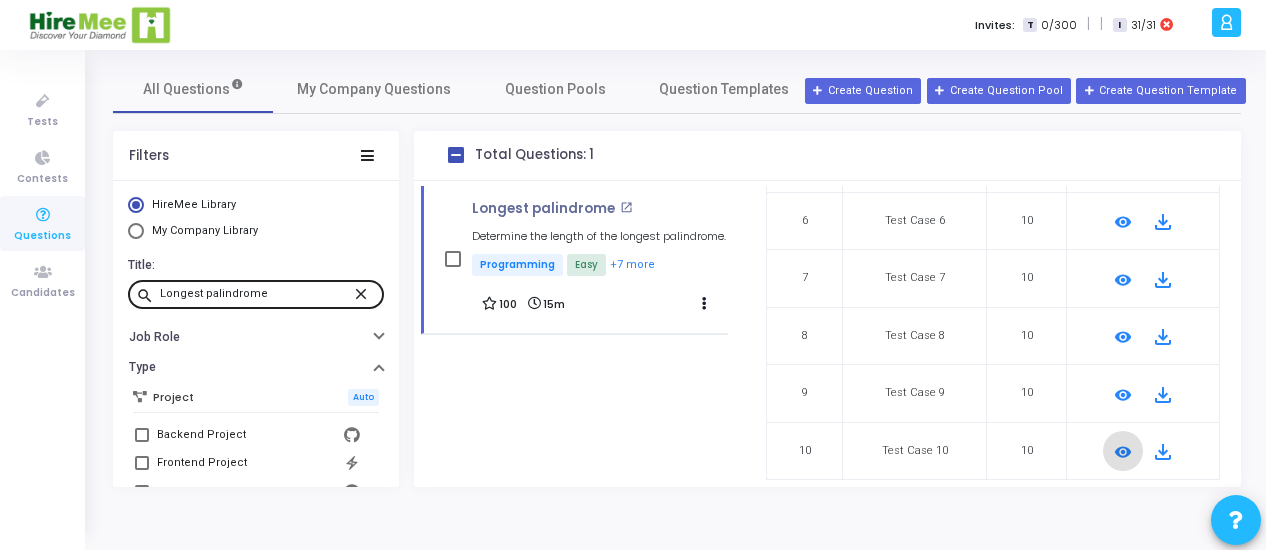 click on "Longest palindrome" at bounding box center (256, 294) 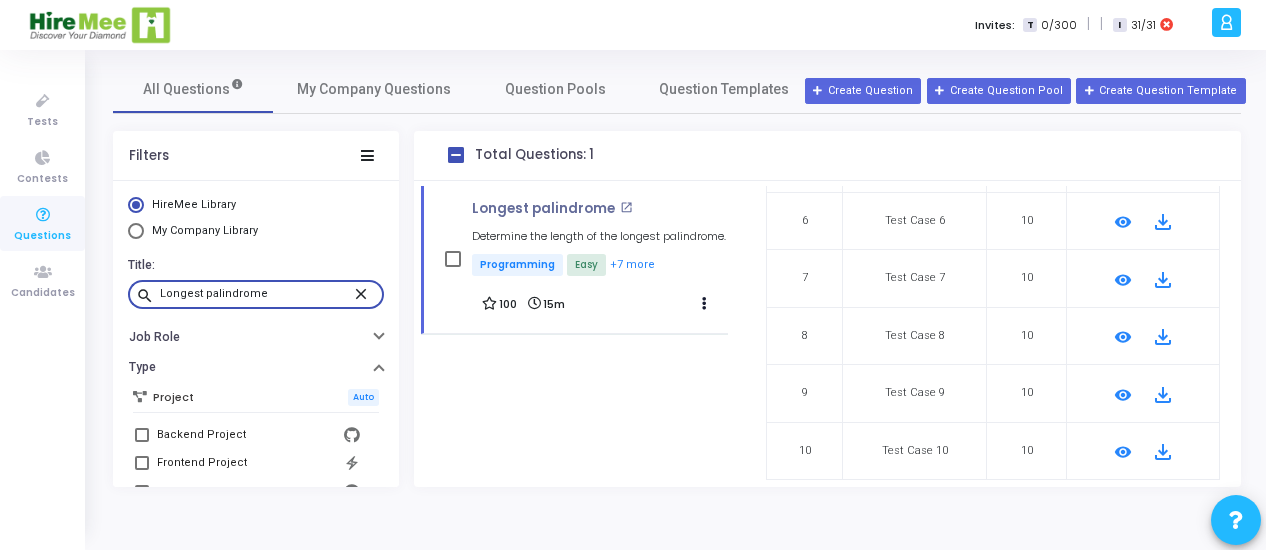 click on "Longest palindrome" at bounding box center [256, 294] 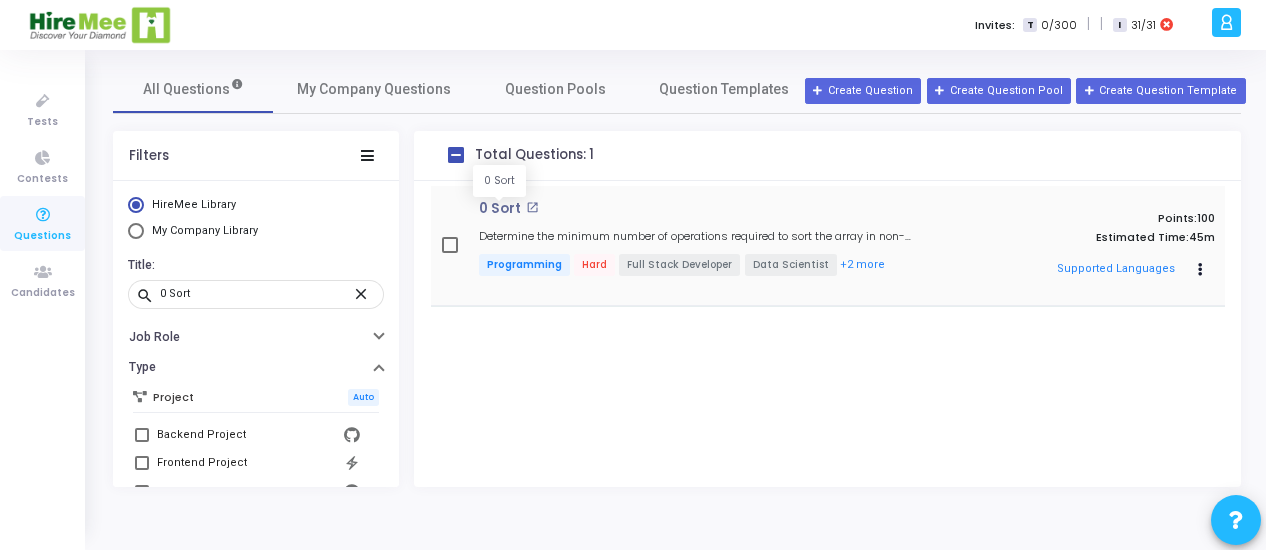 click on "0 Sort" at bounding box center (500, 209) 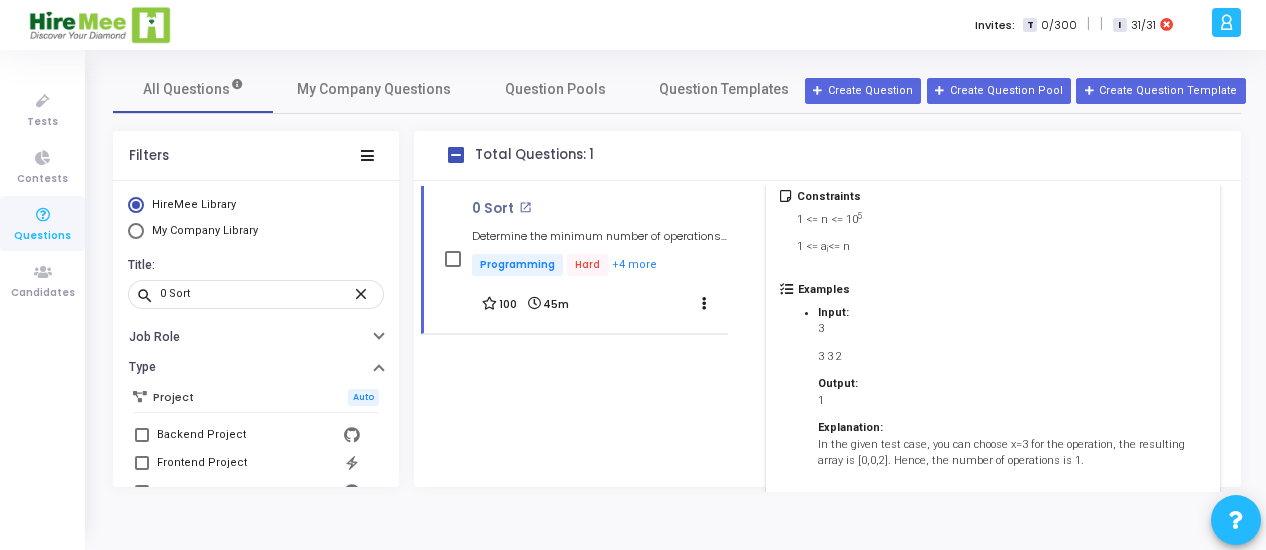 scroll, scrollTop: 576, scrollLeft: 0, axis: vertical 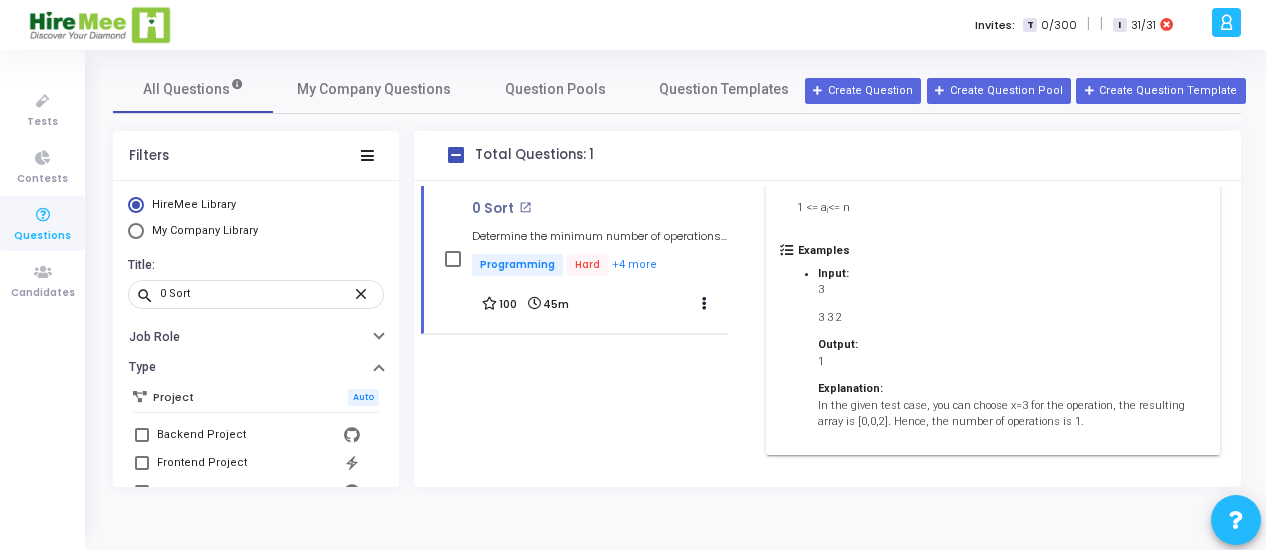 drag, startPoint x: 797, startPoint y: 420, endPoint x: 1101, endPoint y: 425, distance: 304.0411 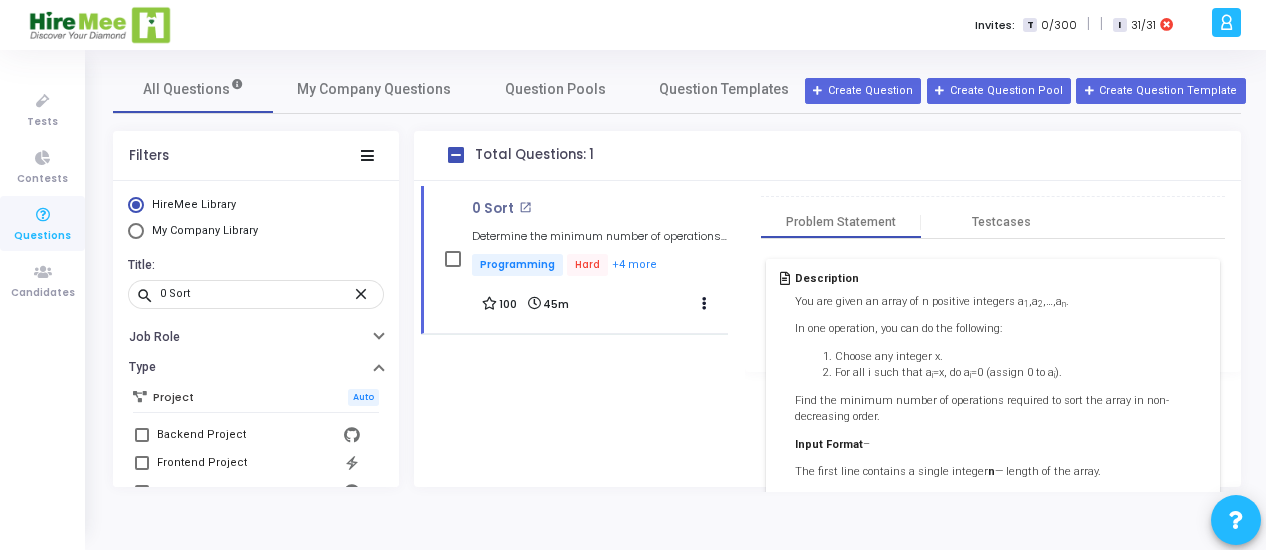 scroll, scrollTop: 0, scrollLeft: 0, axis: both 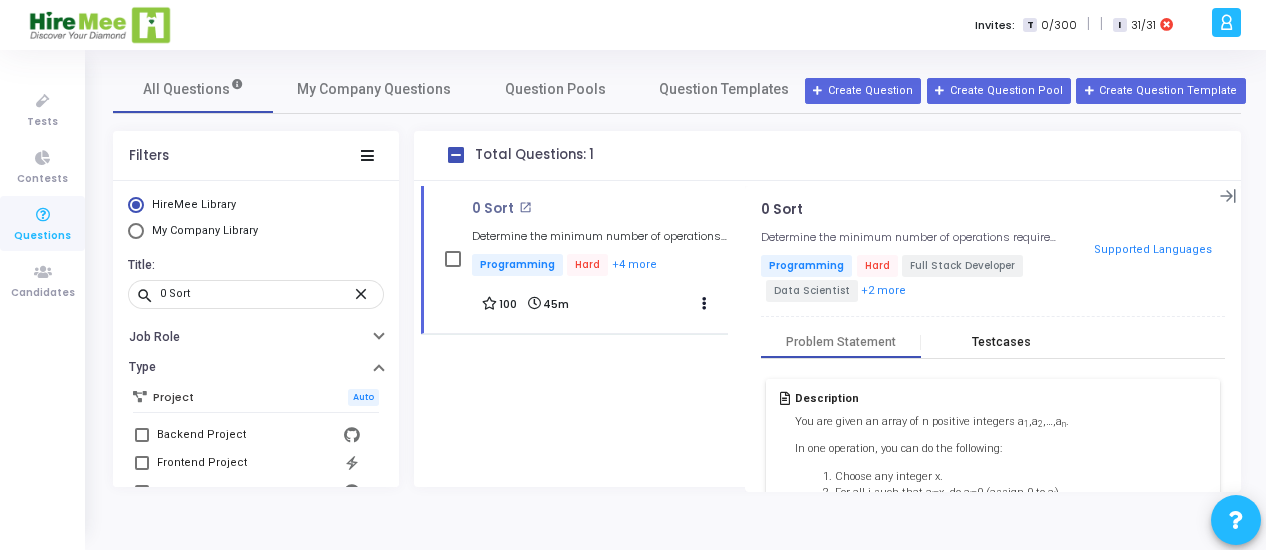 click on "Testcases" at bounding box center [1001, 342] 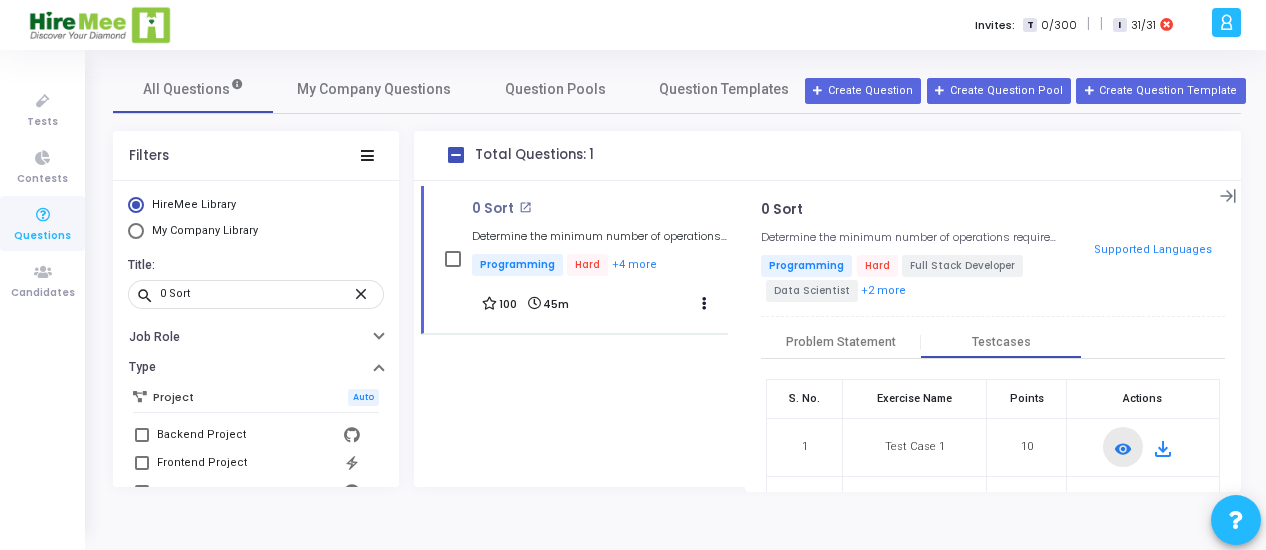 click on "remove_red_eye" at bounding box center [1123, 449] 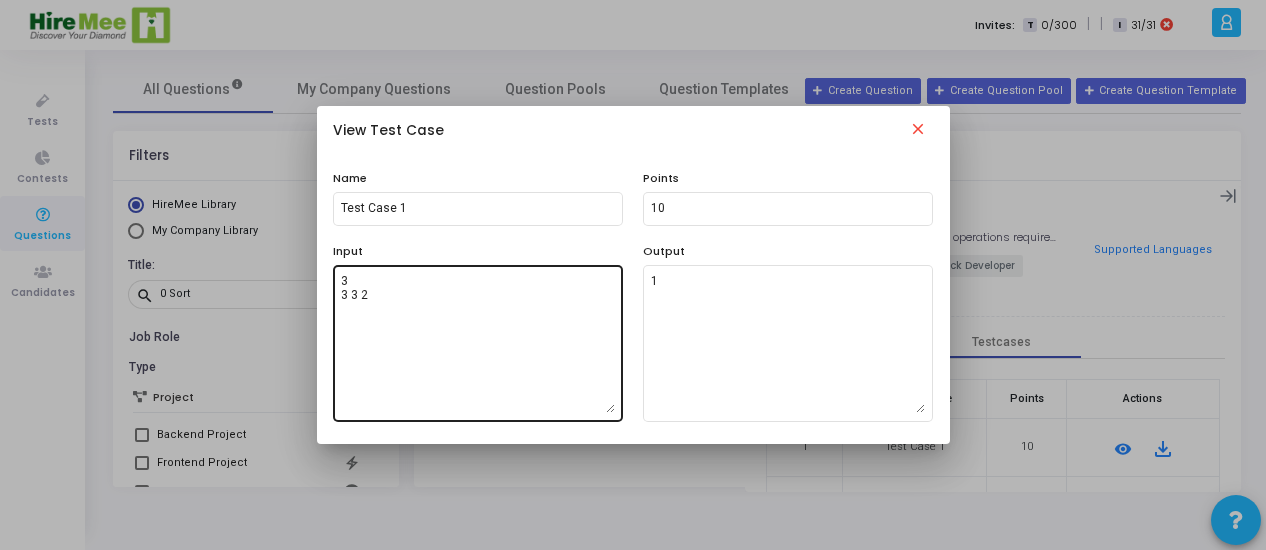 click on "3
3 3 2" at bounding box center (478, 343) 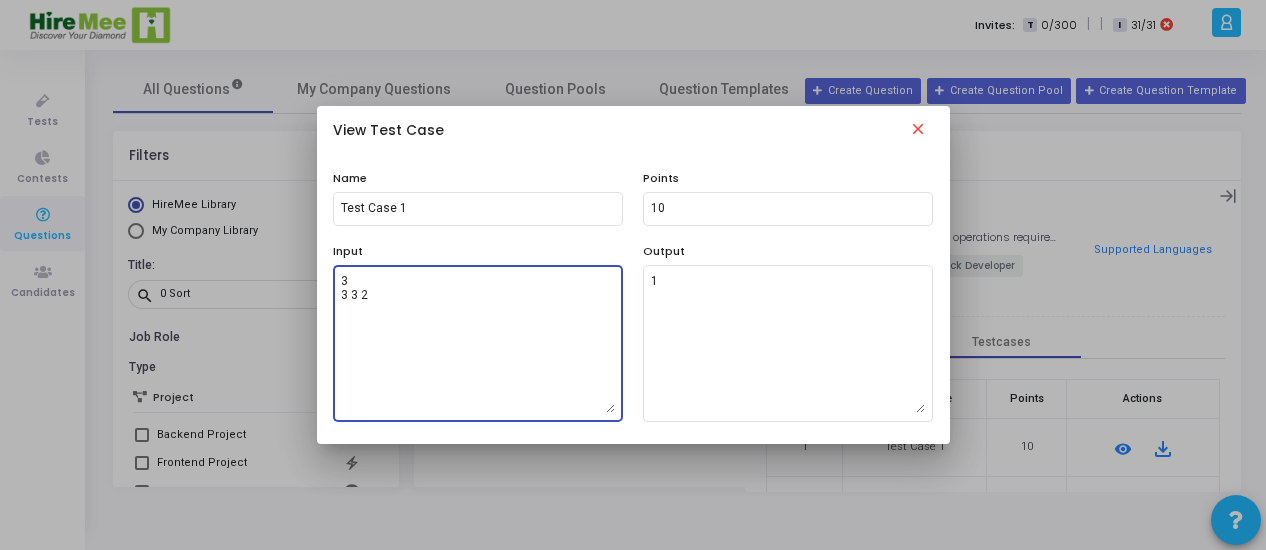 click on "3
3 3 2" at bounding box center [478, 343] 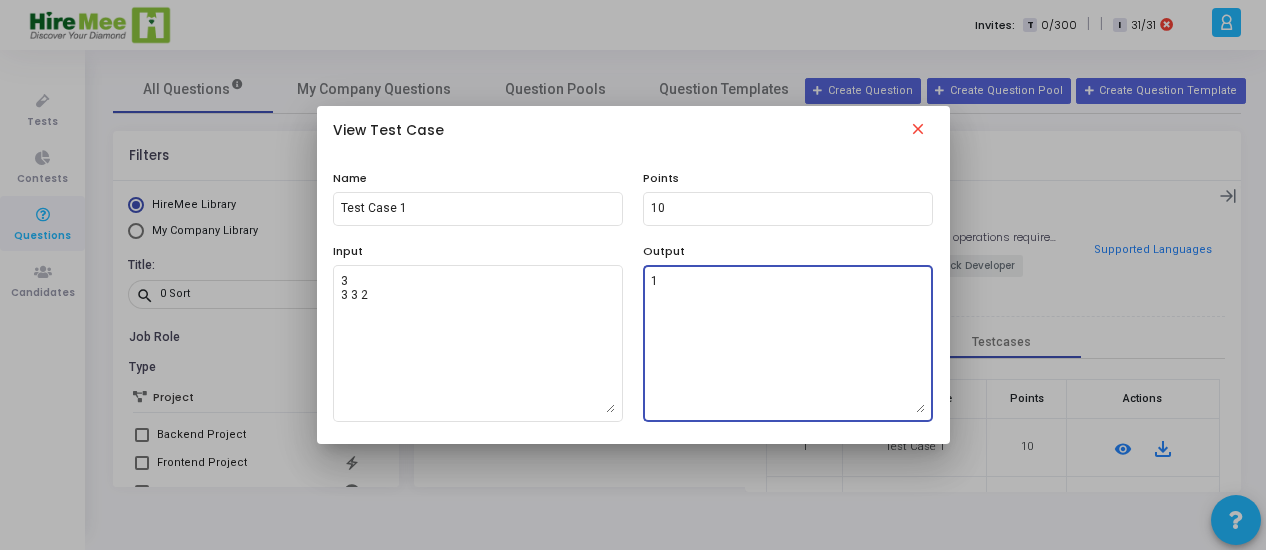 click on "1" at bounding box center [788, 343] 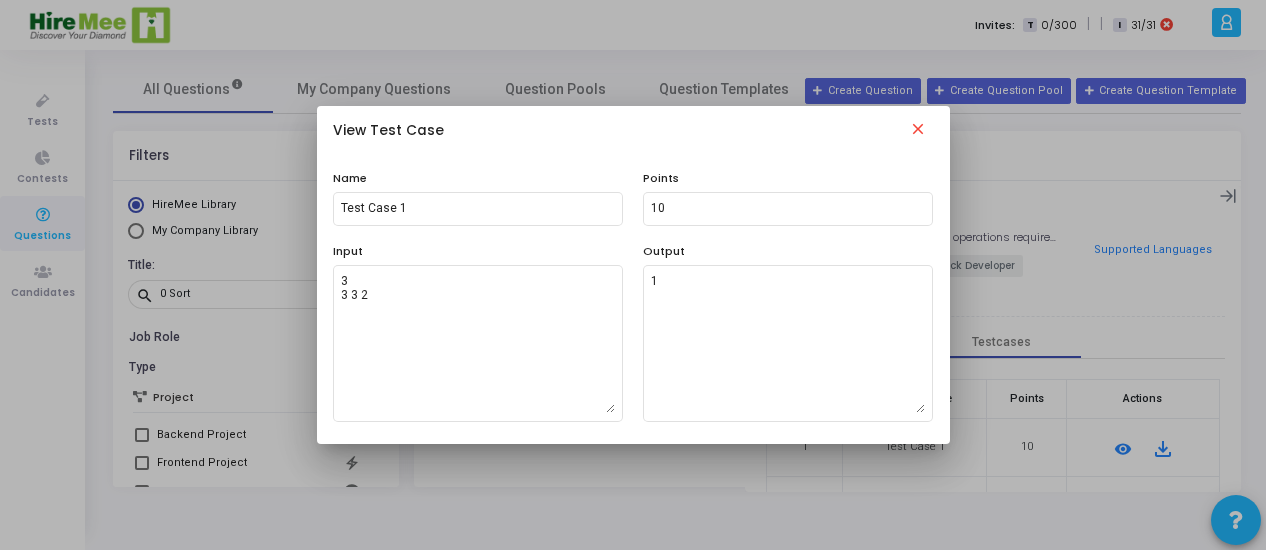 click on "close" at bounding box center [918, 132] 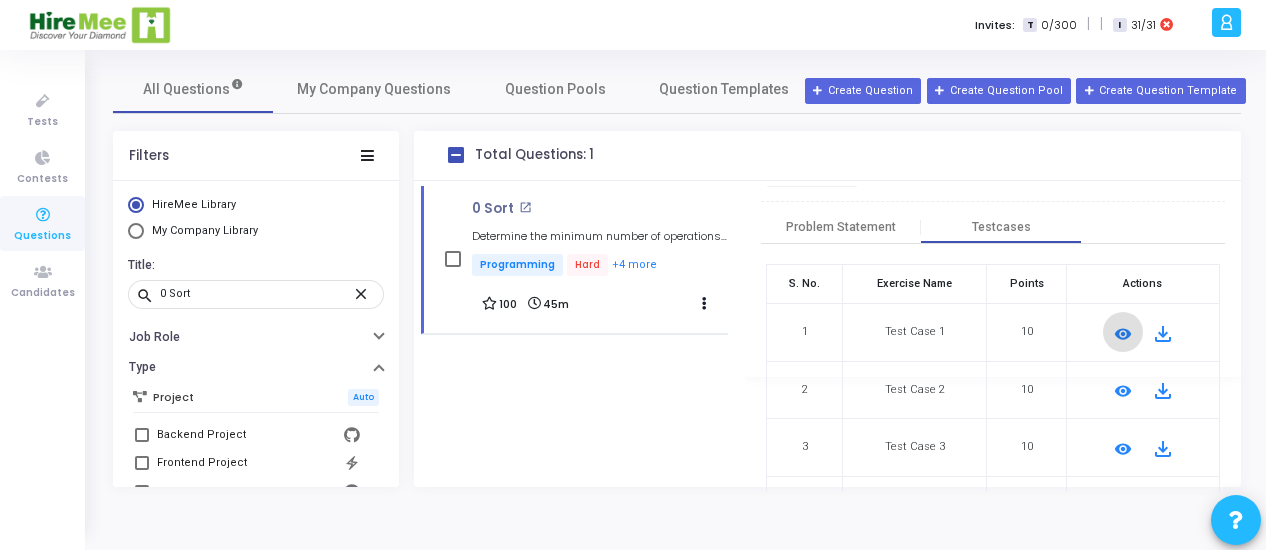 scroll, scrollTop: 116, scrollLeft: 0, axis: vertical 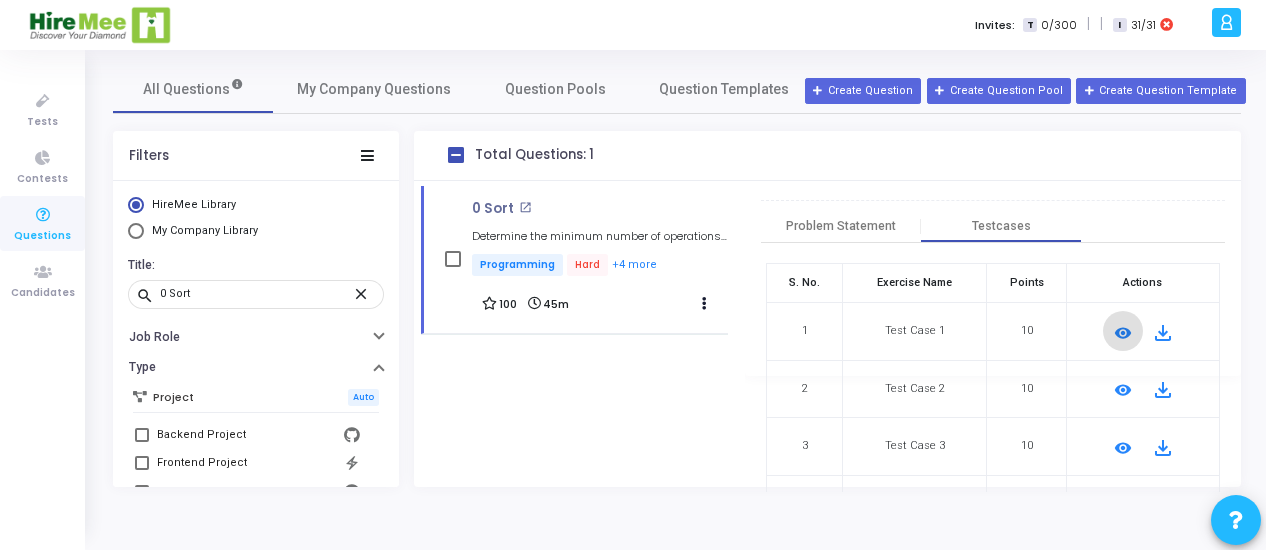 click on "remove_red_eye" at bounding box center (1123, 390) 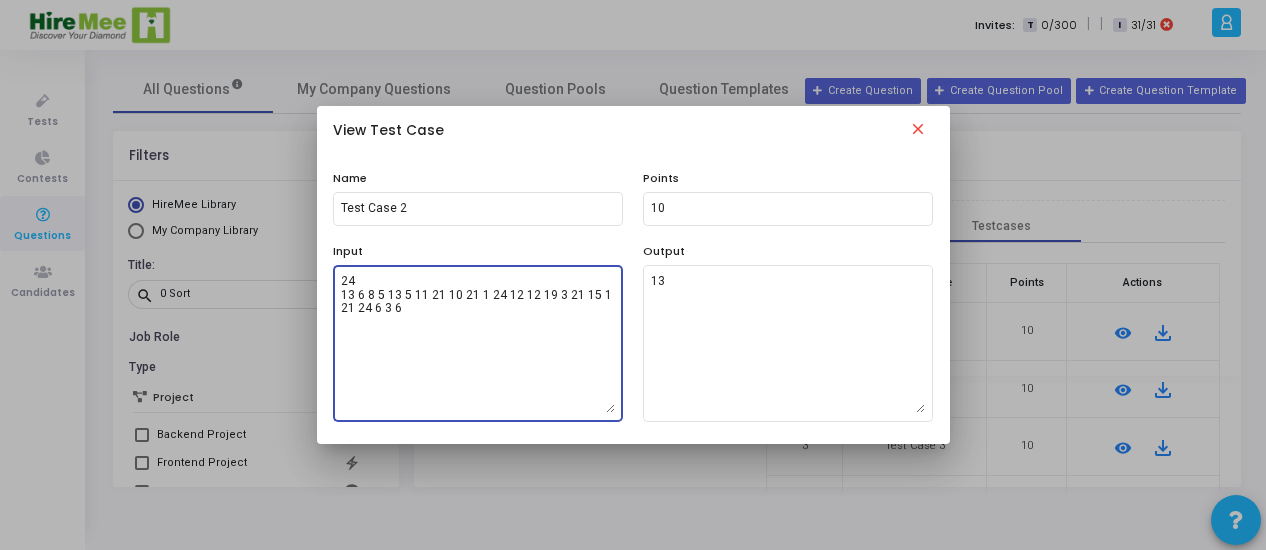 click on "24
13 6 8 5 13 5 11 21 10 21 1 24 12 12 19 3 21 15 1 21 24 6 3 6" at bounding box center [478, 343] 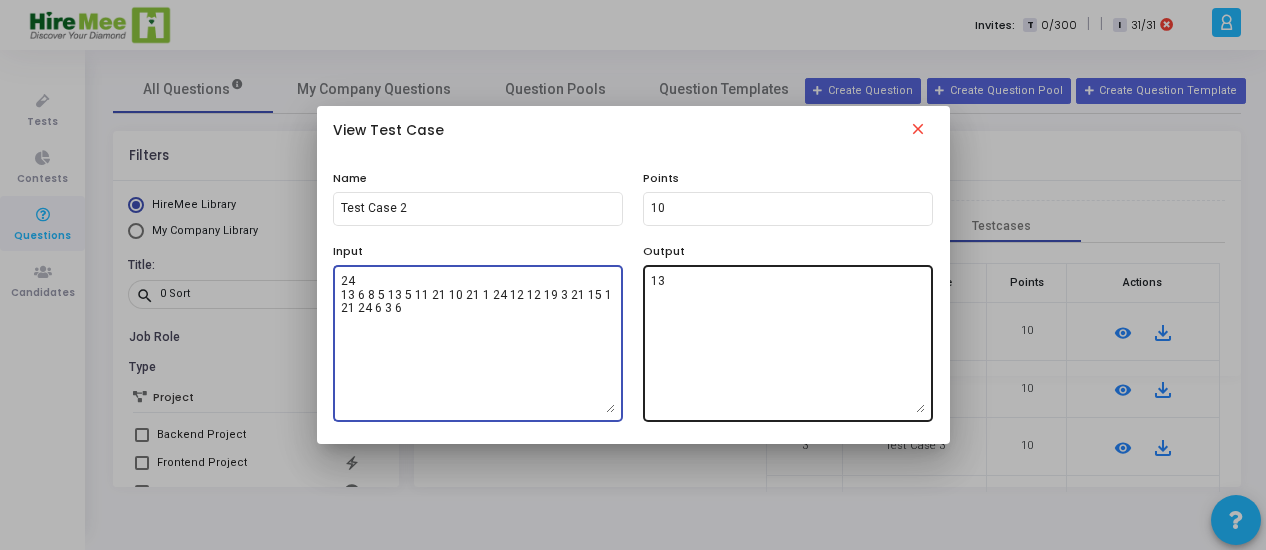 click on "13" at bounding box center (788, 343) 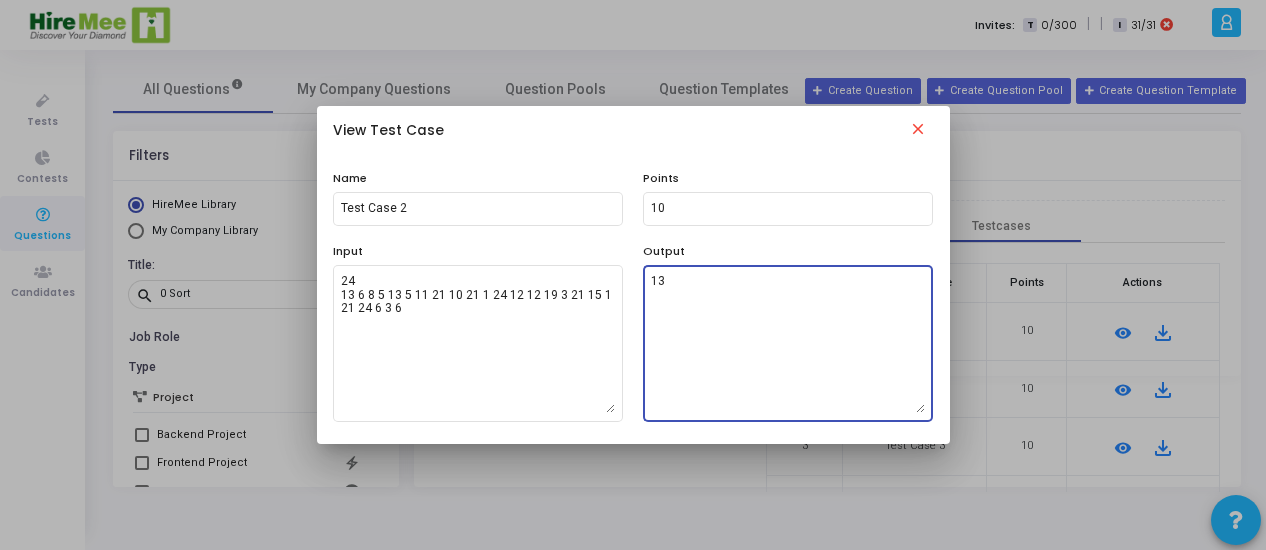 click on "close" at bounding box center (918, 132) 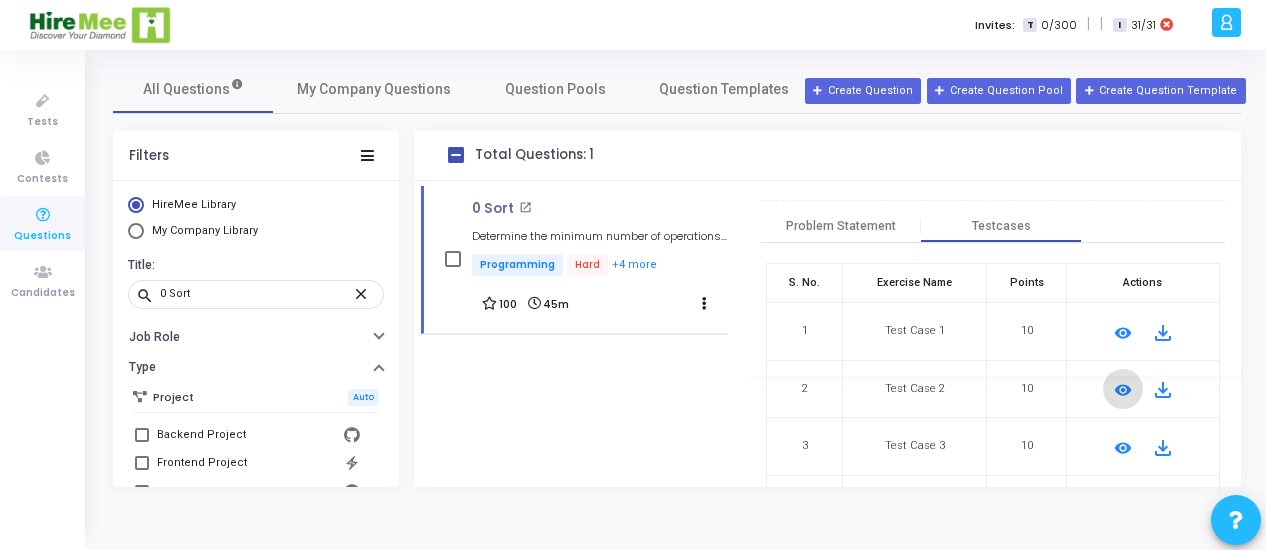 click on "remove_red_eye" at bounding box center [1123, 448] 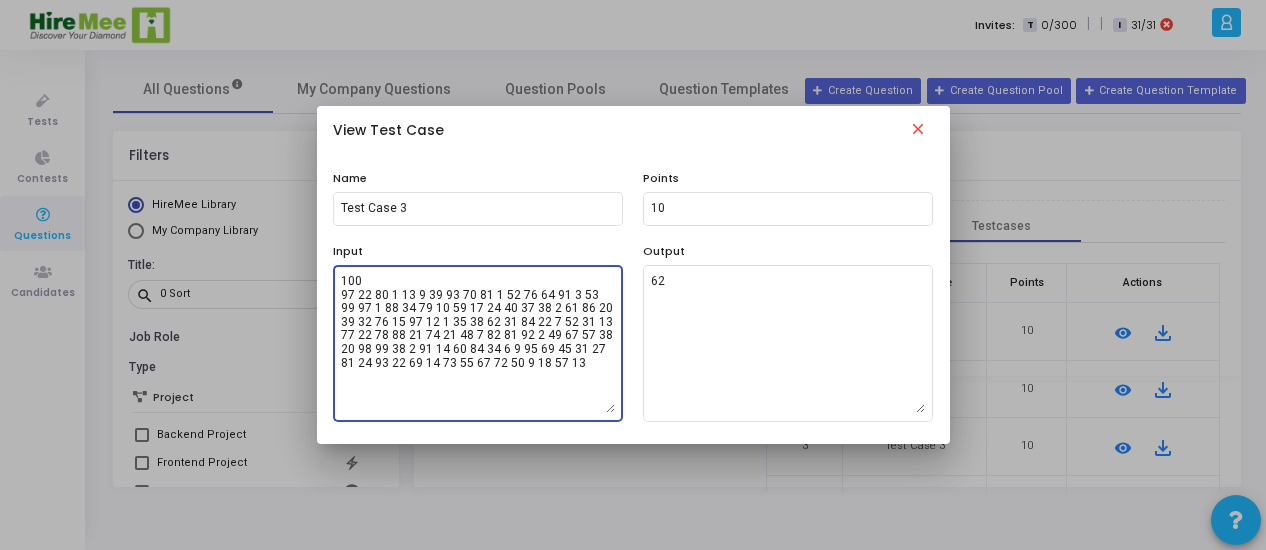 click on "100
97 22 80 1 13 9 39 93 70 81 1 52 76 64 91 3 53 99 97 1 88 34 79 10 59 17 24 40 37 38 2 61 86 20 39 32 76 15 97 12 1 35 38 62 31 84 22 7 52 31 13 77 22 78 88 21 74 21 48 7 82 81 92 2 49 67 57 38 20 98 99 38 2 91 14 60 84 34 6 9 95 69 45 31 27 81 24 93 22 69 14 73 55 67 72 50 9 18 57 13" at bounding box center (478, 343) 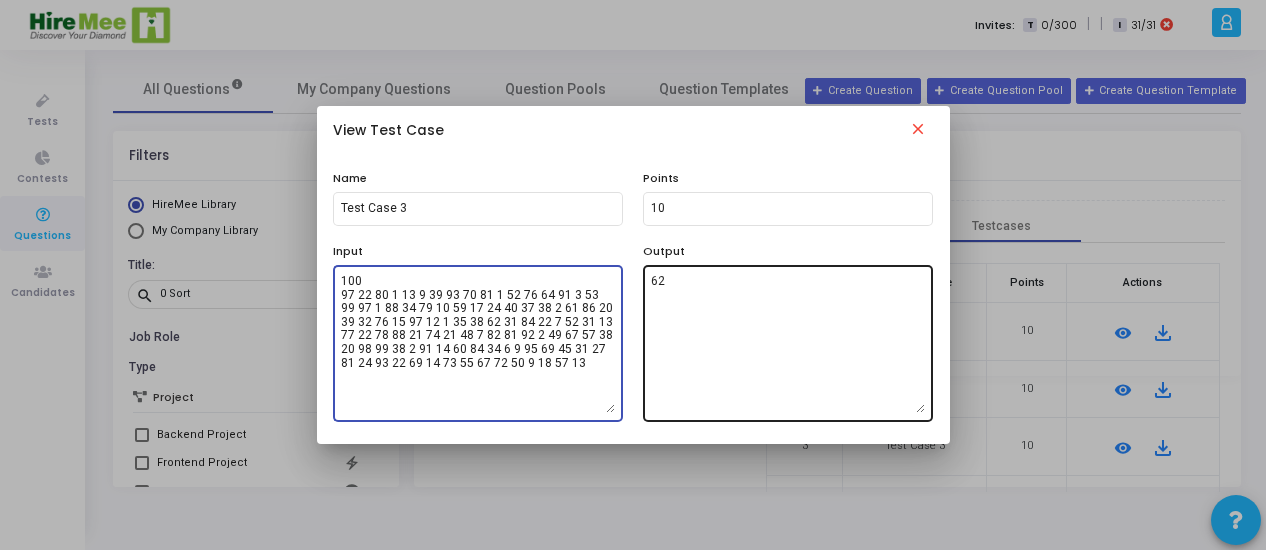 click on "62" at bounding box center (788, 343) 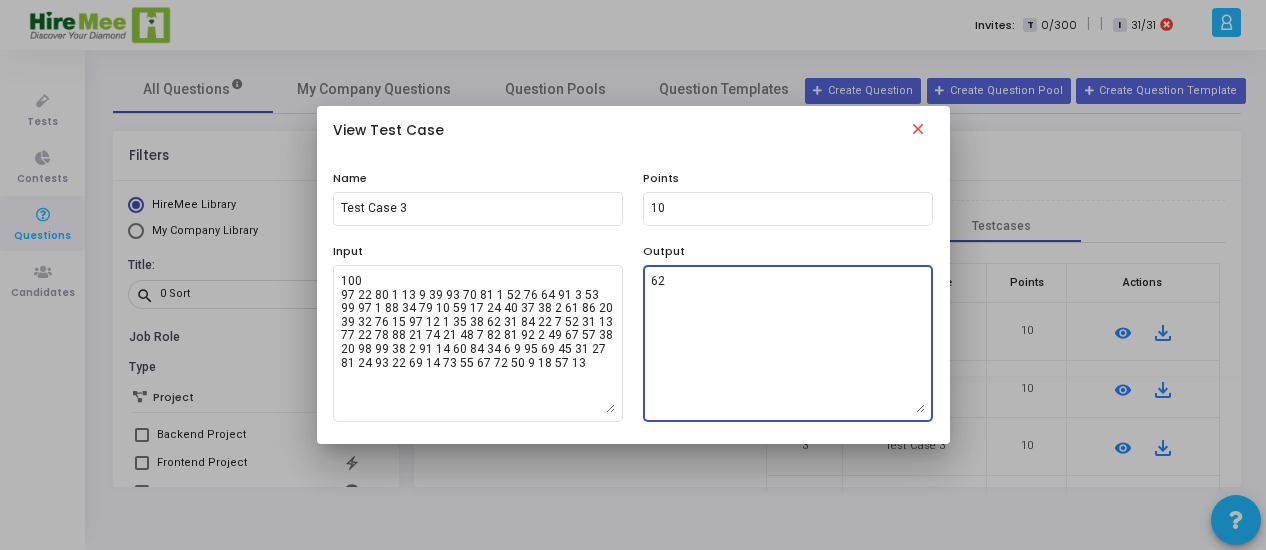 click on "62" at bounding box center [788, 343] 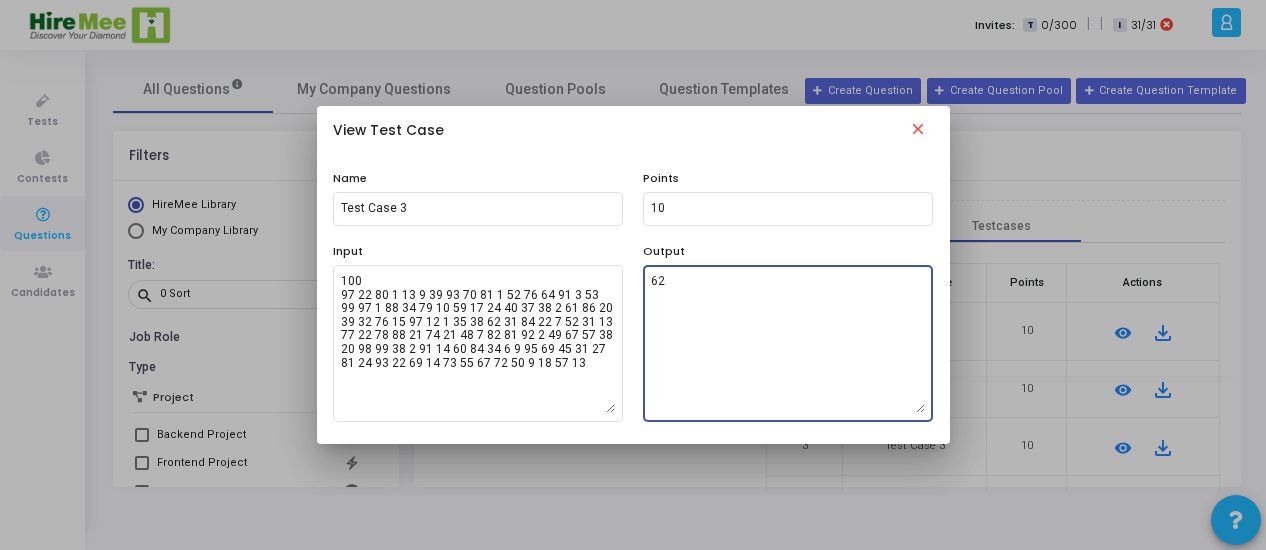 click on "close" at bounding box center (919, 131) 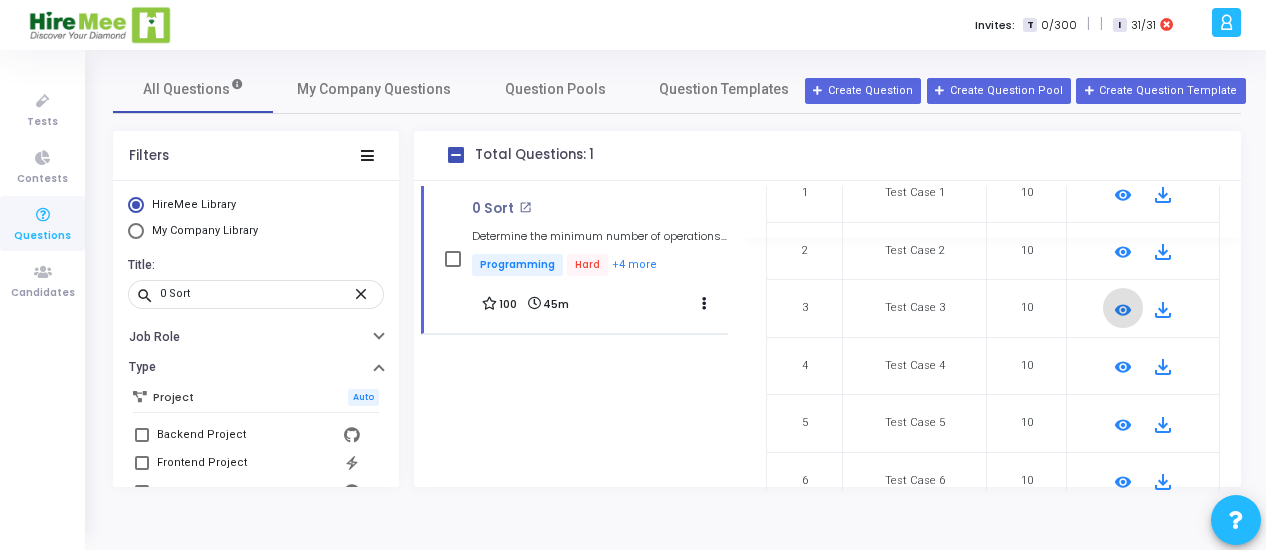 scroll, scrollTop: 255, scrollLeft: 0, axis: vertical 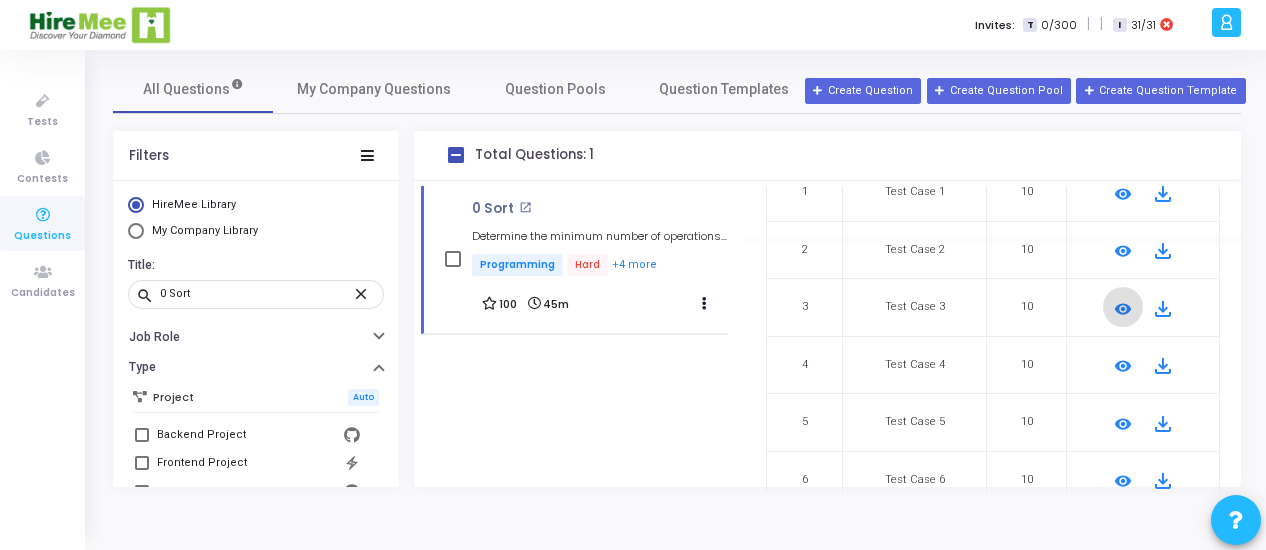 click on "remove_red_eye" at bounding box center [1123, 366] 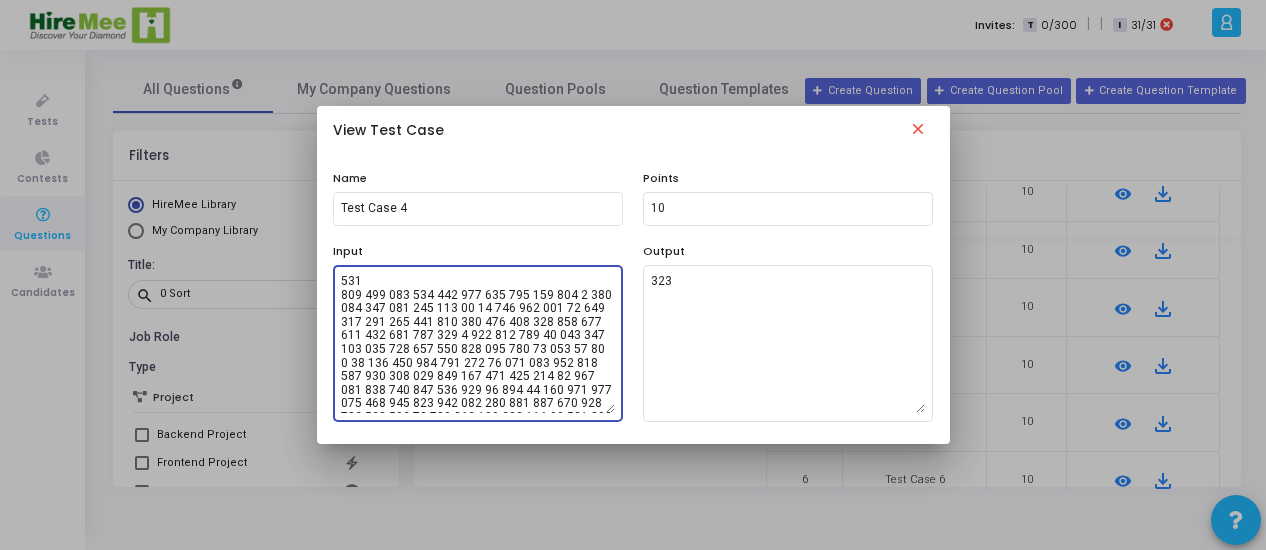 click at bounding box center [478, 343] 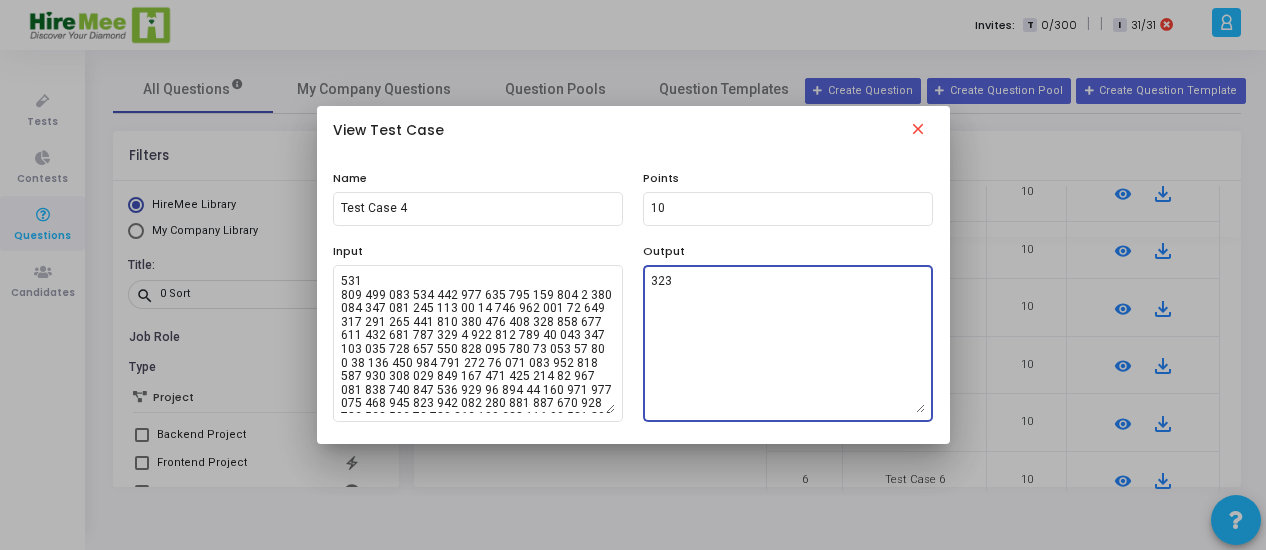 click on "323" at bounding box center (788, 343) 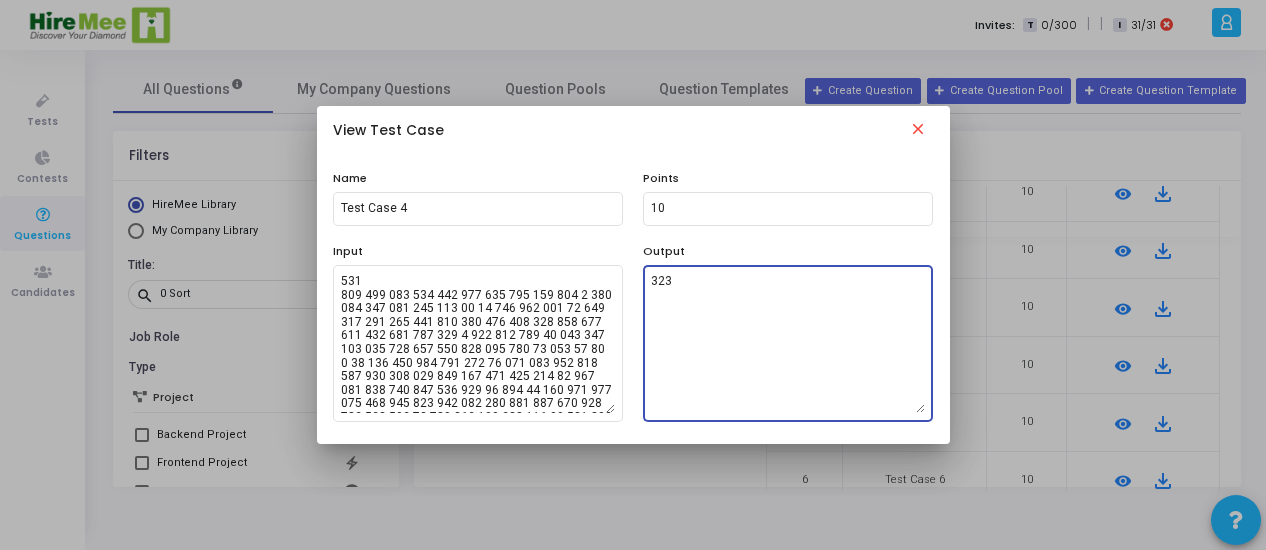 click on "close" at bounding box center [918, 132] 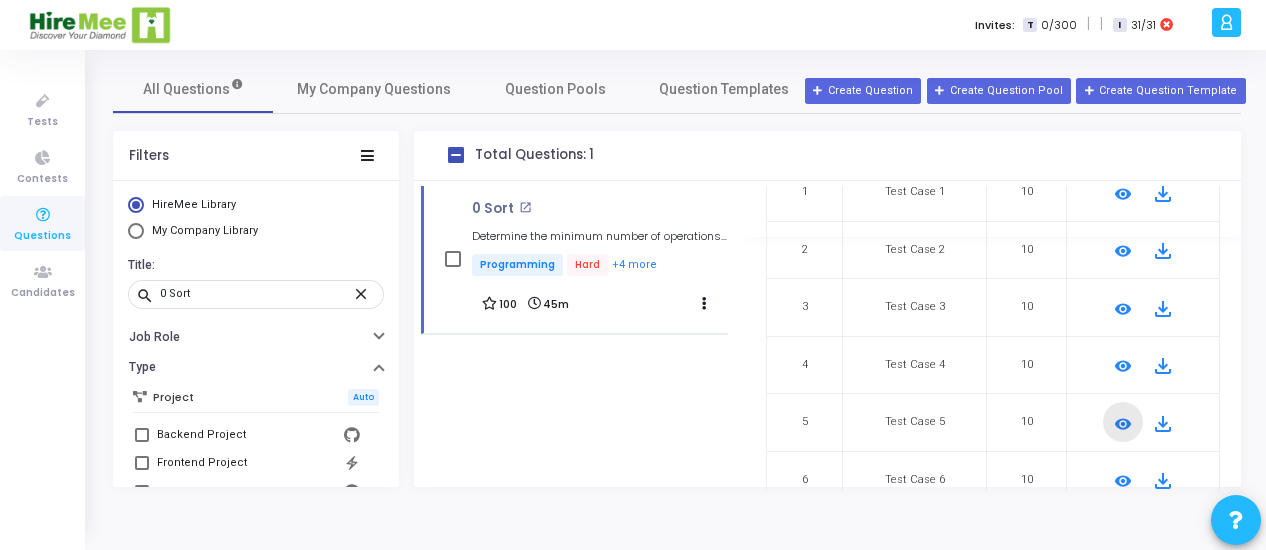 click on "remove_red_eye" at bounding box center (1123, 424) 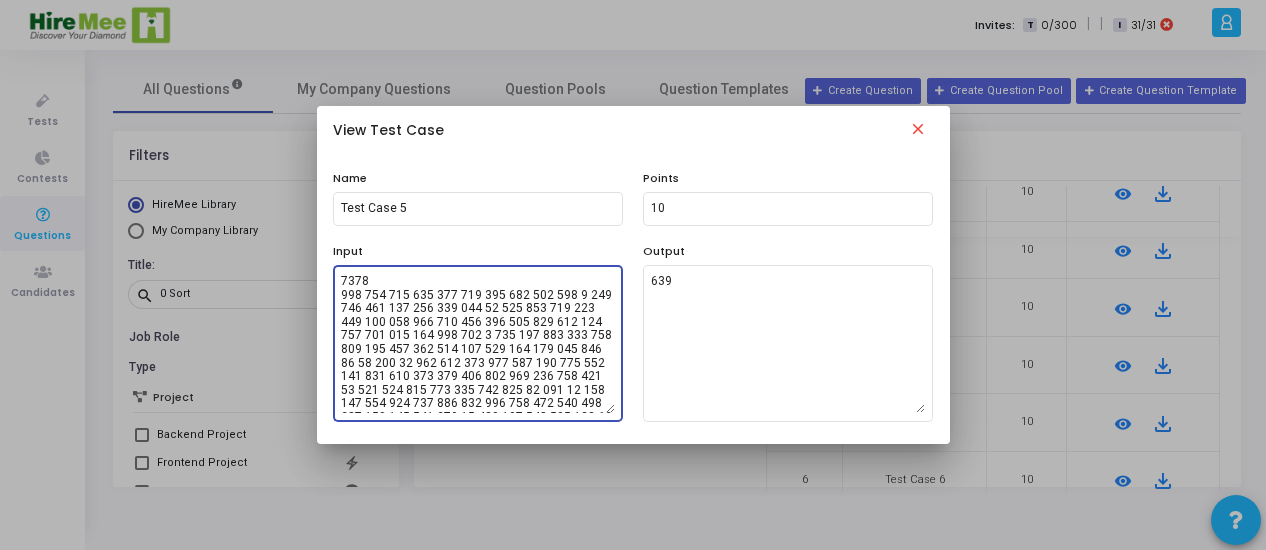 click at bounding box center (478, 343) 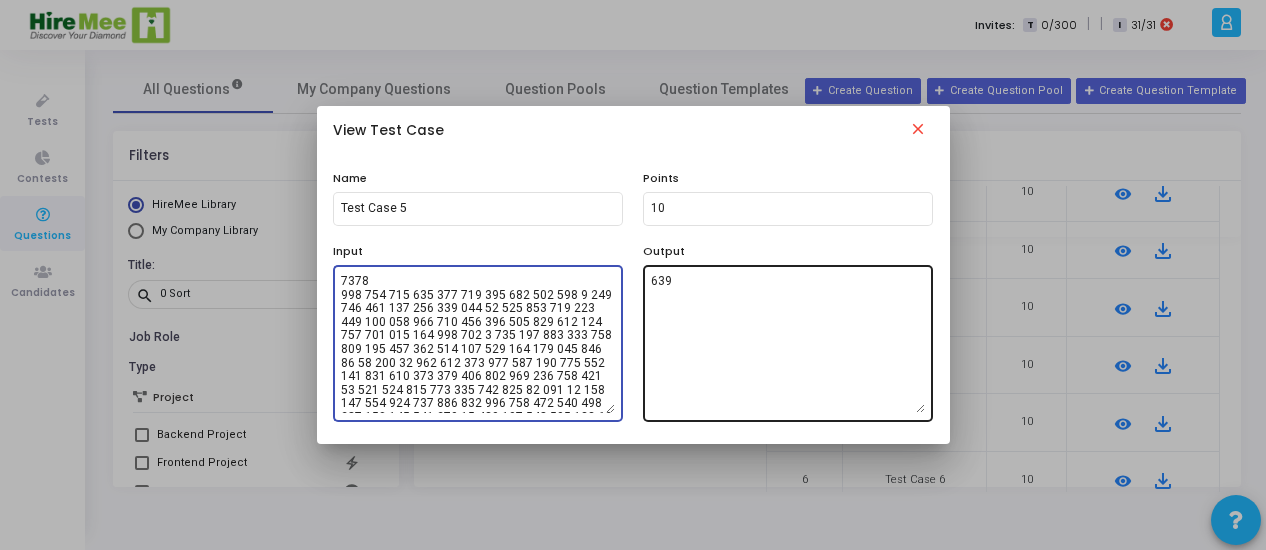 click on "639" at bounding box center (788, 343) 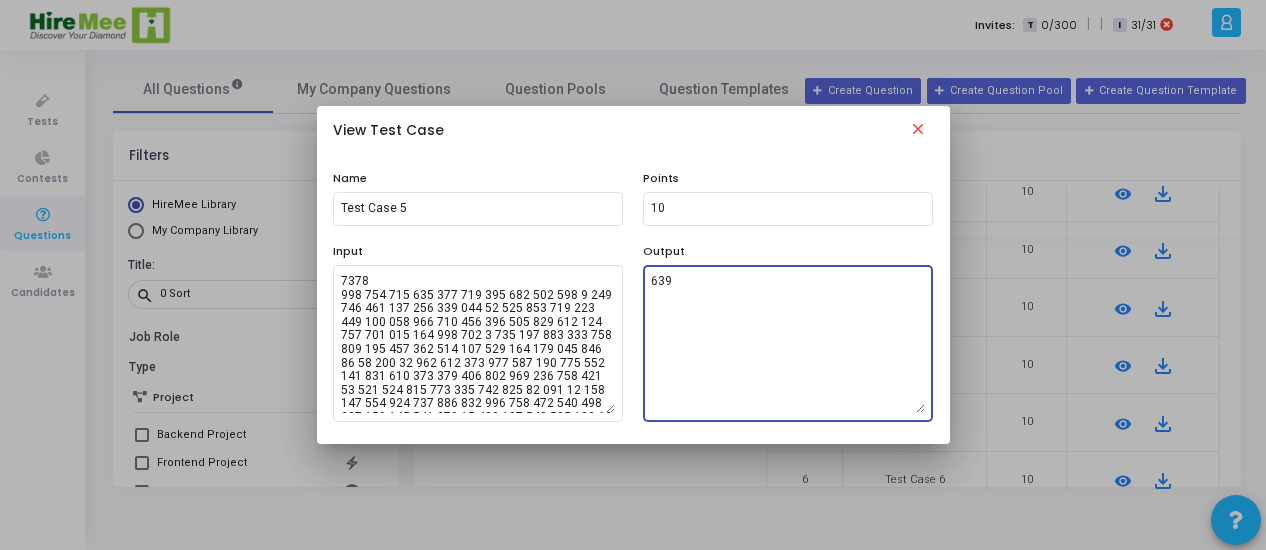 click on "close" at bounding box center [918, 132] 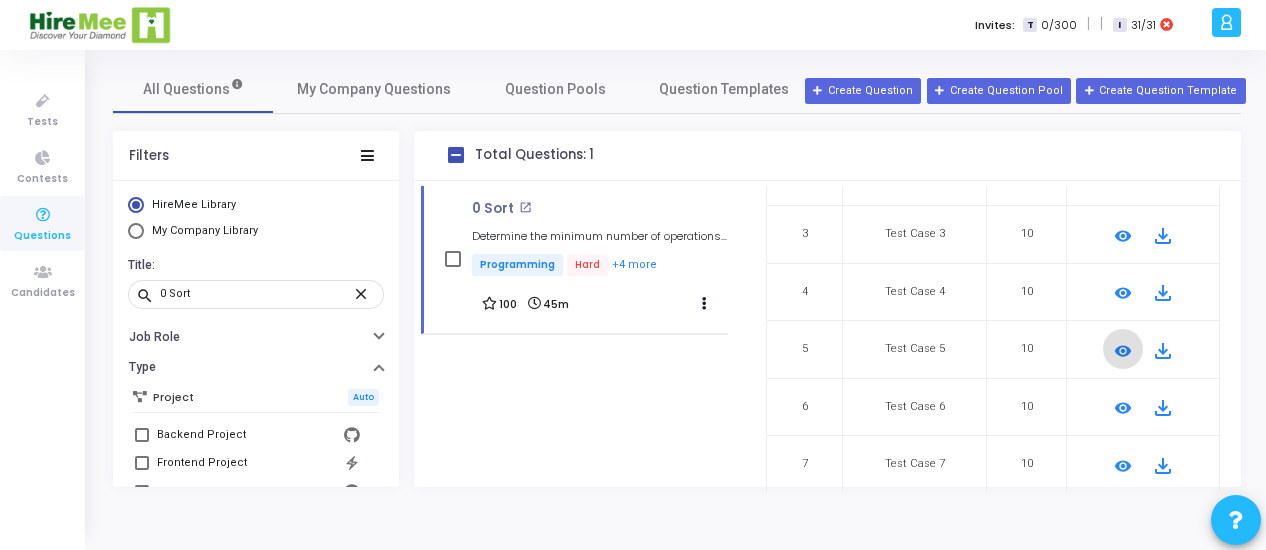 scroll, scrollTop: 329, scrollLeft: 0, axis: vertical 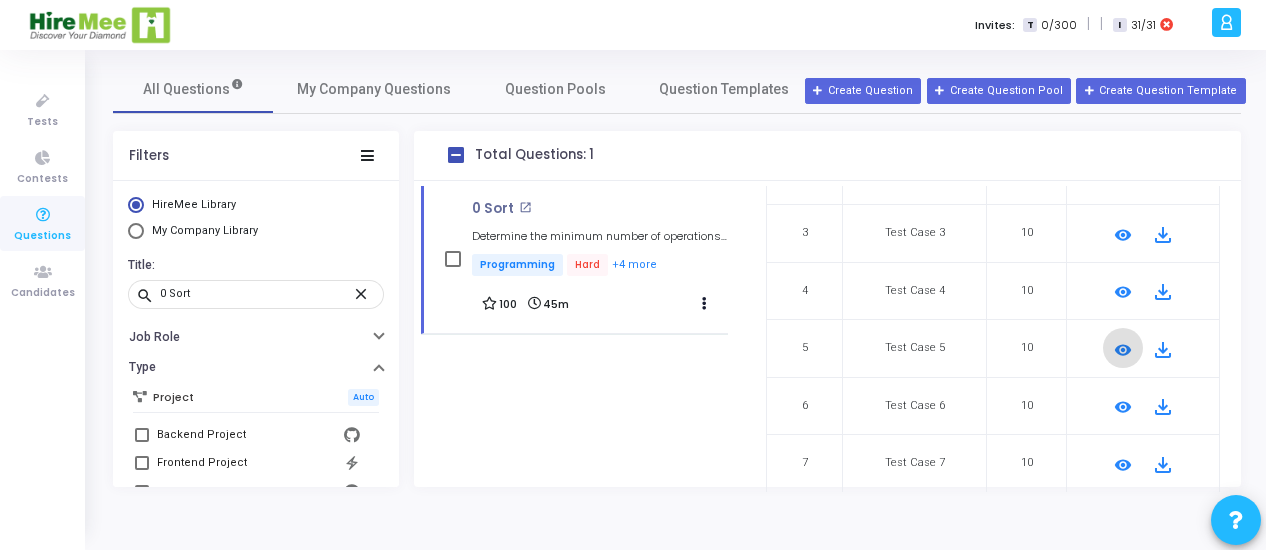 click on "remove_red_eye" at bounding box center [1123, 407] 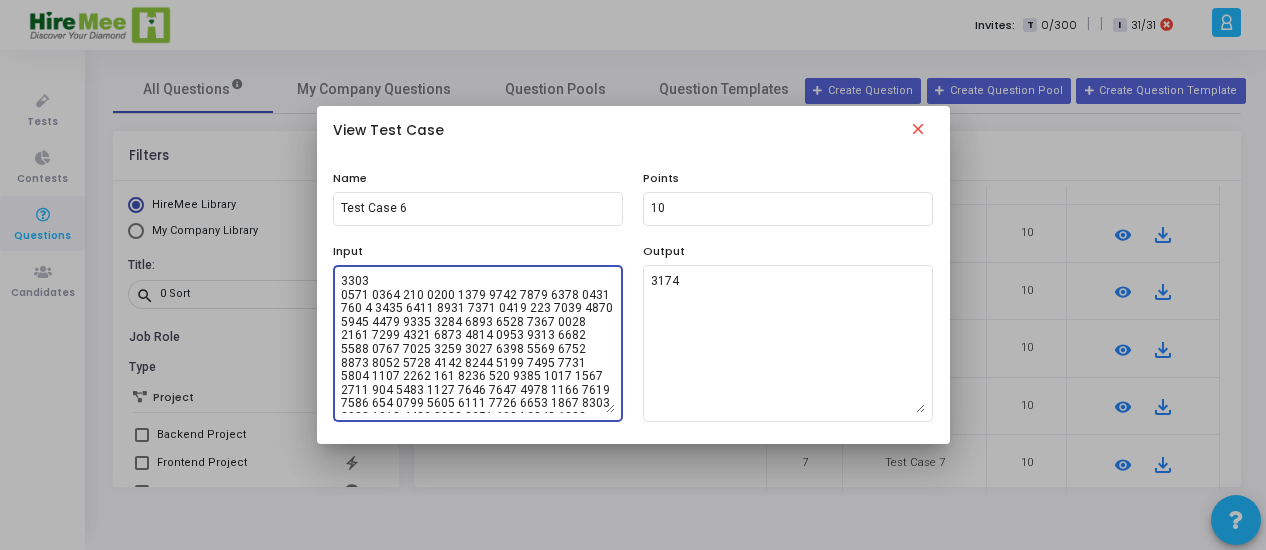 click at bounding box center (478, 343) 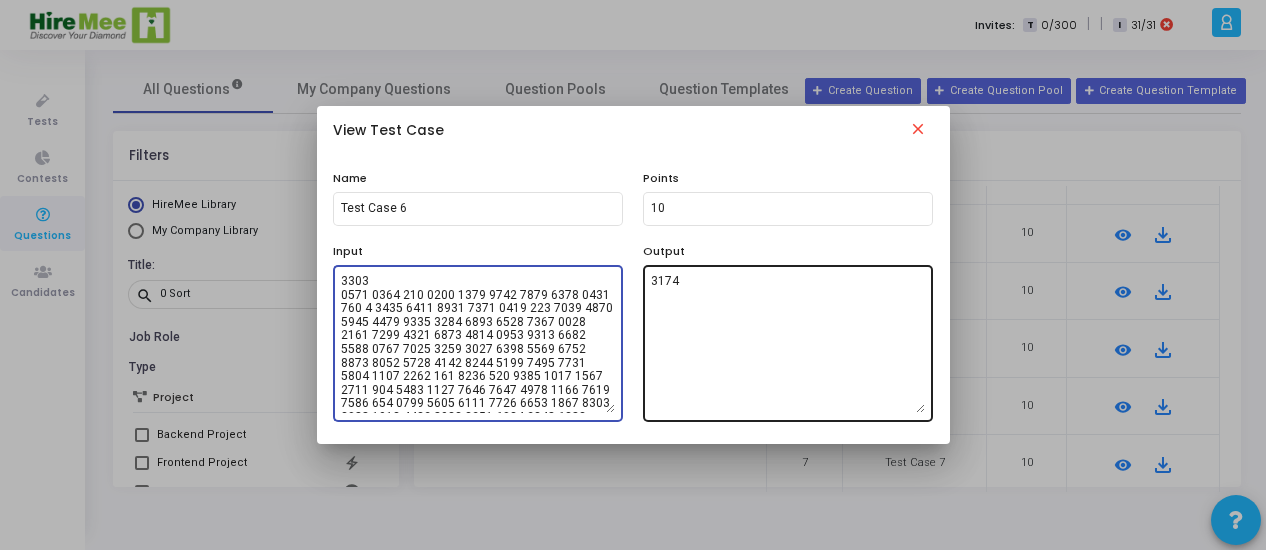 click on "3174" at bounding box center (788, 343) 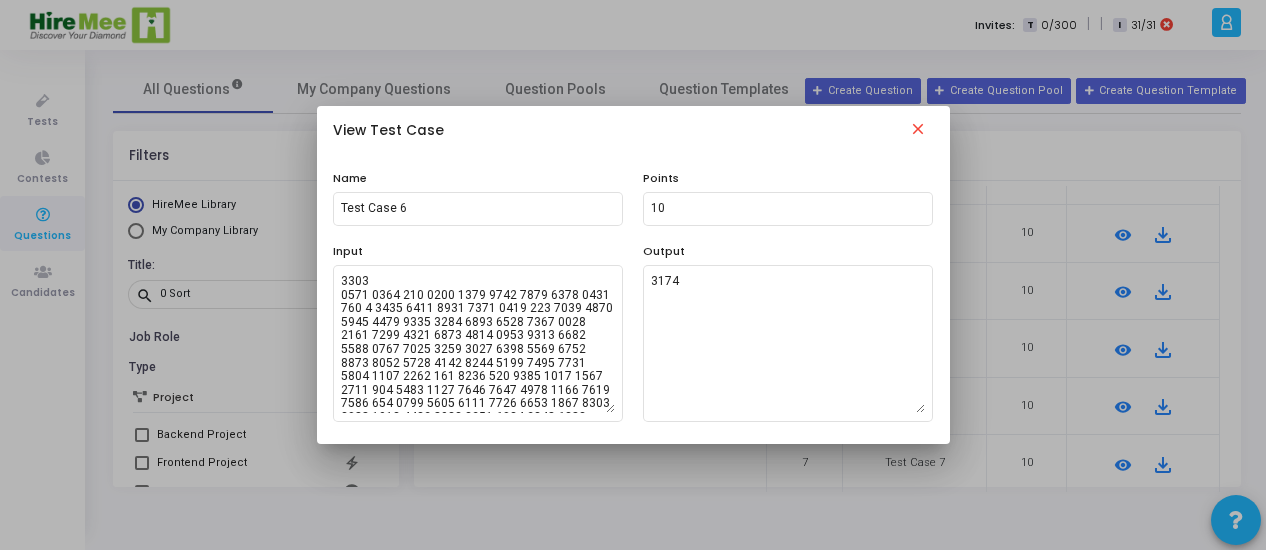 click on "close" at bounding box center (918, 132) 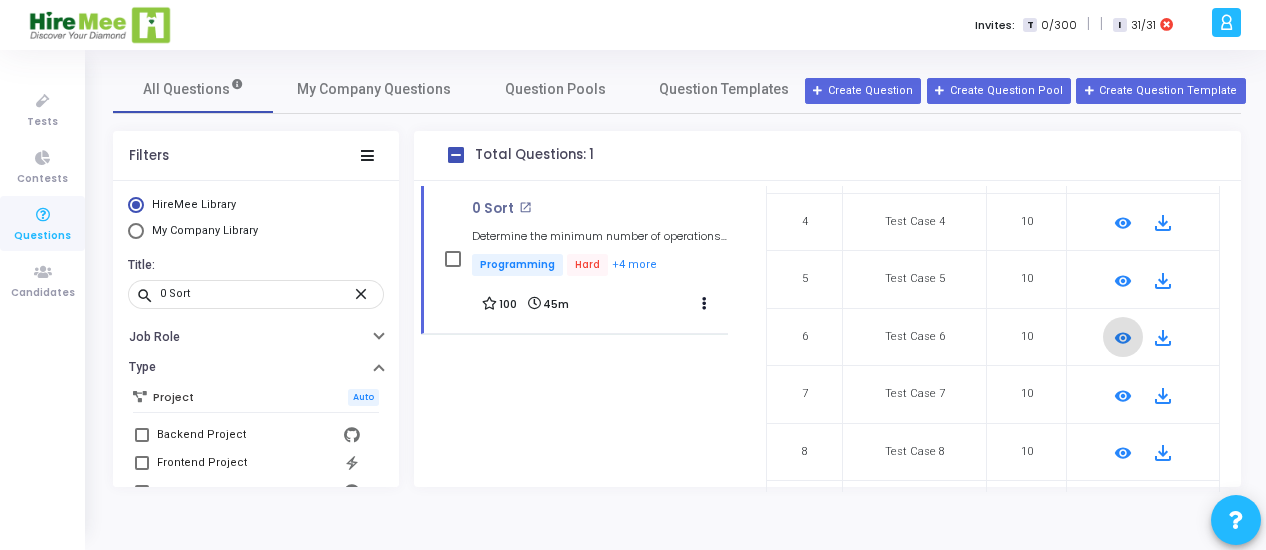 scroll, scrollTop: 403, scrollLeft: 0, axis: vertical 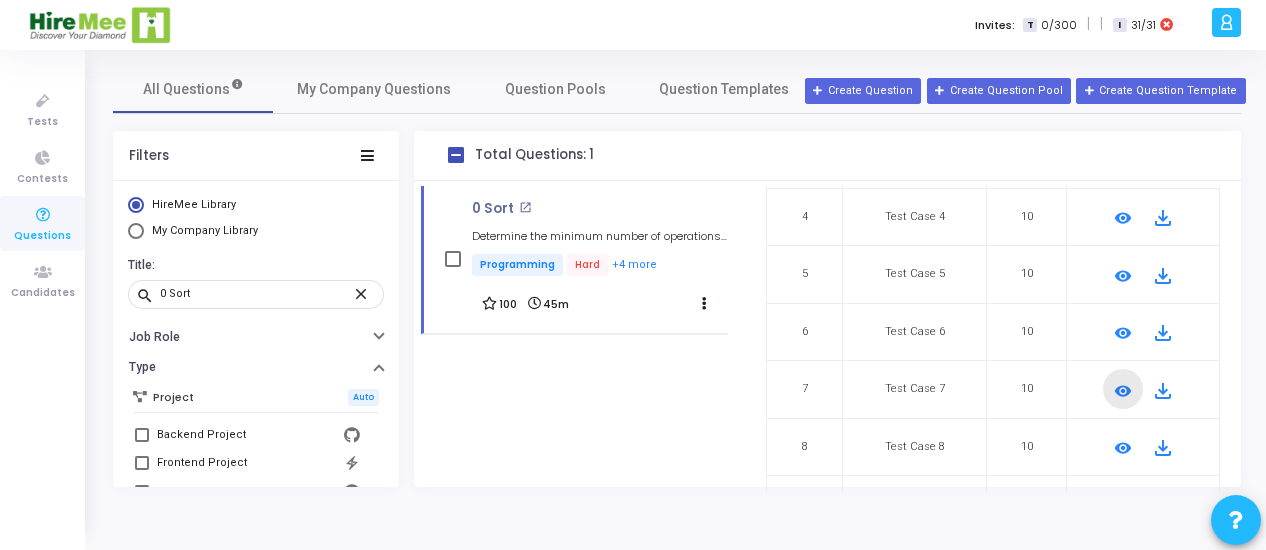 click on "remove_red_eye" at bounding box center (1123, 391) 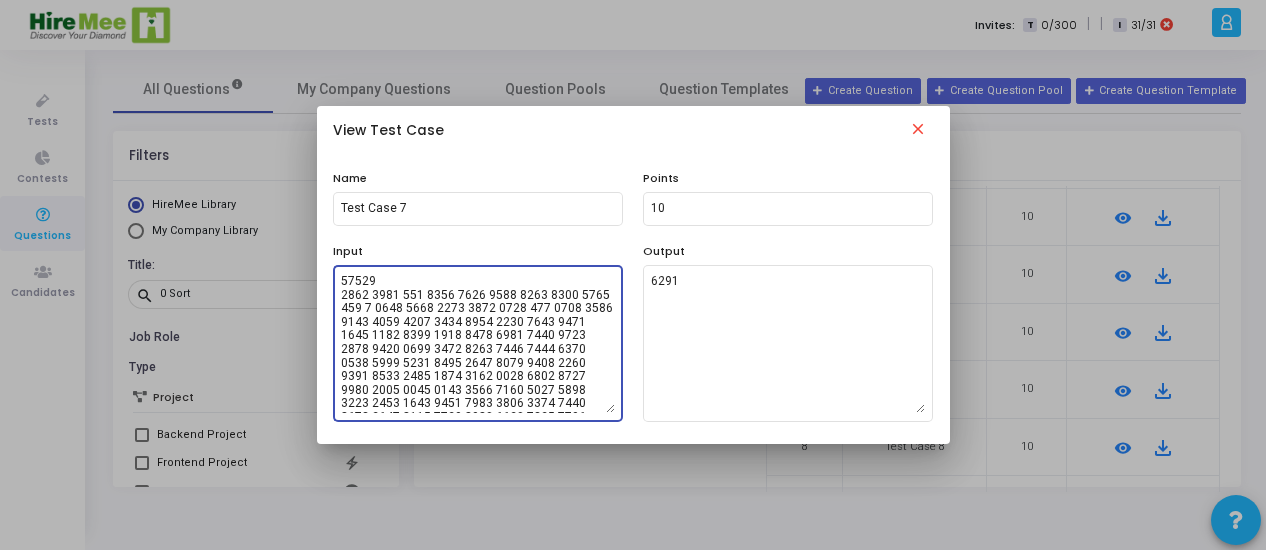 click at bounding box center [478, 343] 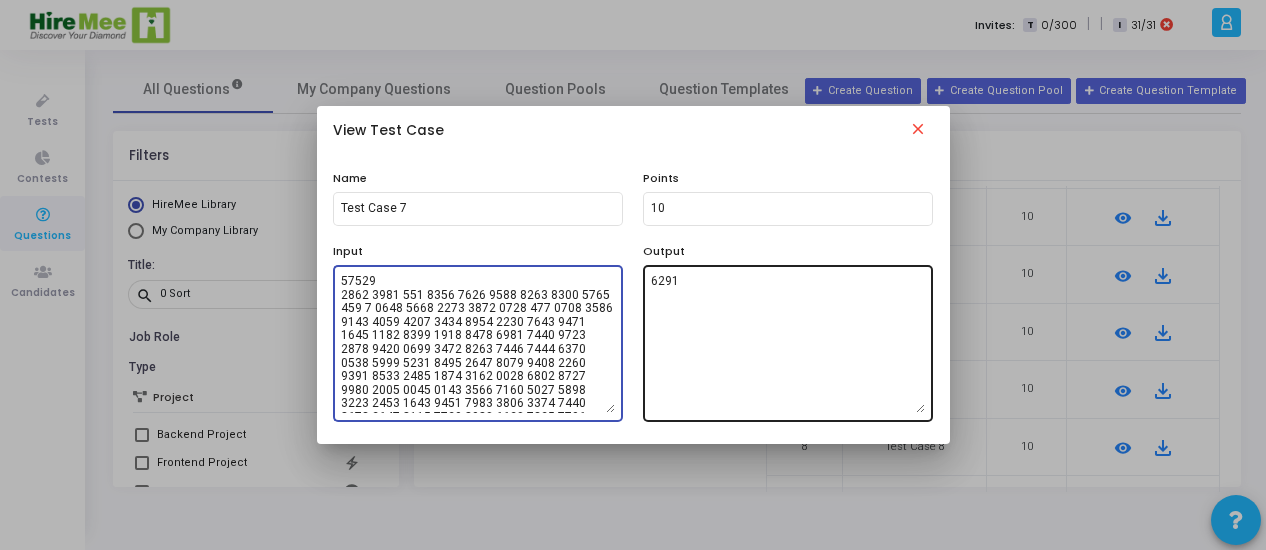 click on "6291" at bounding box center (788, 343) 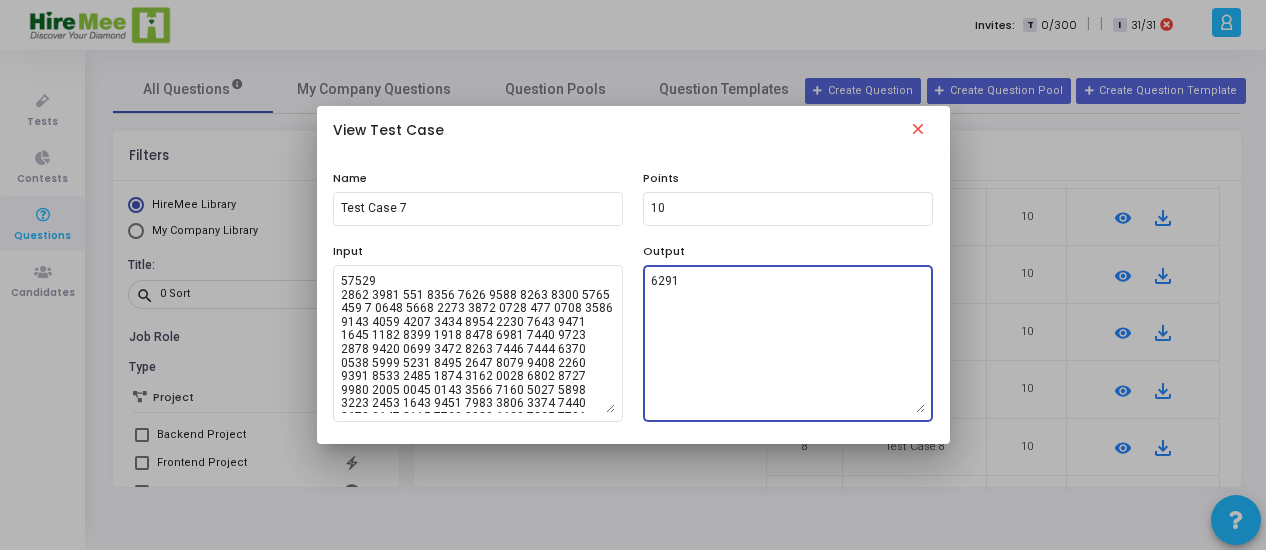 click on "6291" at bounding box center [788, 343] 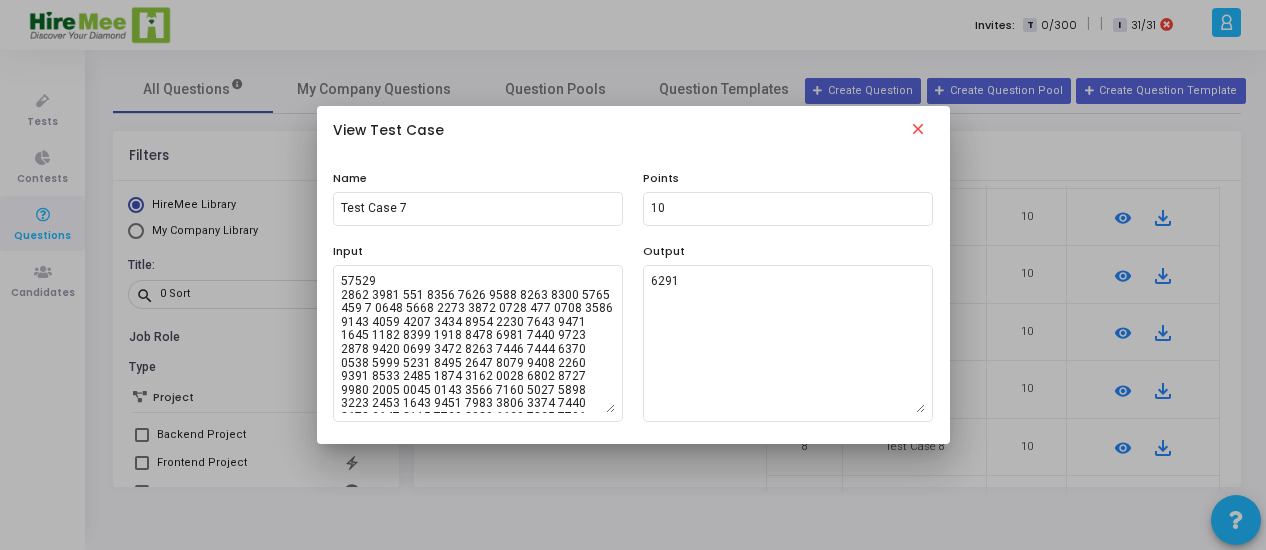 click on "close" at bounding box center (918, 132) 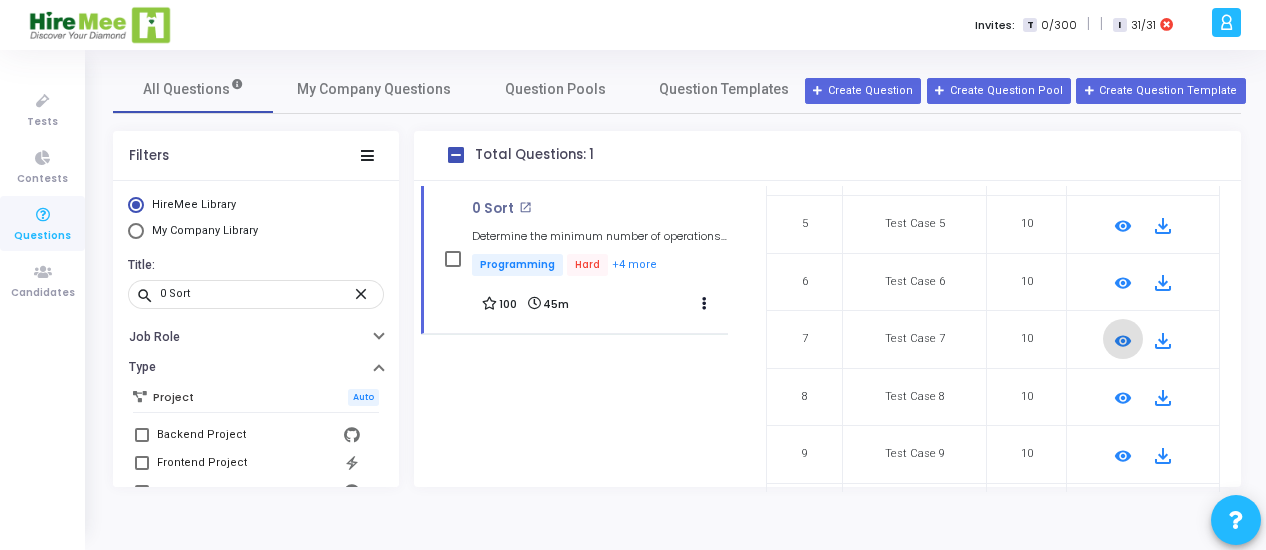 scroll, scrollTop: 454, scrollLeft: 0, axis: vertical 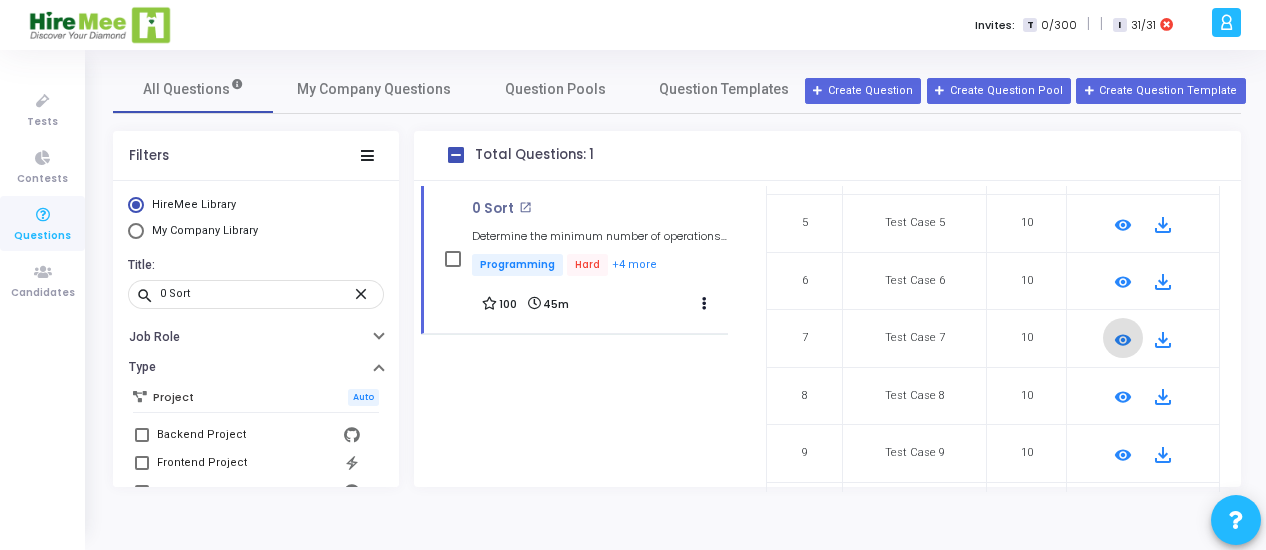 click on "remove_red_eye" at bounding box center (1123, 397) 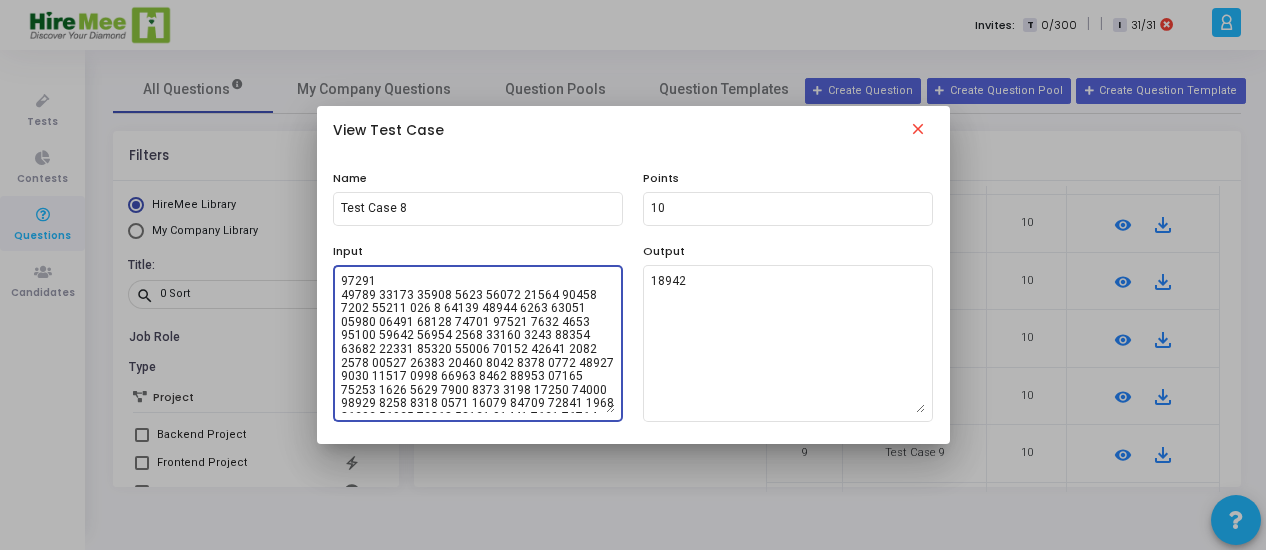 click at bounding box center (478, 343) 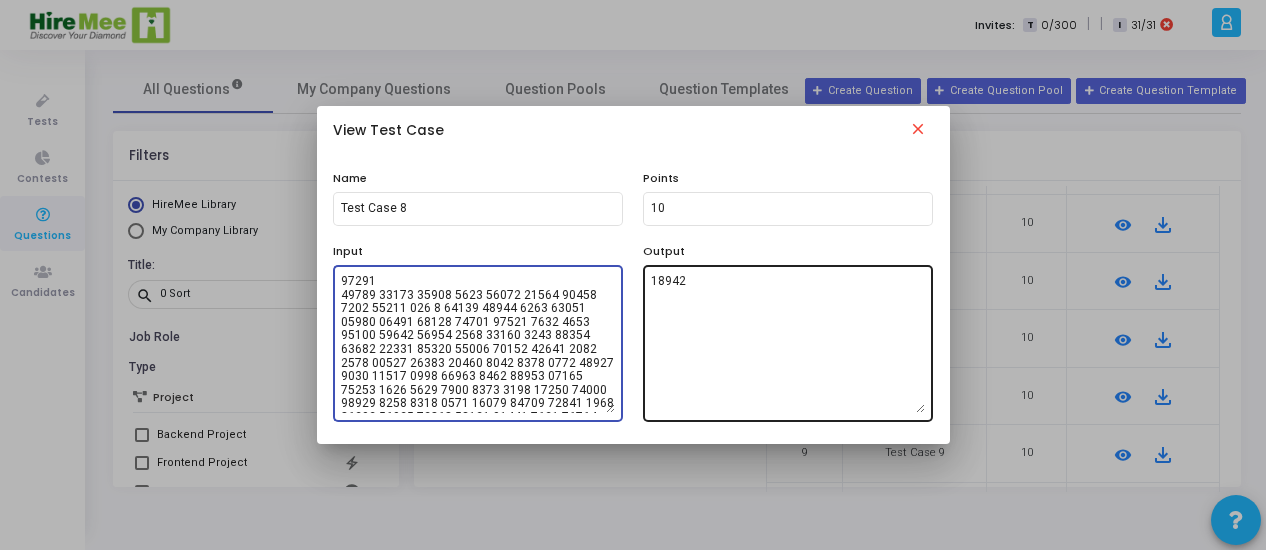 click on "18942" at bounding box center (788, 343) 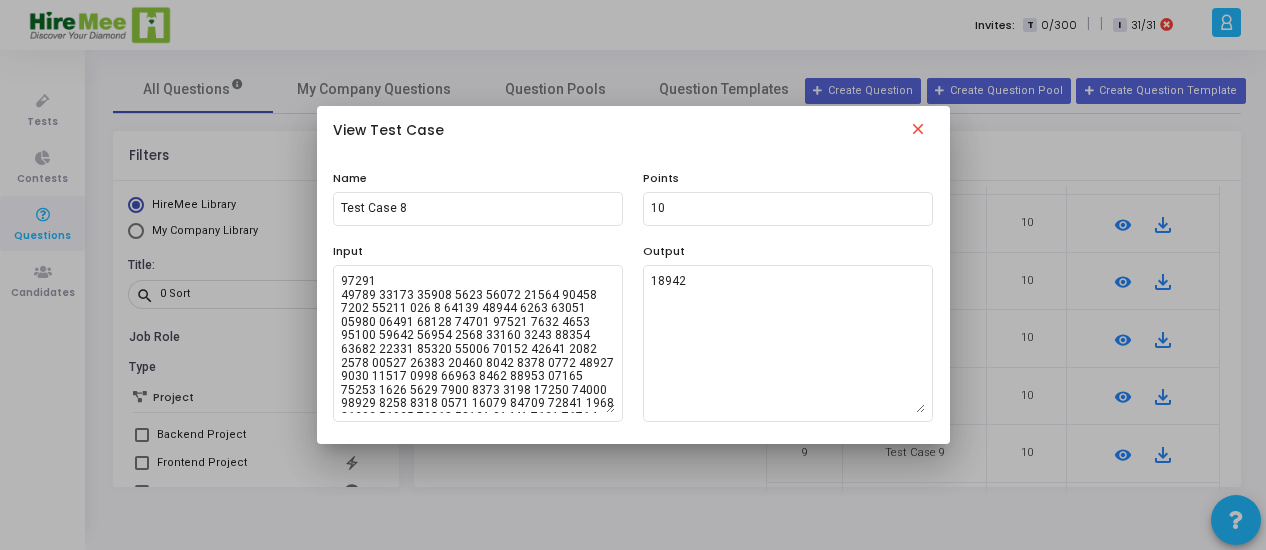 click on "close" at bounding box center (918, 132) 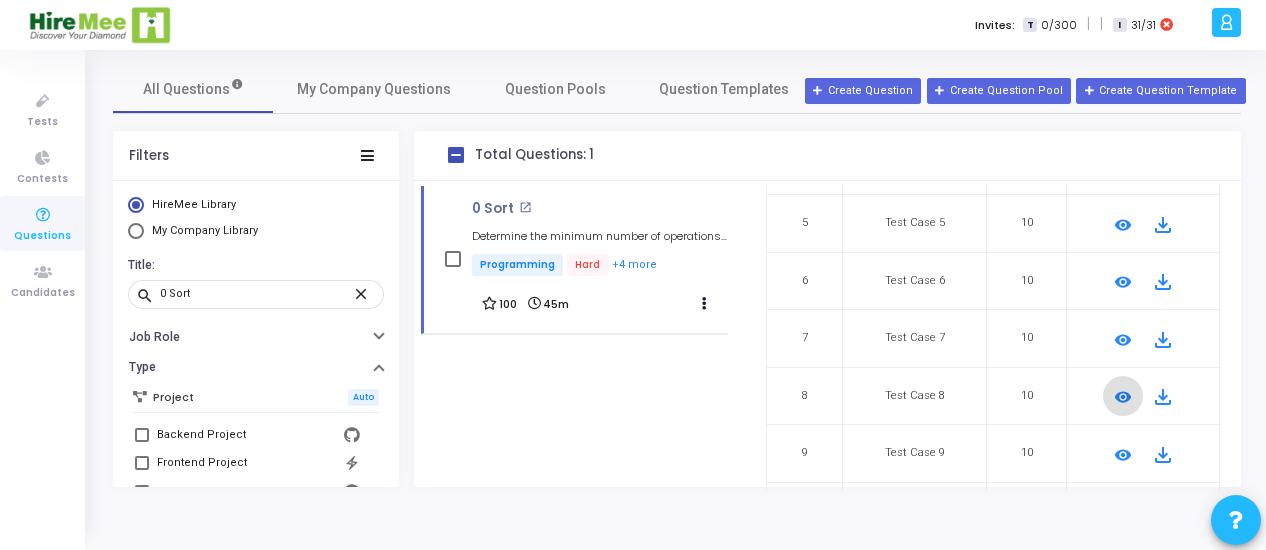 scroll, scrollTop: 514, scrollLeft: 0, axis: vertical 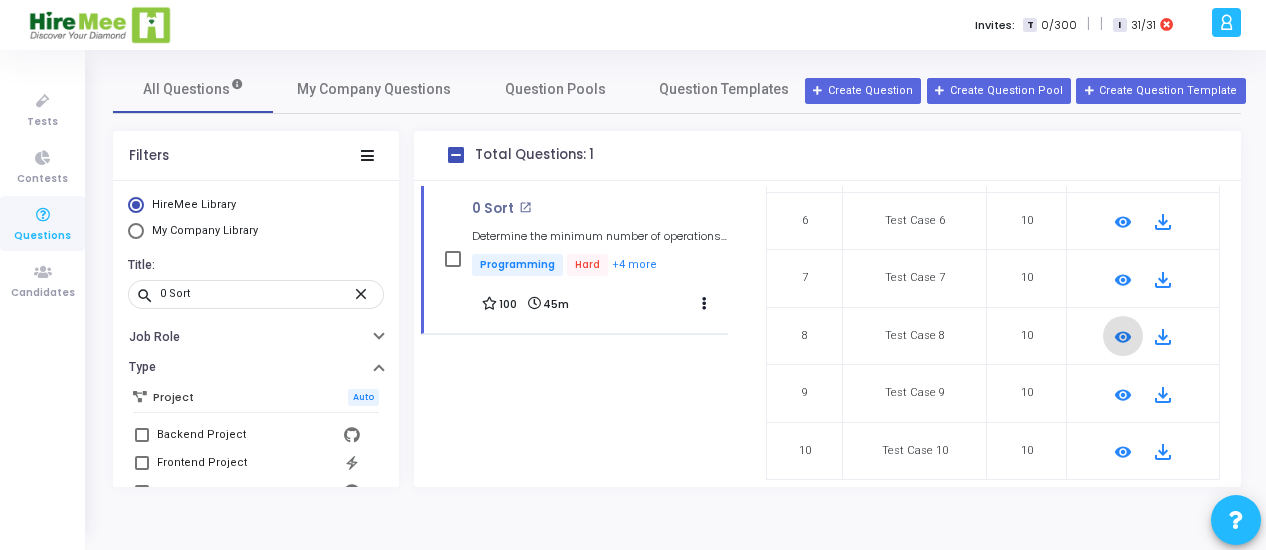 click on "remove_red_eye" at bounding box center [1123, 395] 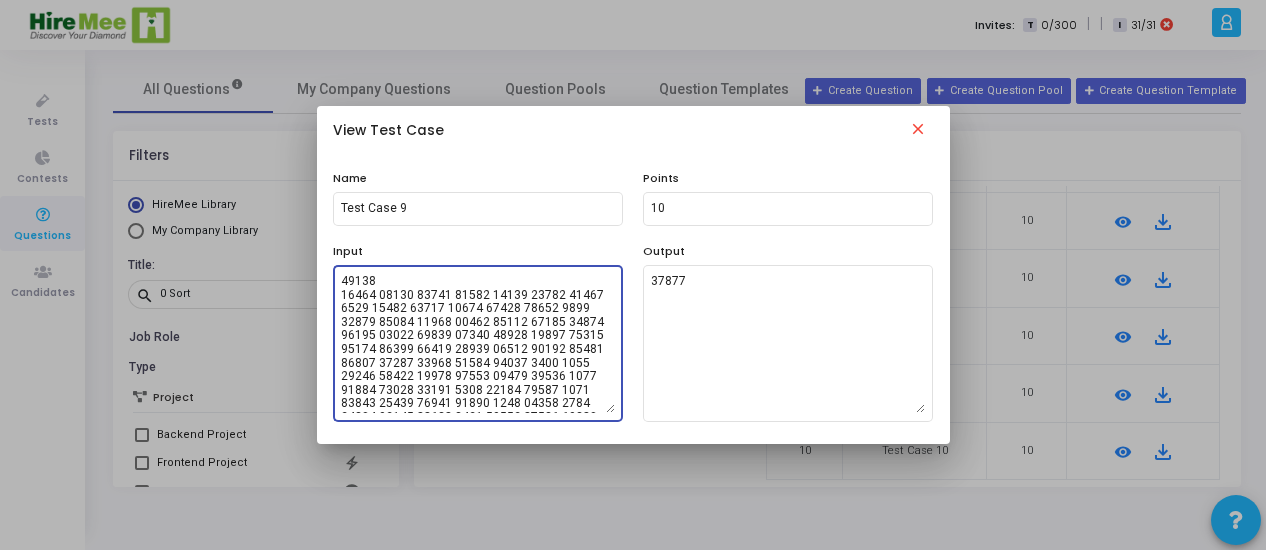click at bounding box center (478, 343) 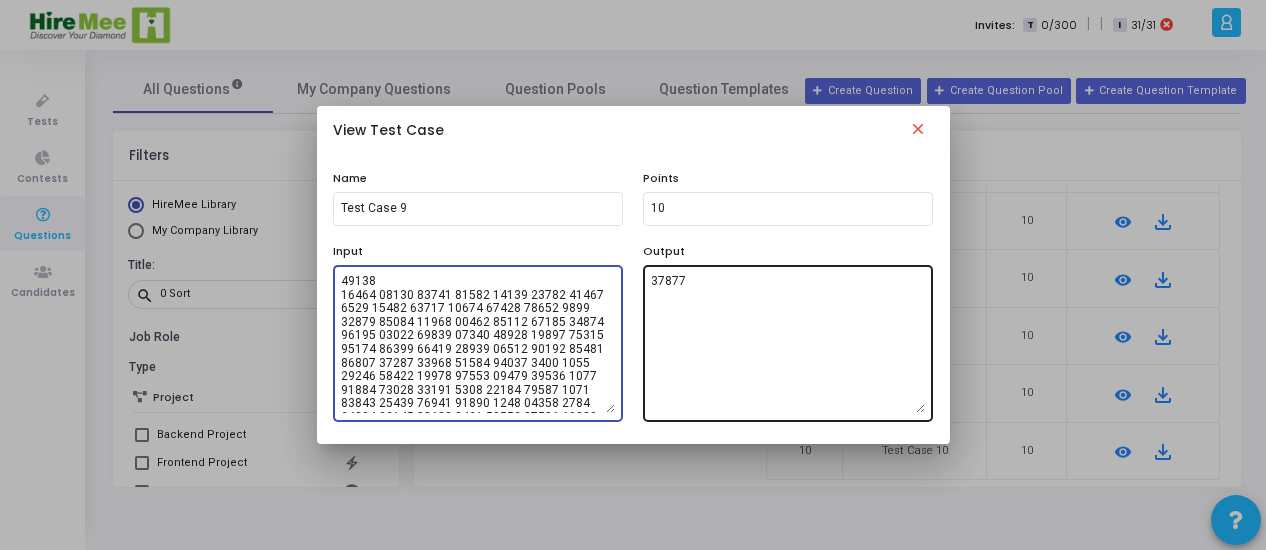 click on "37877" at bounding box center (788, 343) 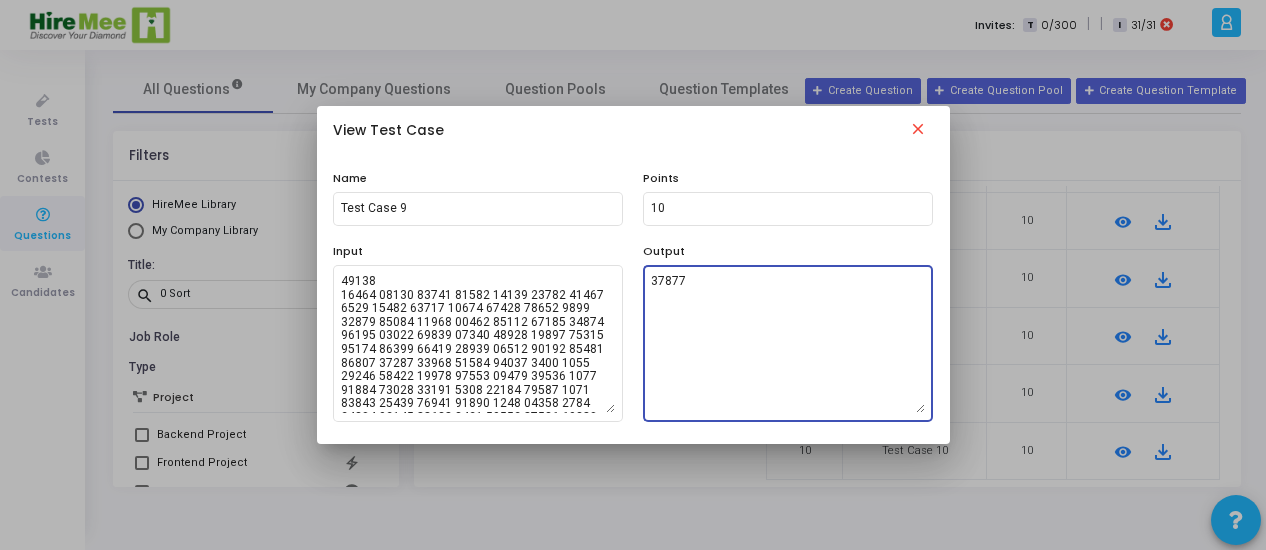 click on "37877" at bounding box center [788, 343] 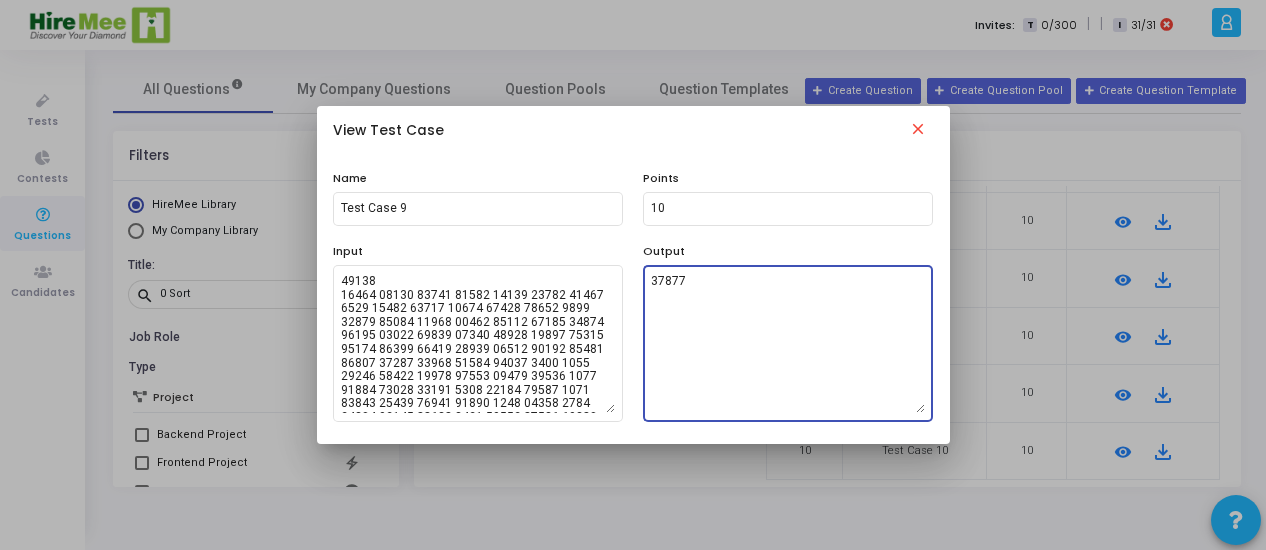 click on "close" at bounding box center [918, 132] 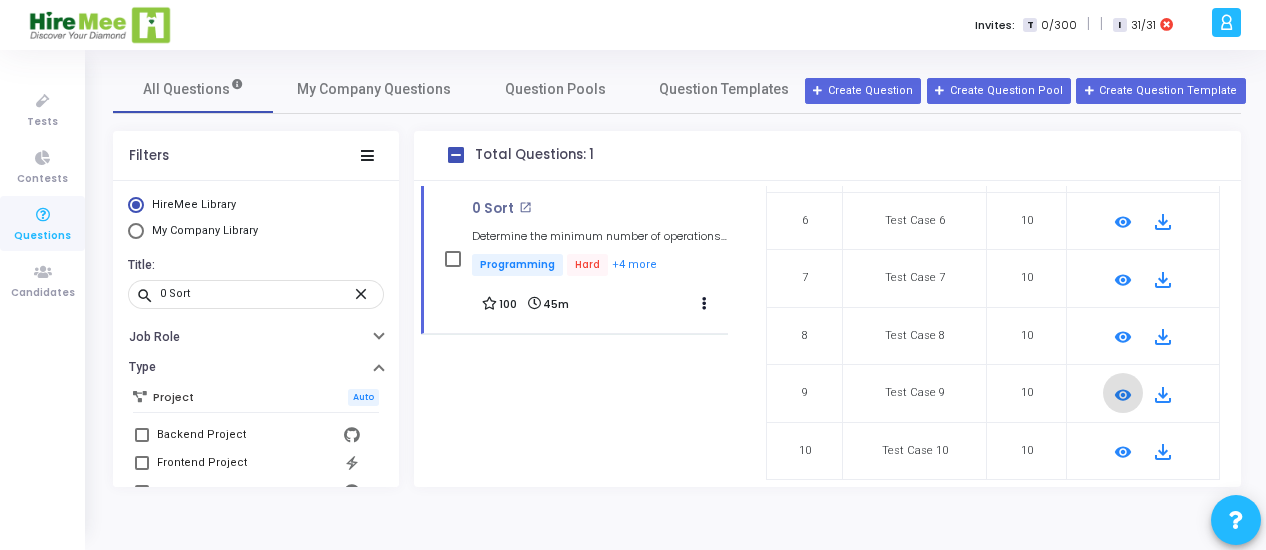 click on "remove_red_eye" at bounding box center (1123, 452) 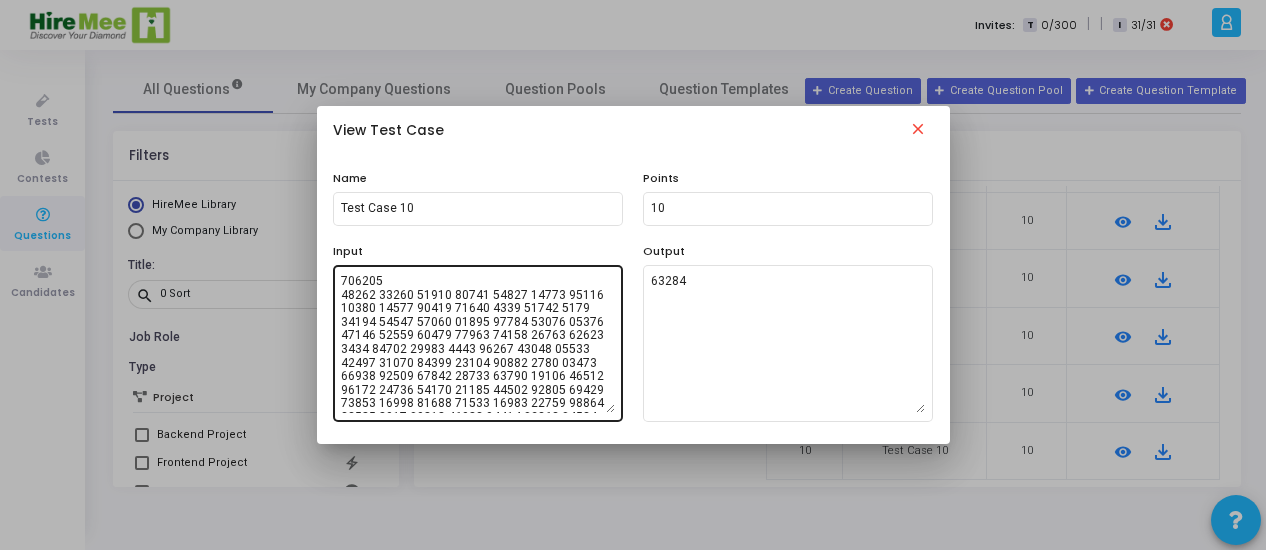 click at bounding box center [478, 343] 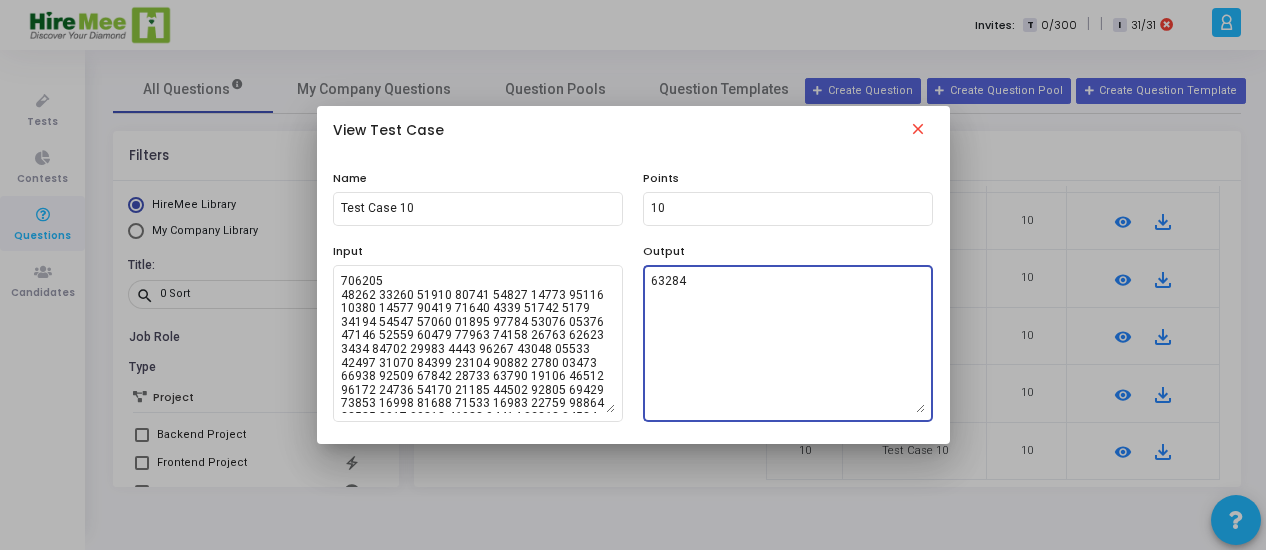 click on "63284" at bounding box center (788, 343) 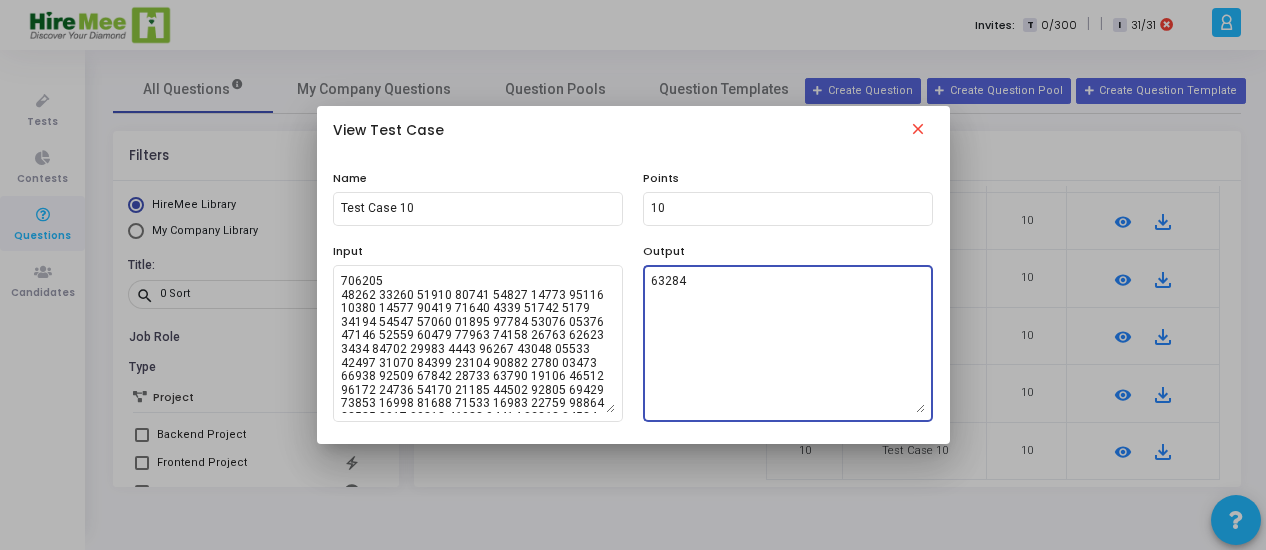 click on "close" at bounding box center (918, 132) 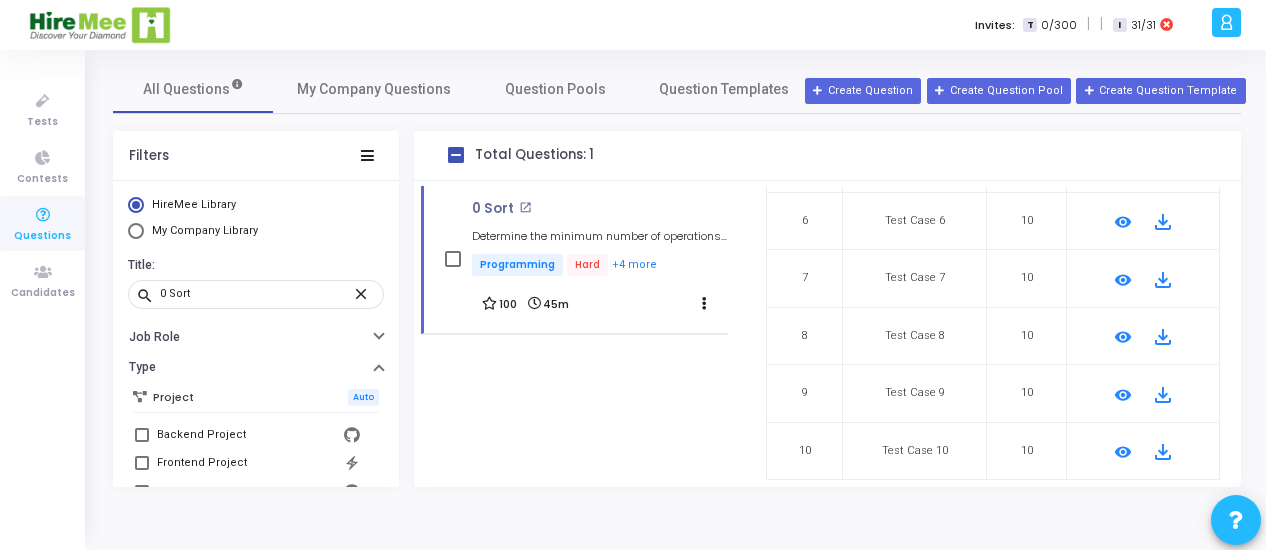 click on "Questions" at bounding box center (42, 236) 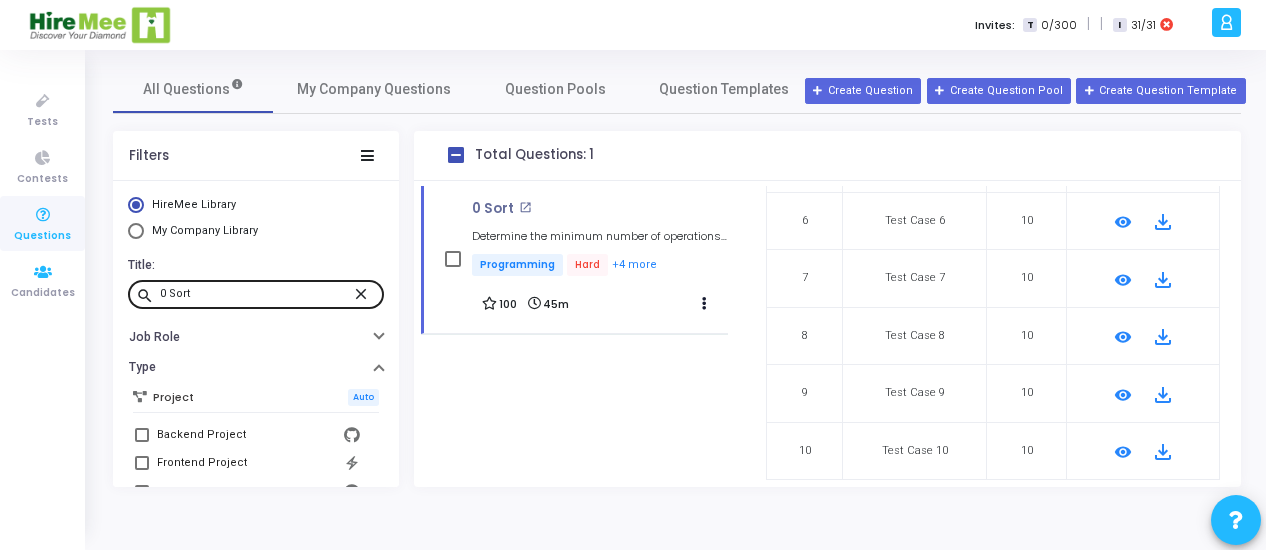 click on "0 Sort" at bounding box center [256, 294] 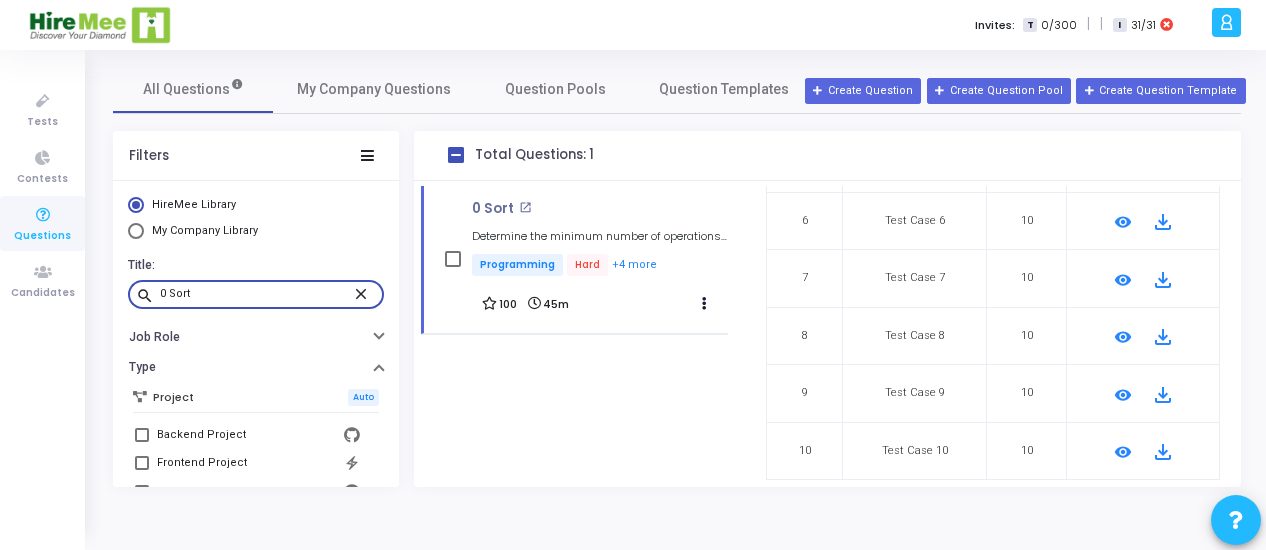 click on "0 Sort" at bounding box center [256, 294] 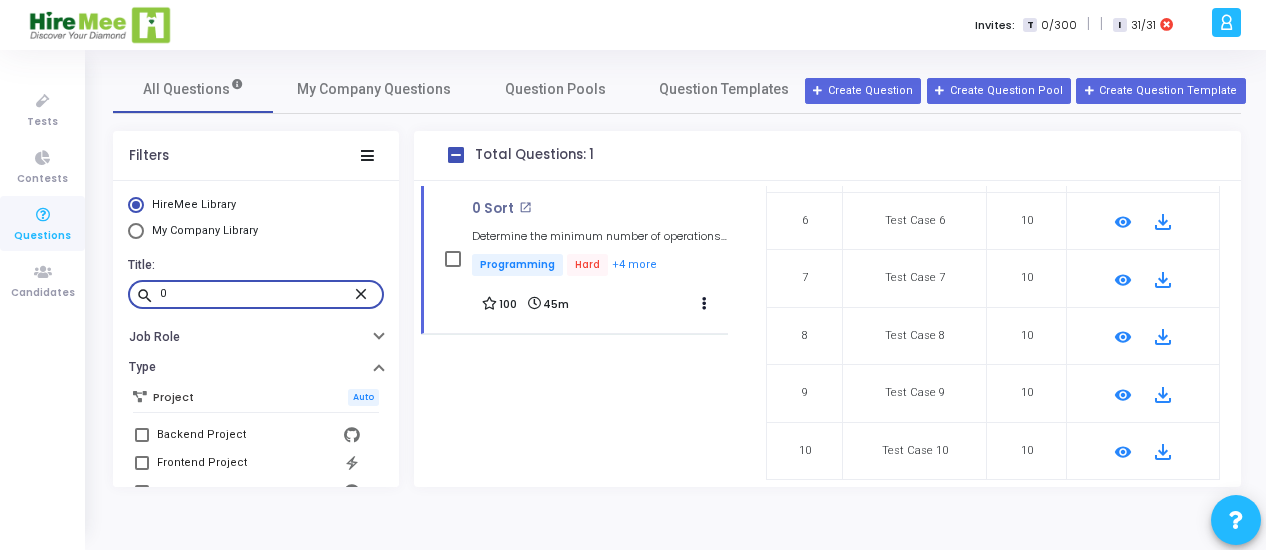 type on "0" 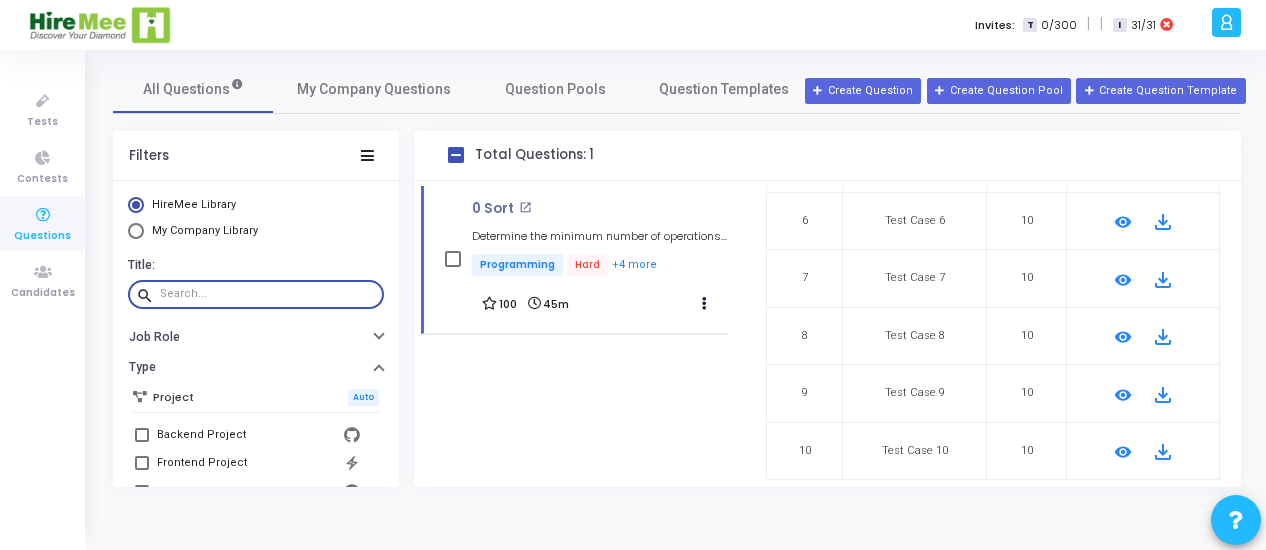 paste on "Game of Numbers" 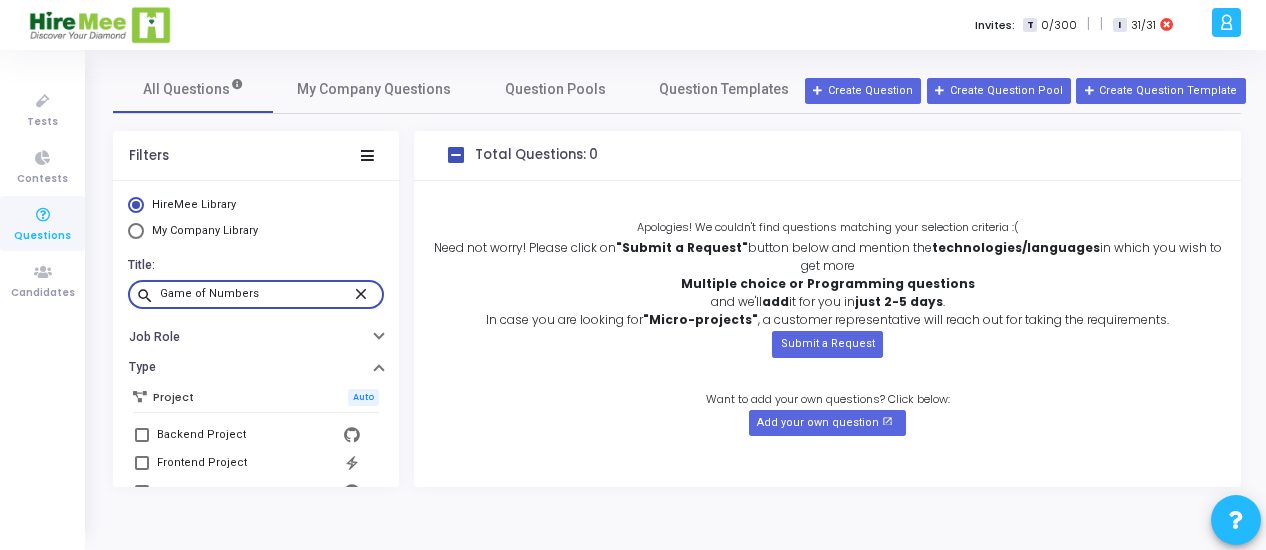 type on "Game of Numbers" 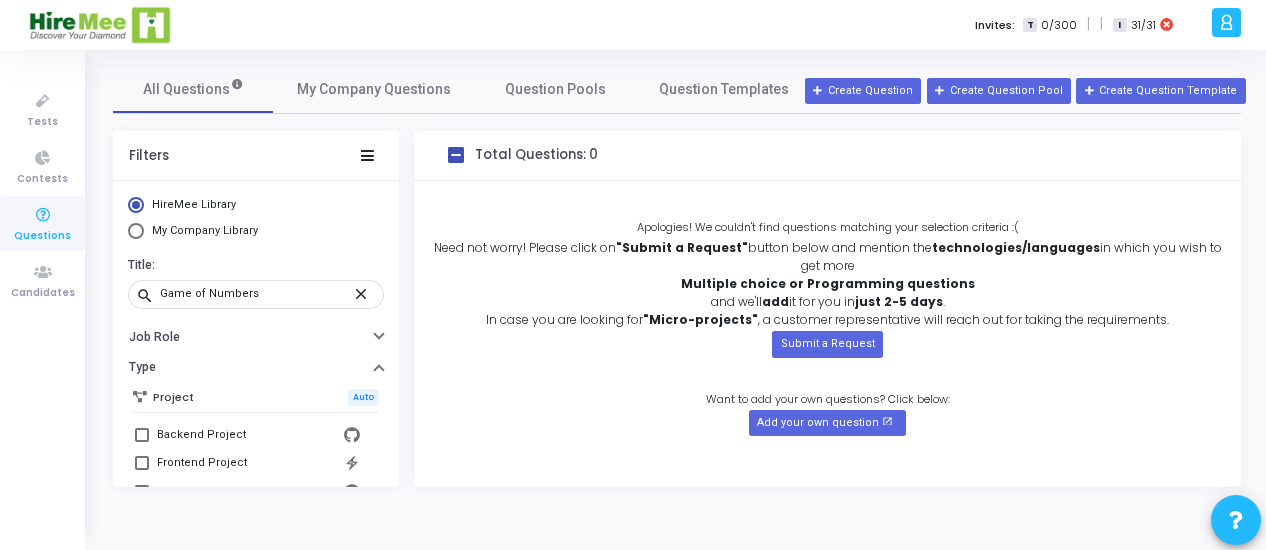 click at bounding box center (43, 215) 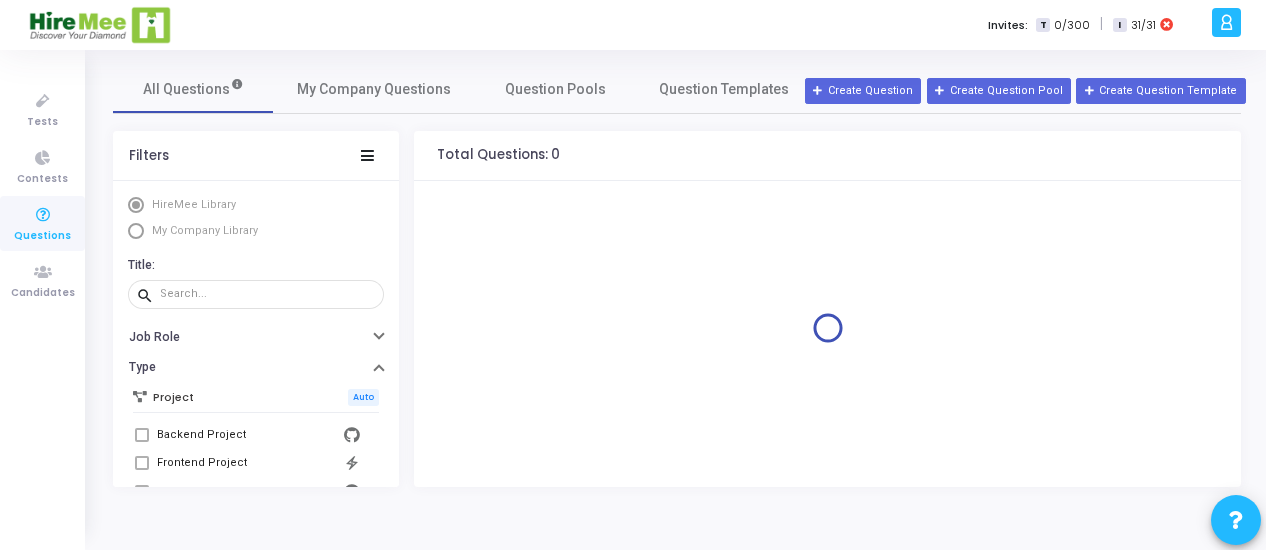 scroll, scrollTop: 0, scrollLeft: 0, axis: both 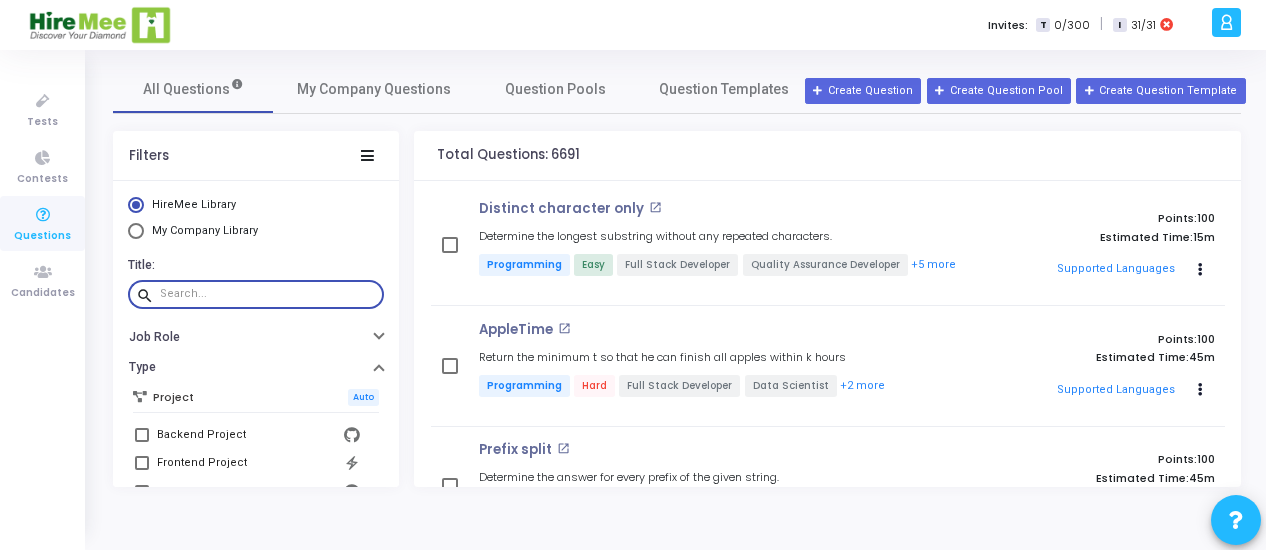 click at bounding box center (268, 294) 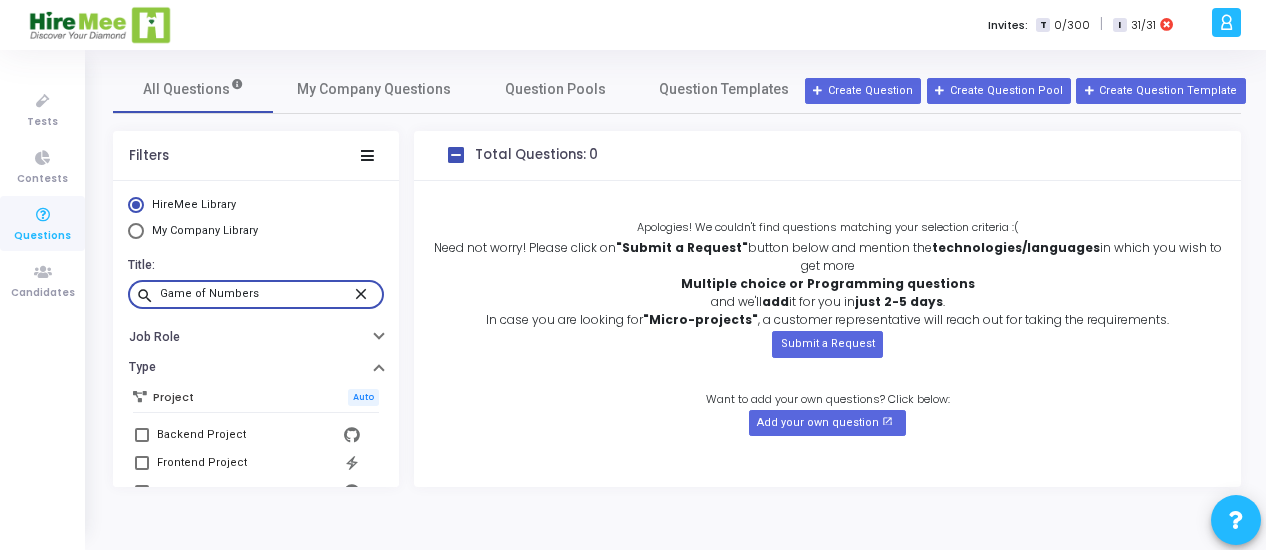 click on "Game of Numbers" at bounding box center (256, 294) 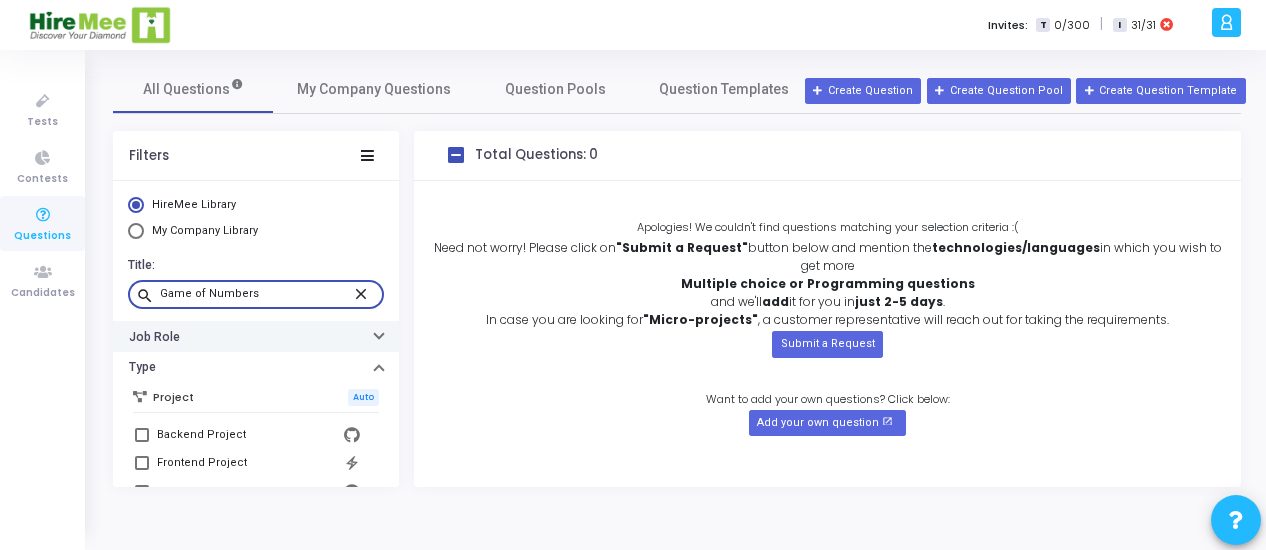 type on "Game of Numbers" 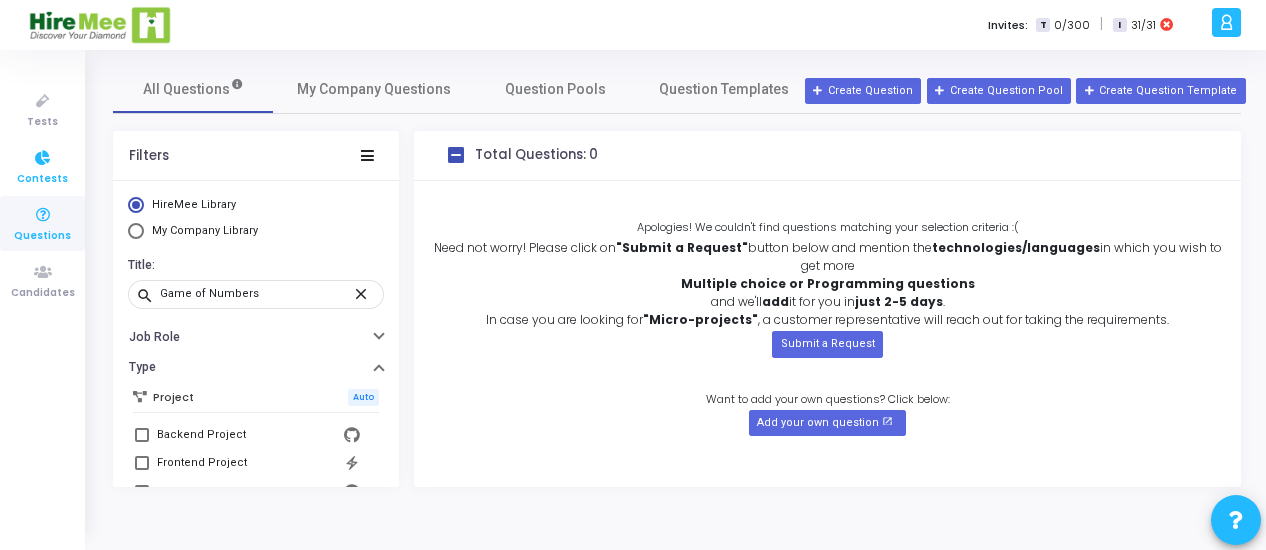 click at bounding box center (43, 158) 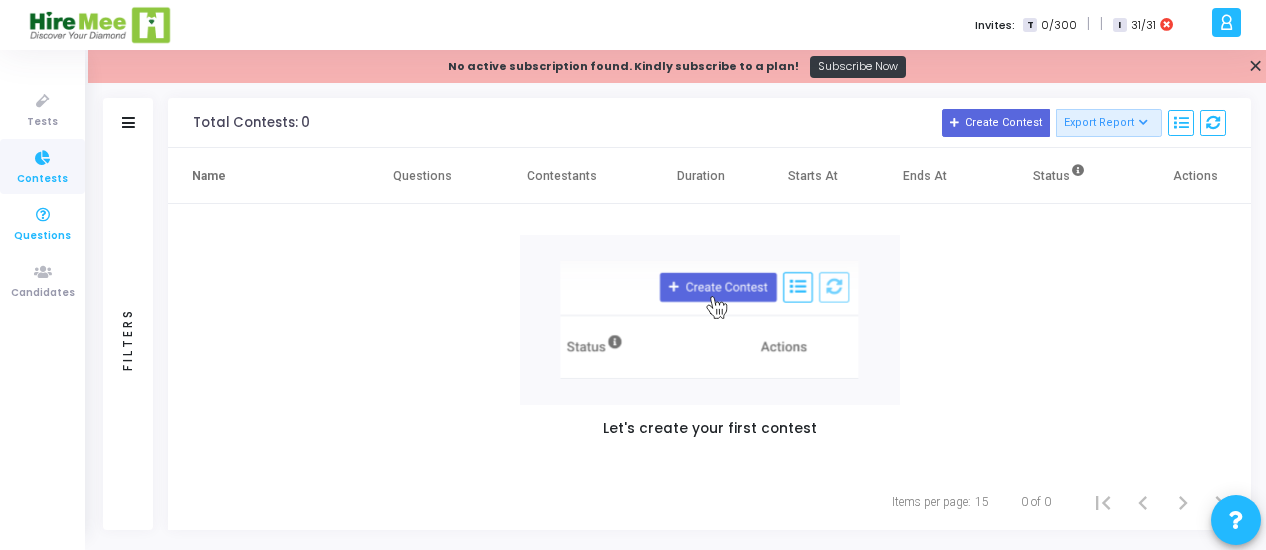 click on "Questions" at bounding box center [42, 236] 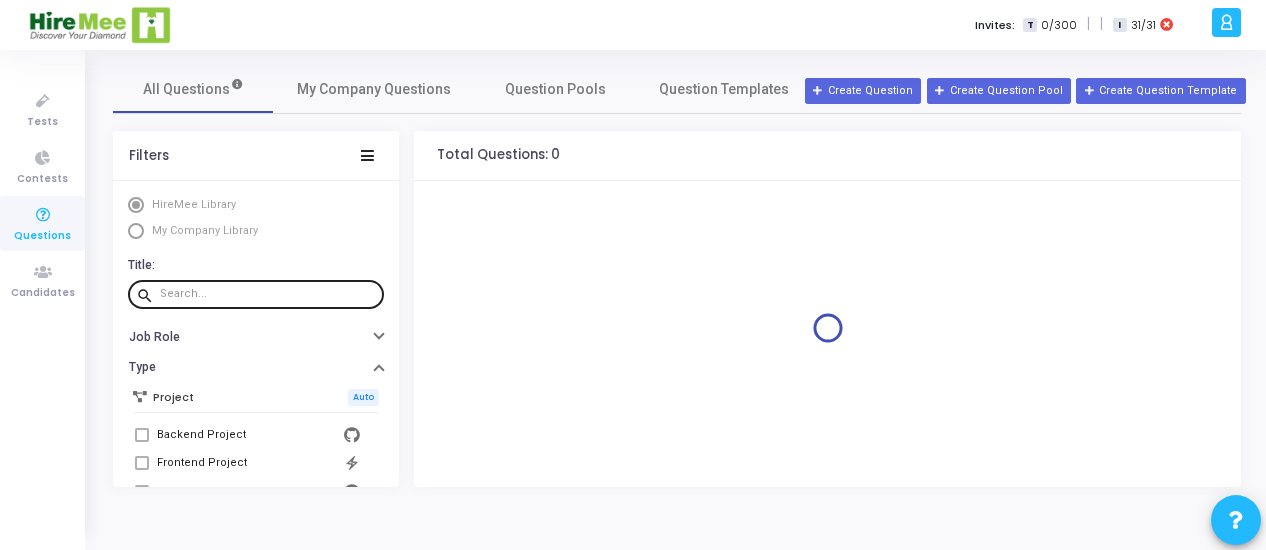 click at bounding box center [268, 294] 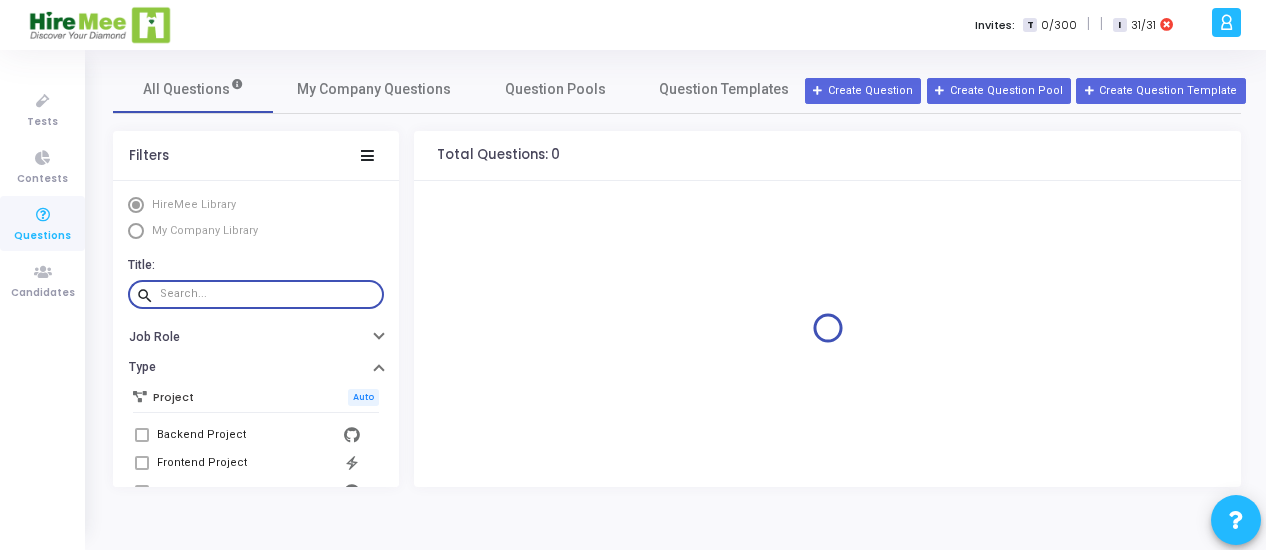 paste on "Game of Numbers" 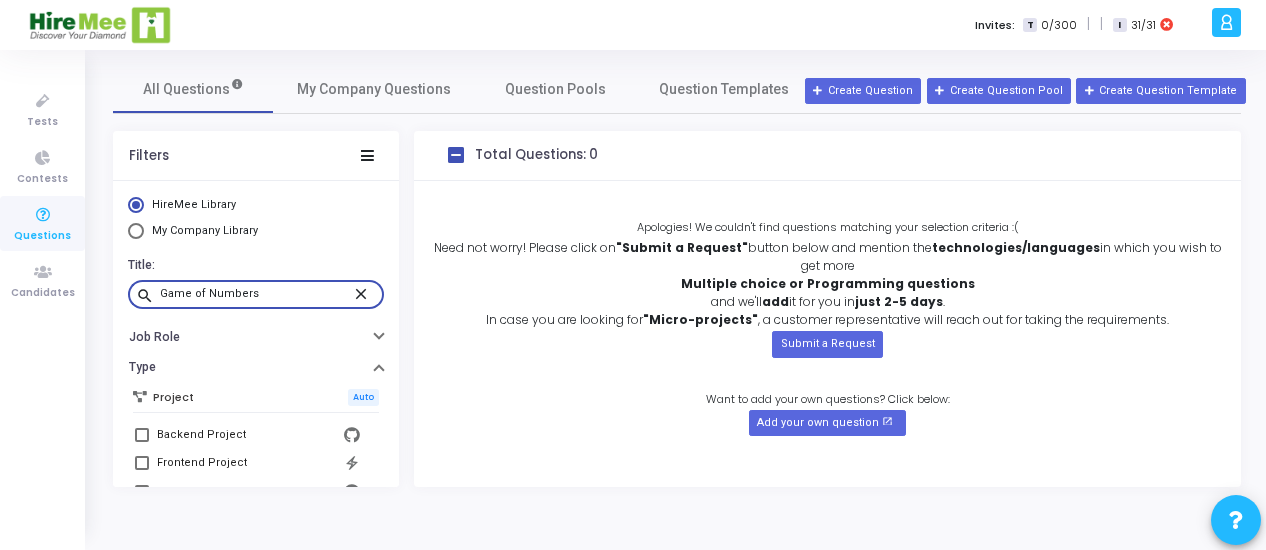 click on "Game of Numbers" at bounding box center [256, 294] 